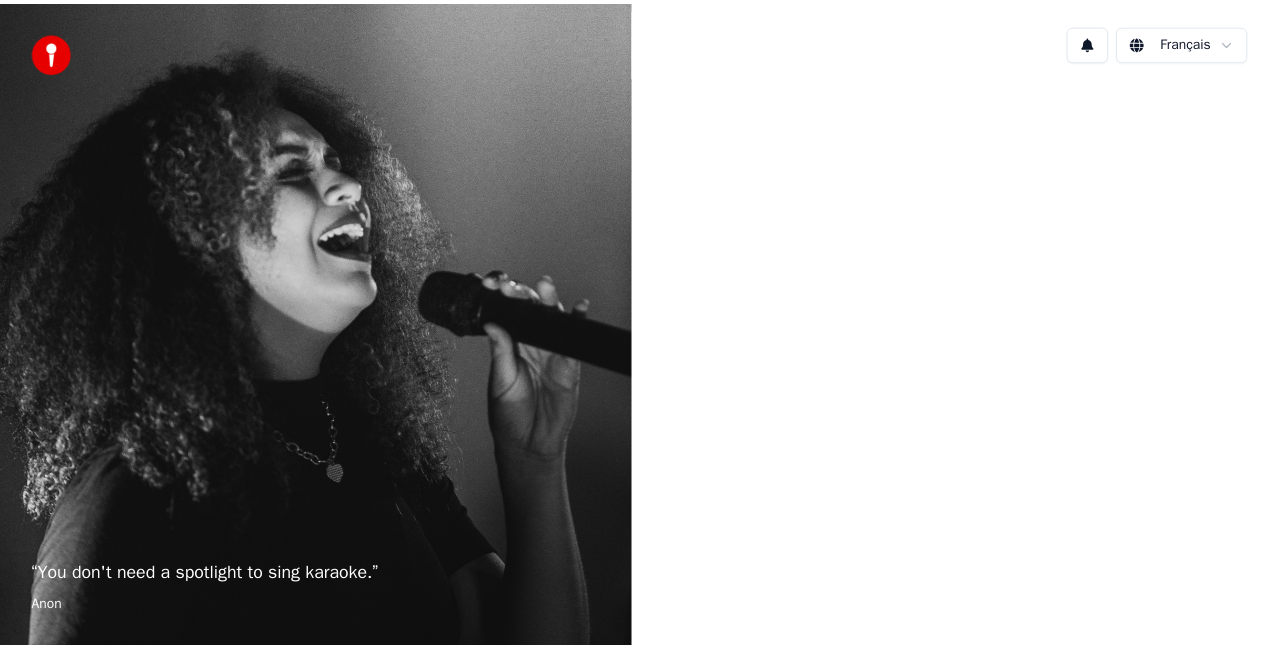 scroll, scrollTop: 0, scrollLeft: 0, axis: both 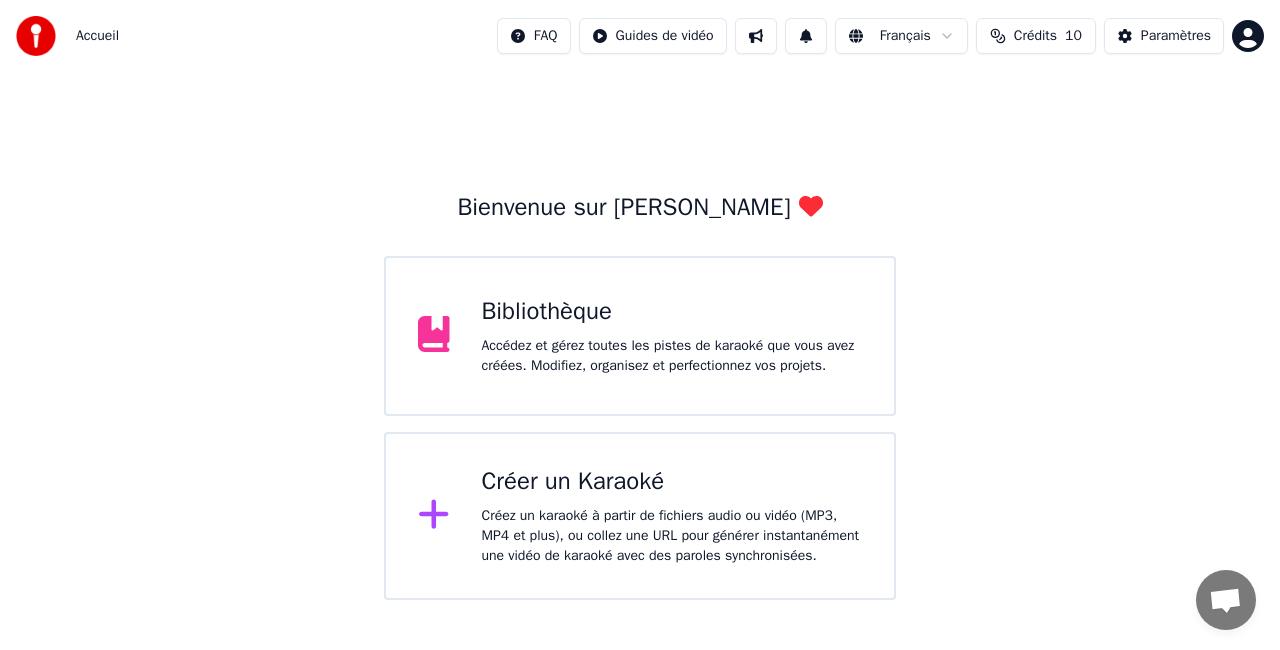 click on "Bibliothèque Accédez et gérez toutes les pistes de karaoké que vous avez créées. Modifiez, organisez et perfectionnez vos projets." at bounding box center [672, 336] 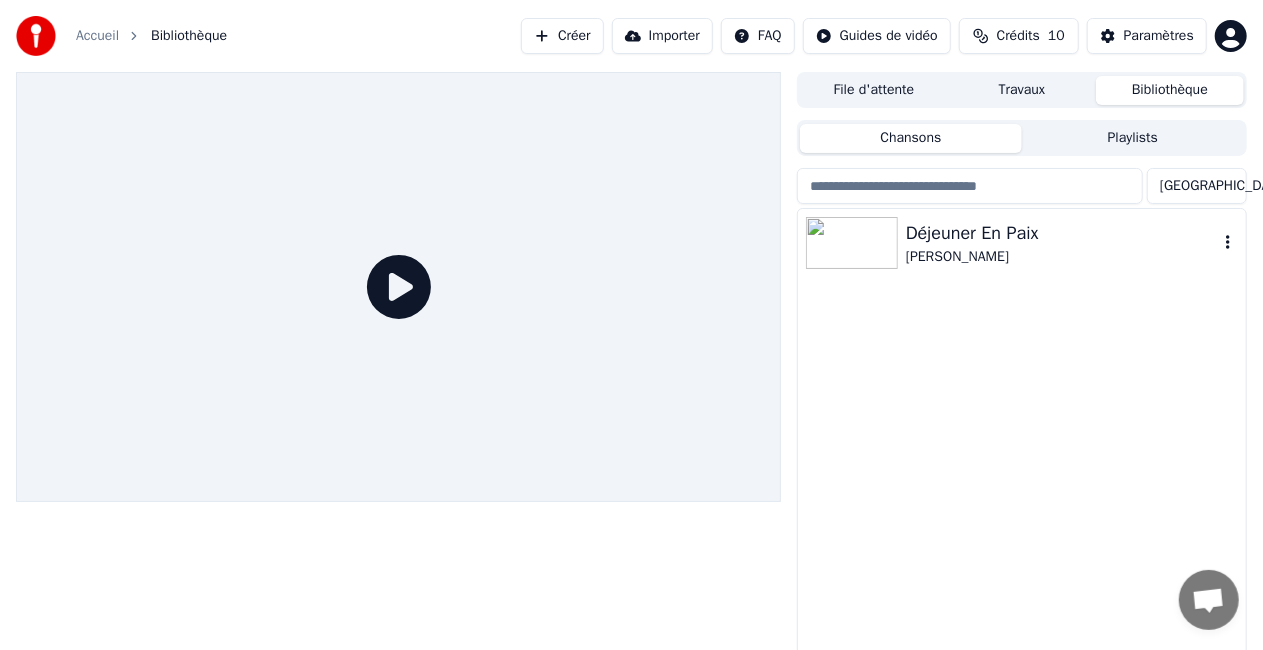click on "Déjeuner En Paix" at bounding box center [1062, 233] 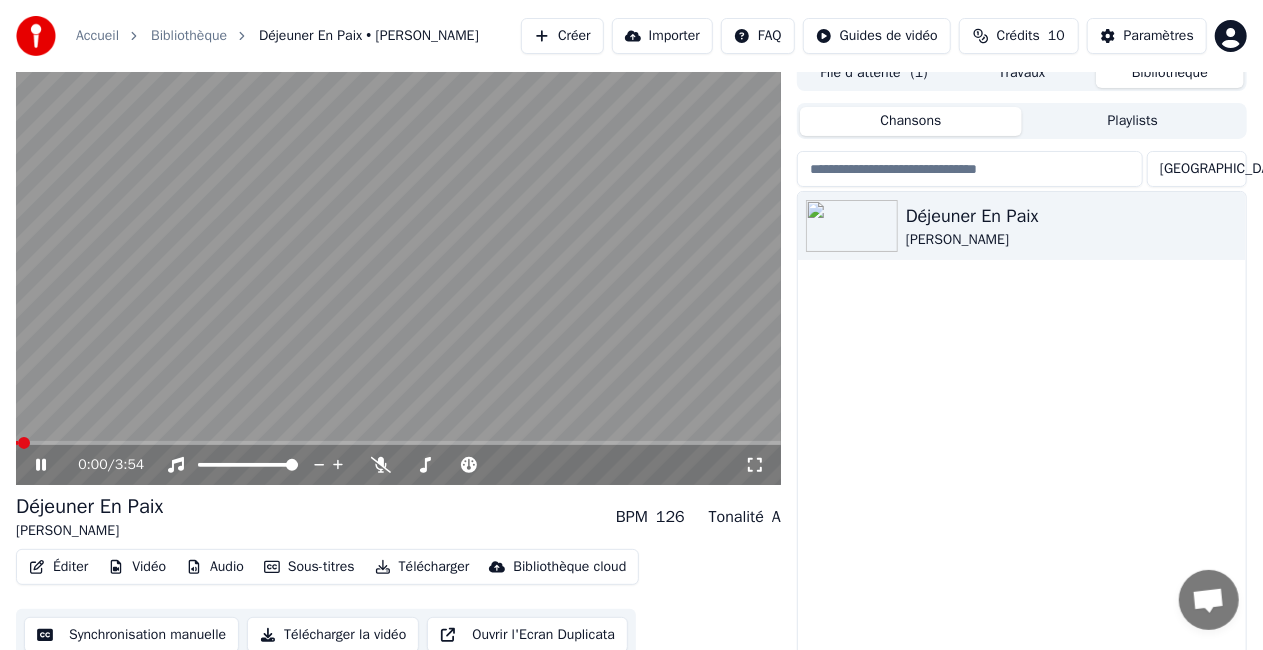scroll, scrollTop: 45, scrollLeft: 0, axis: vertical 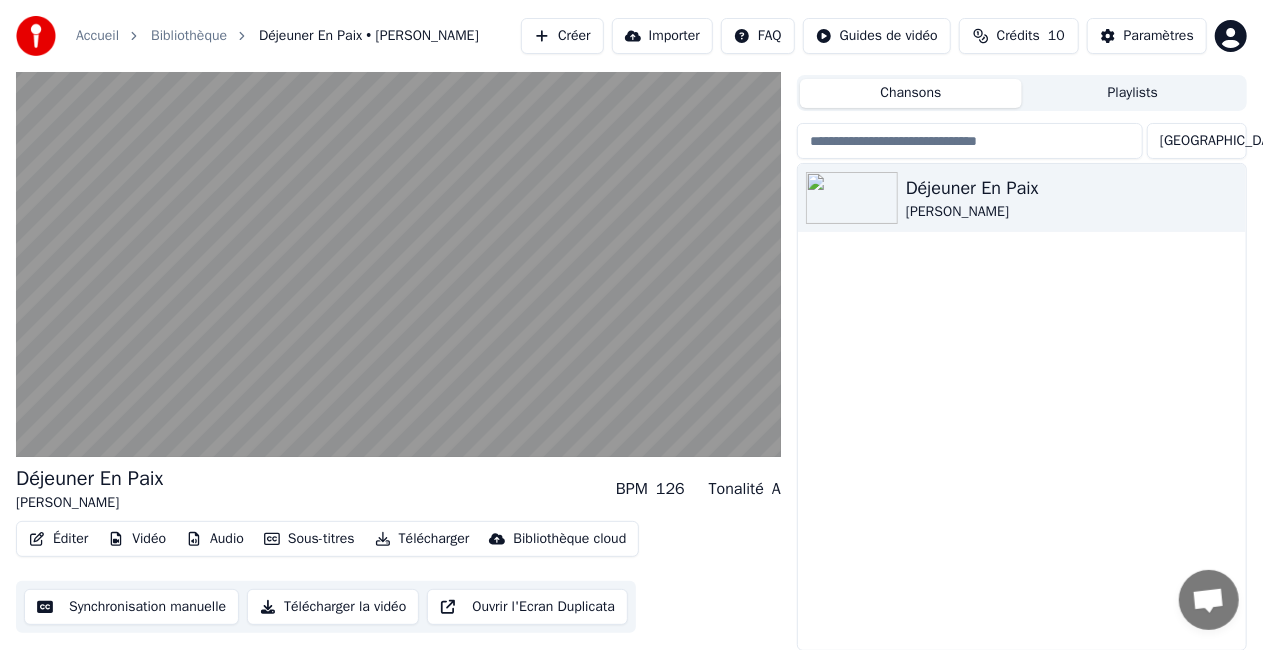 click on "Synchronisation manuelle" at bounding box center [131, 607] 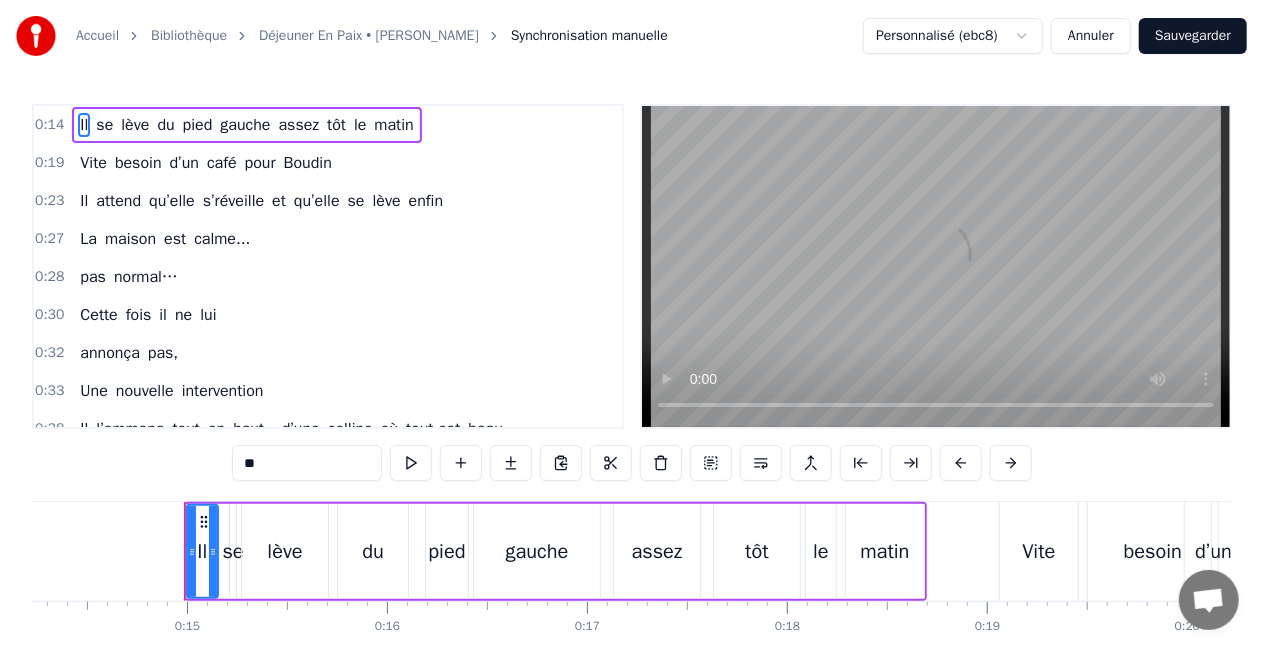 scroll, scrollTop: 0, scrollLeft: 2896, axis: horizontal 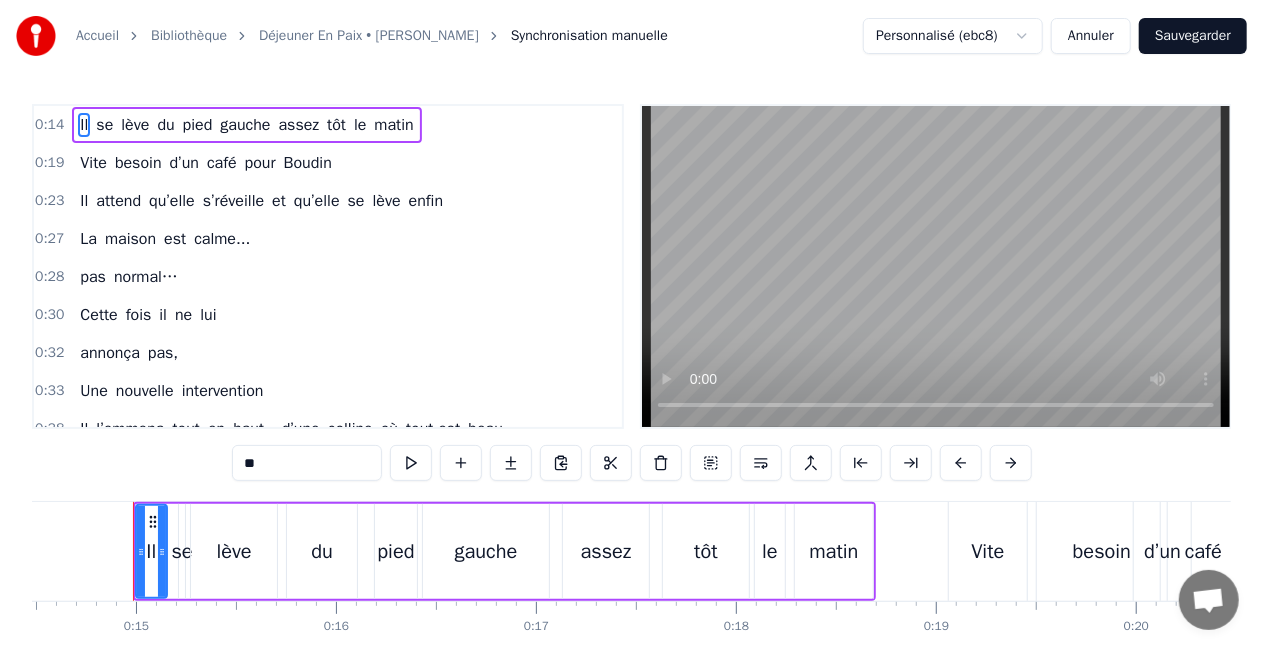 type 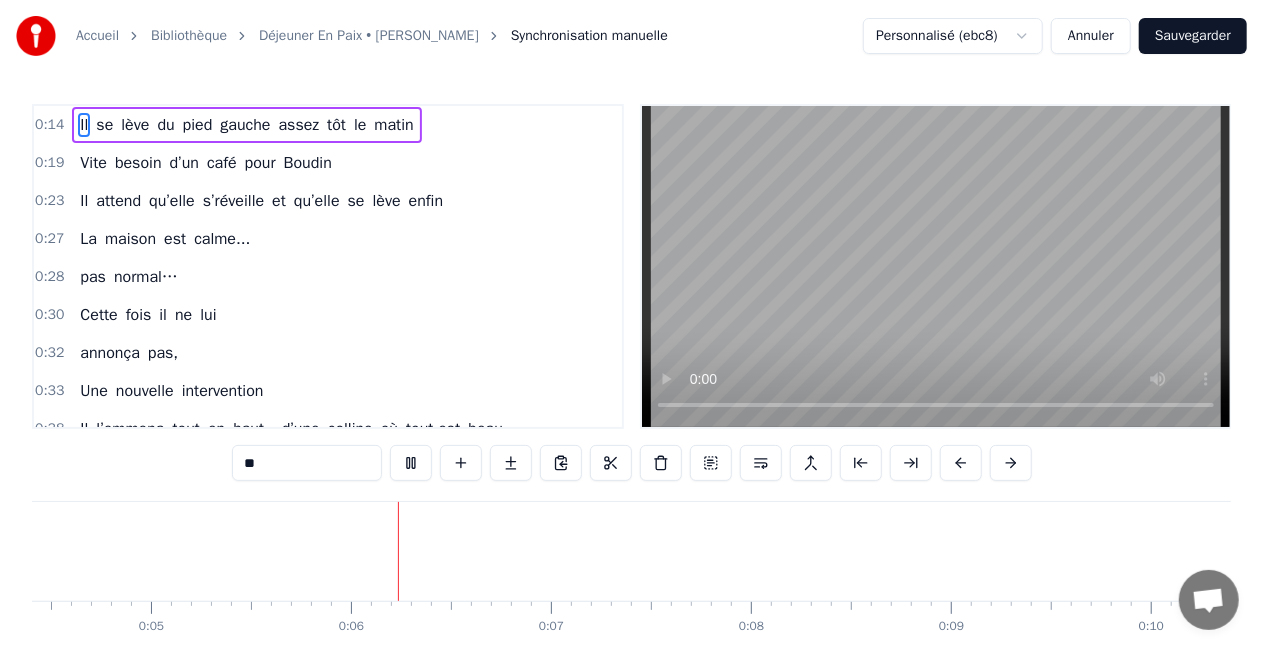 scroll, scrollTop: 0, scrollLeft: 1026, axis: horizontal 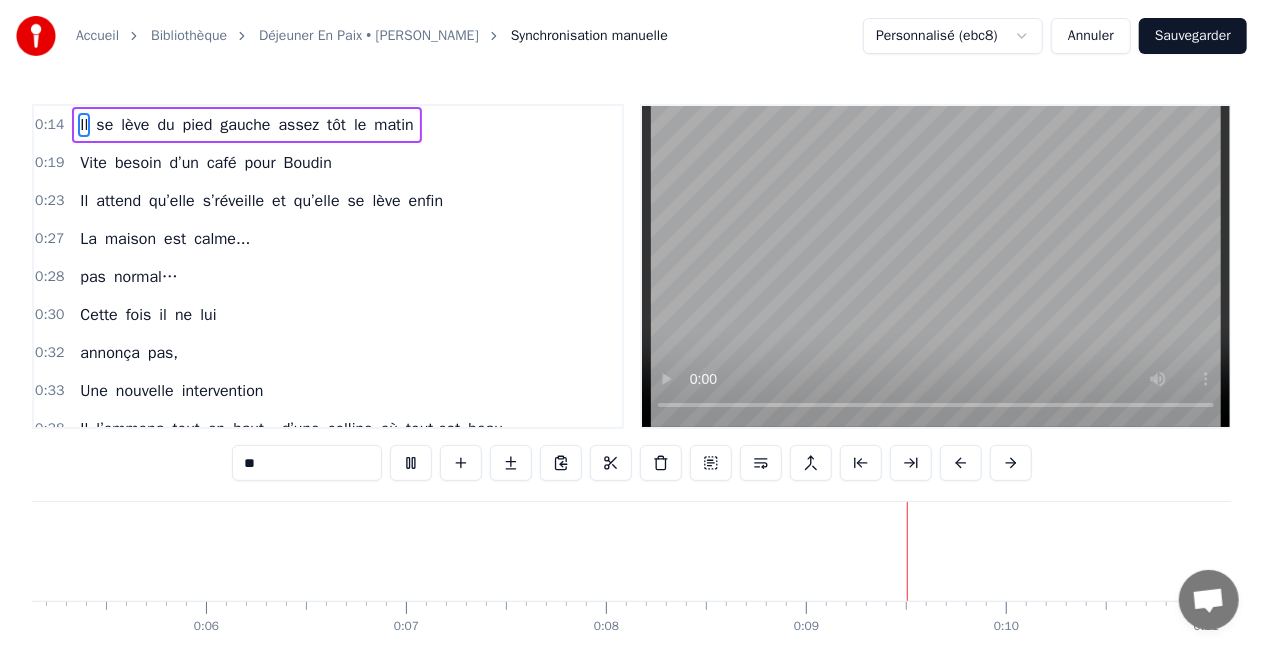 click on "Accueil Bibliothèque Déjeuner En Paix • [PERSON_NAME] Synchronisation manuelle Personnalisé (ebc8) Annuler Sauvegarder 0:14 Il se lève du pied gauche assez tôt le matin 0:19 Vite besoin d’un café pour Boudin 0:23 Il attend qu’elle s’réveille et qu’elle se lève enfin 0:27 La maison est calme... 0:28 pas normal… 0:30 Cette fois il ne lui 0:32 annonça pas, 0:33 Une nouvelle intervention 0:38 Il l’emmena tout en haut , d’une colline où tout est beau 0:41 Il lui dit , qu’il voulait enfin si elle le permettait 0:45 Et si on se mariait  ? 0:52 Et si on se mariait  ? 1:00 10 ans maintenant, 1:02 qu’ils se se sont rencontrés 1:04 Grâce à l’aide d’une épatante kiné 1:08 Un gros mal de dos, 1:10 Un genou qui vieillit 1:12 On peut lui dire un gros bravo tout d' même 1:16 Elle prend son vin blanc 1:18 en riant, 1:20 c’est bientôt elle, 1:21 la reine 1:24 40 ans, deux enfants, 1:25 il était grand temps quand même  ! 1:27 qu’il lui dise , qu’il voulait enfin si elle le 1:31" at bounding box center (631, 351) 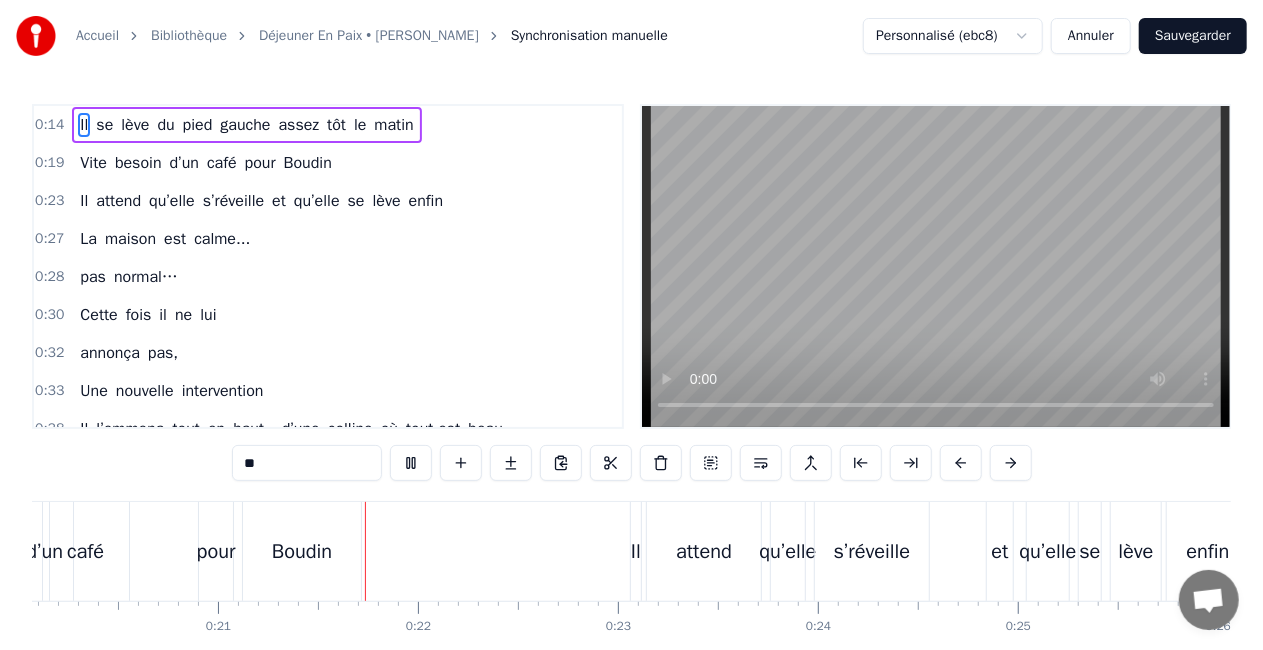 scroll, scrollTop: 0, scrollLeft: 4124, axis: horizontal 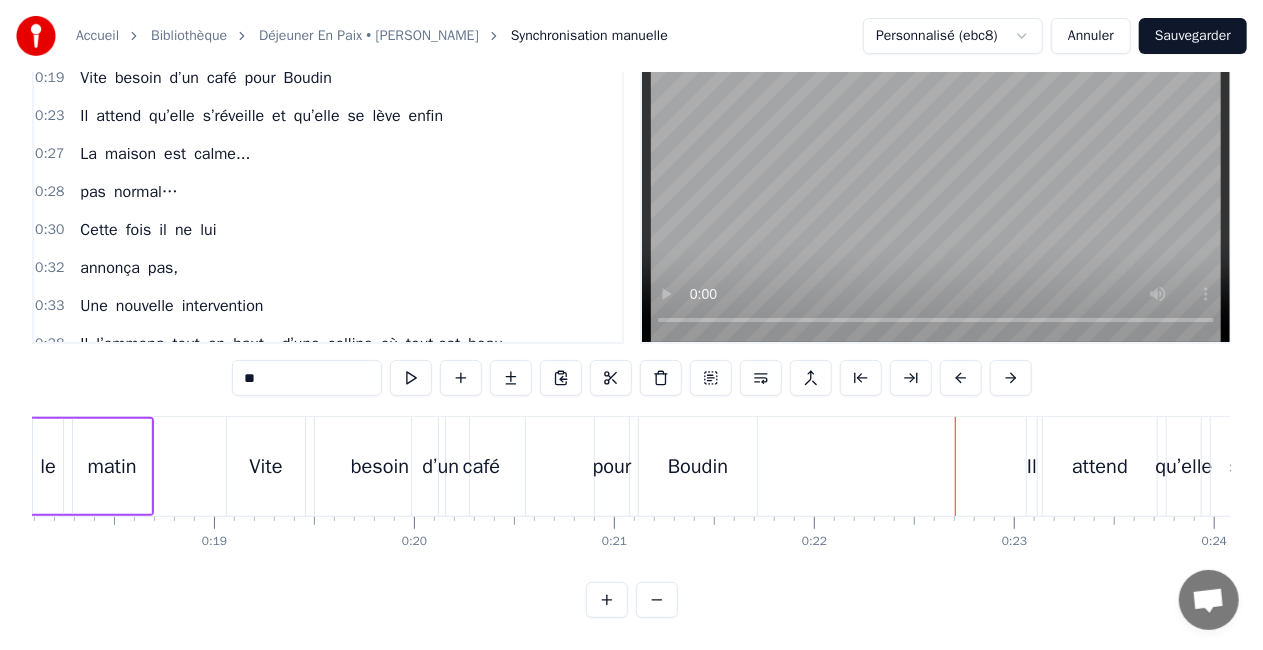 click on "Vite" at bounding box center (266, 466) 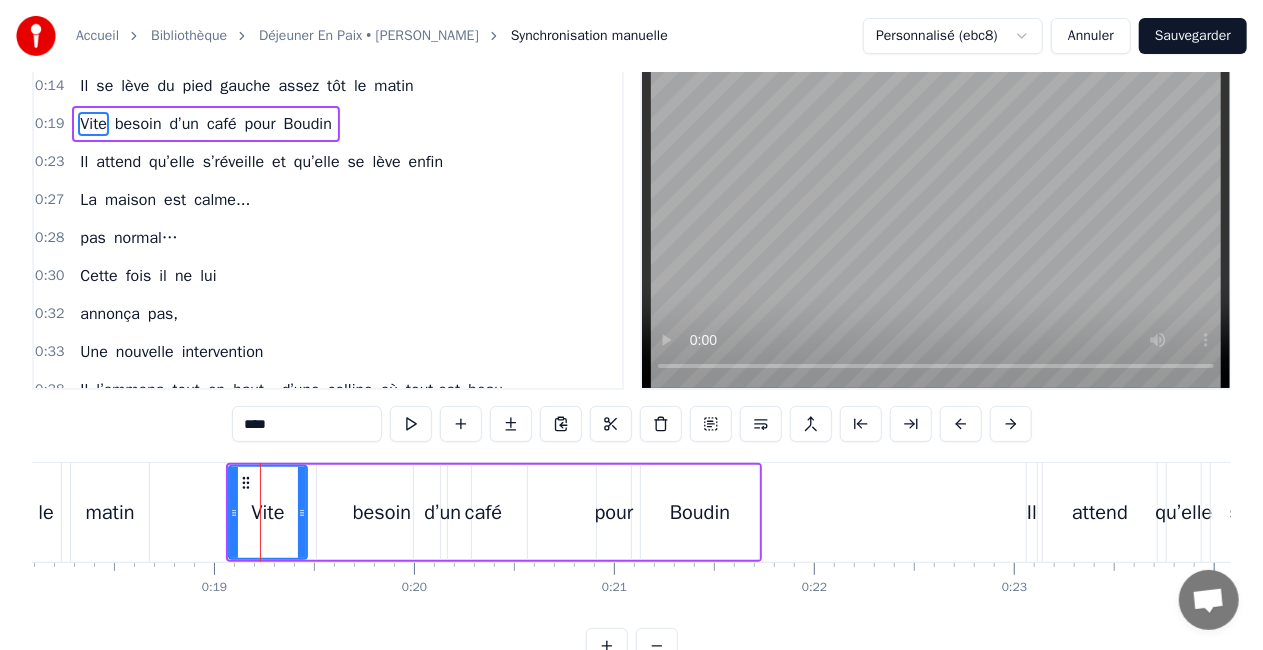 scroll, scrollTop: 0, scrollLeft: 0, axis: both 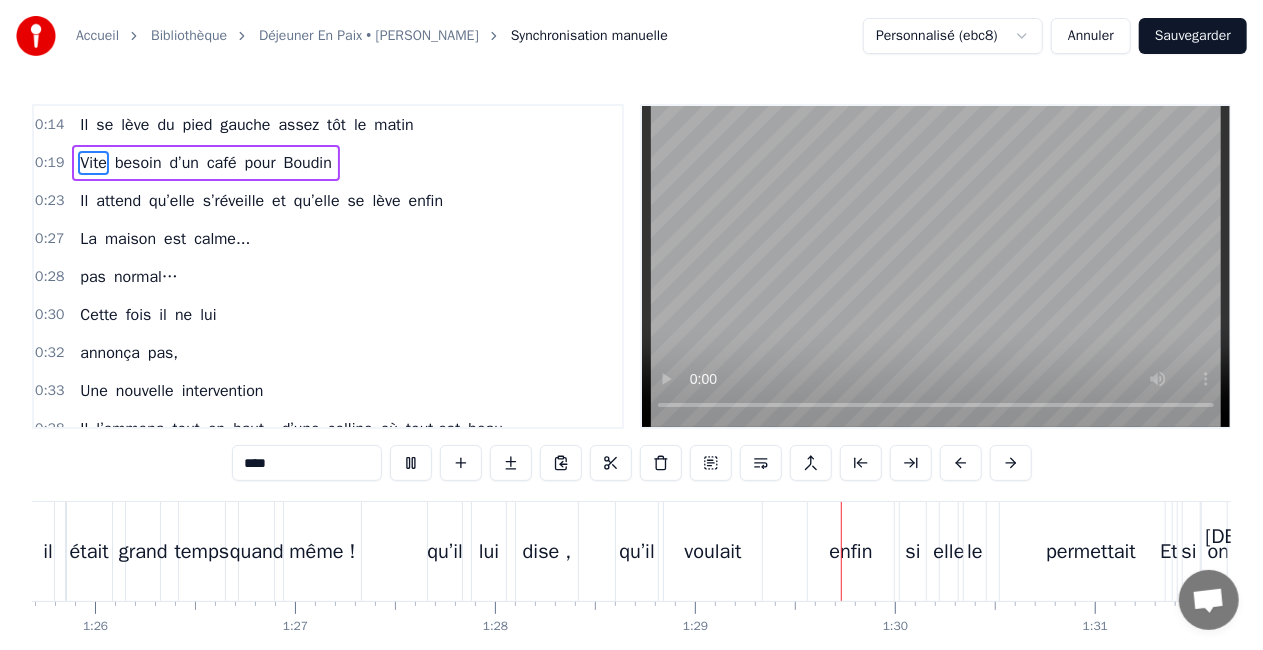 click at bounding box center (936, 266) 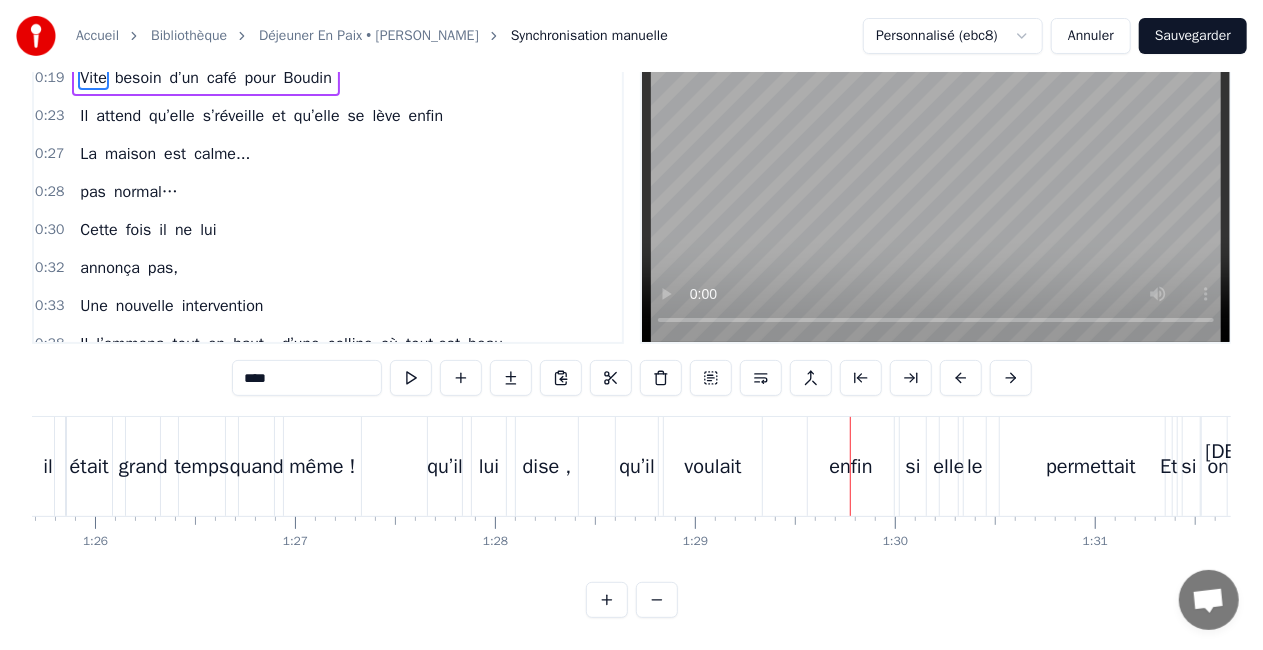 scroll, scrollTop: 102, scrollLeft: 0, axis: vertical 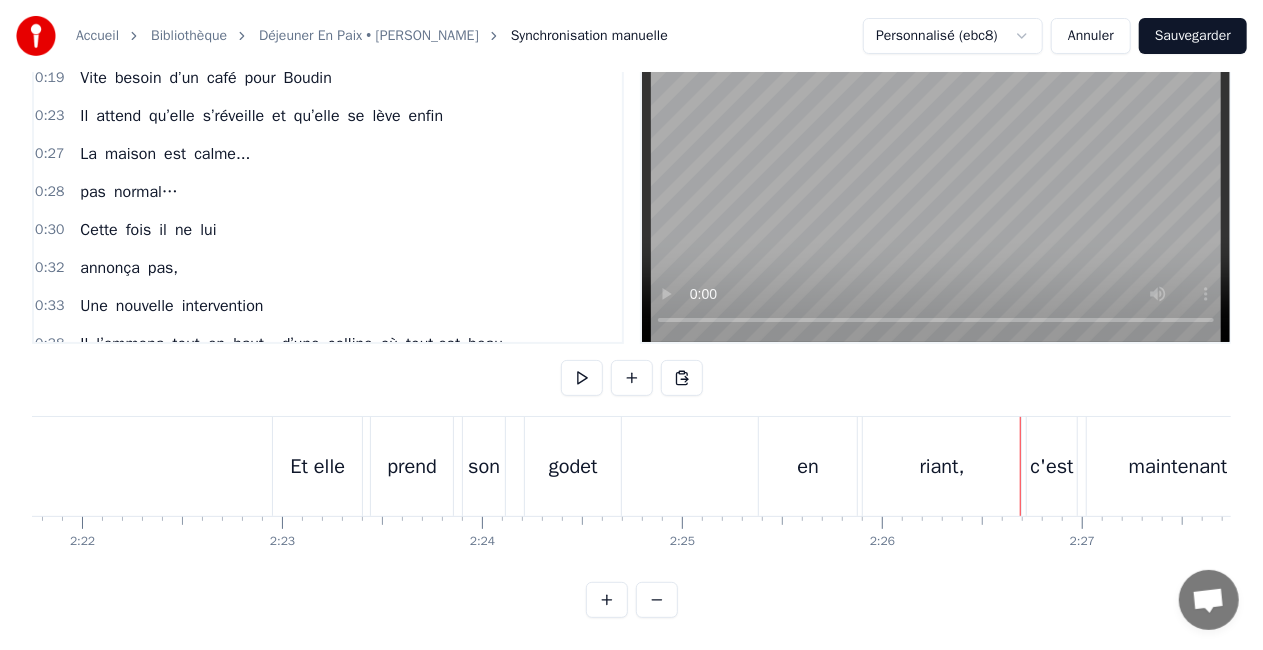 click on "godet" at bounding box center (573, 467) 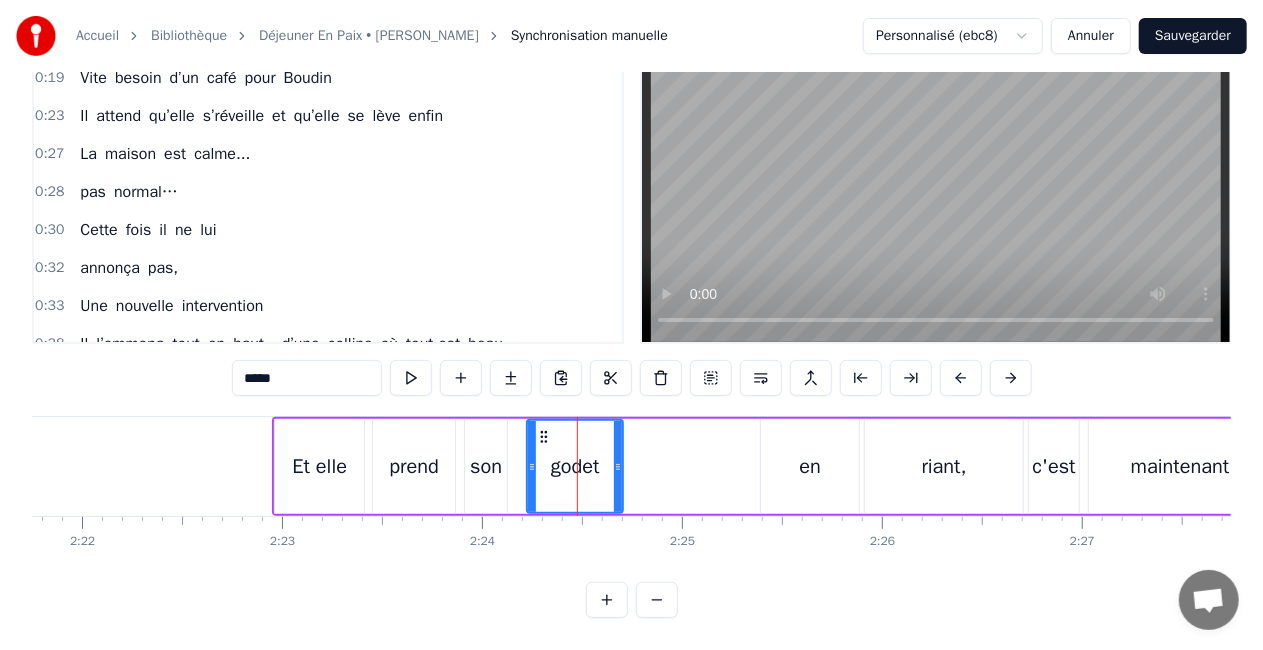 scroll, scrollTop: 2, scrollLeft: 0, axis: vertical 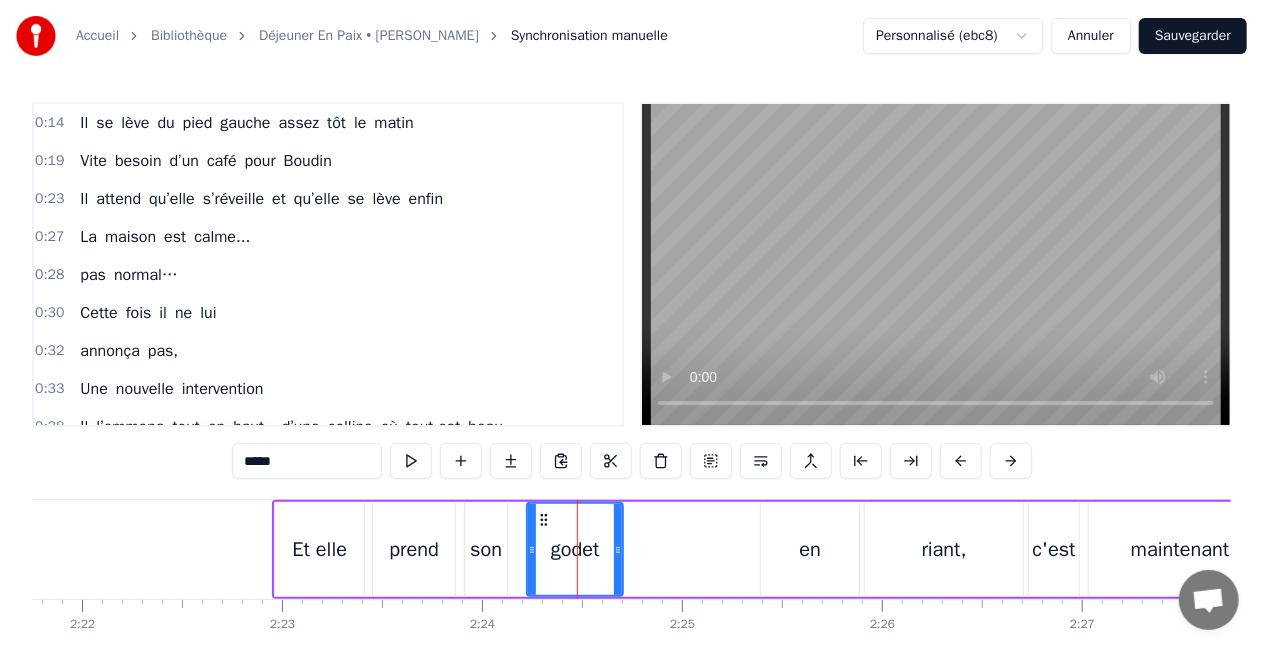 click at bounding box center [561, 461] 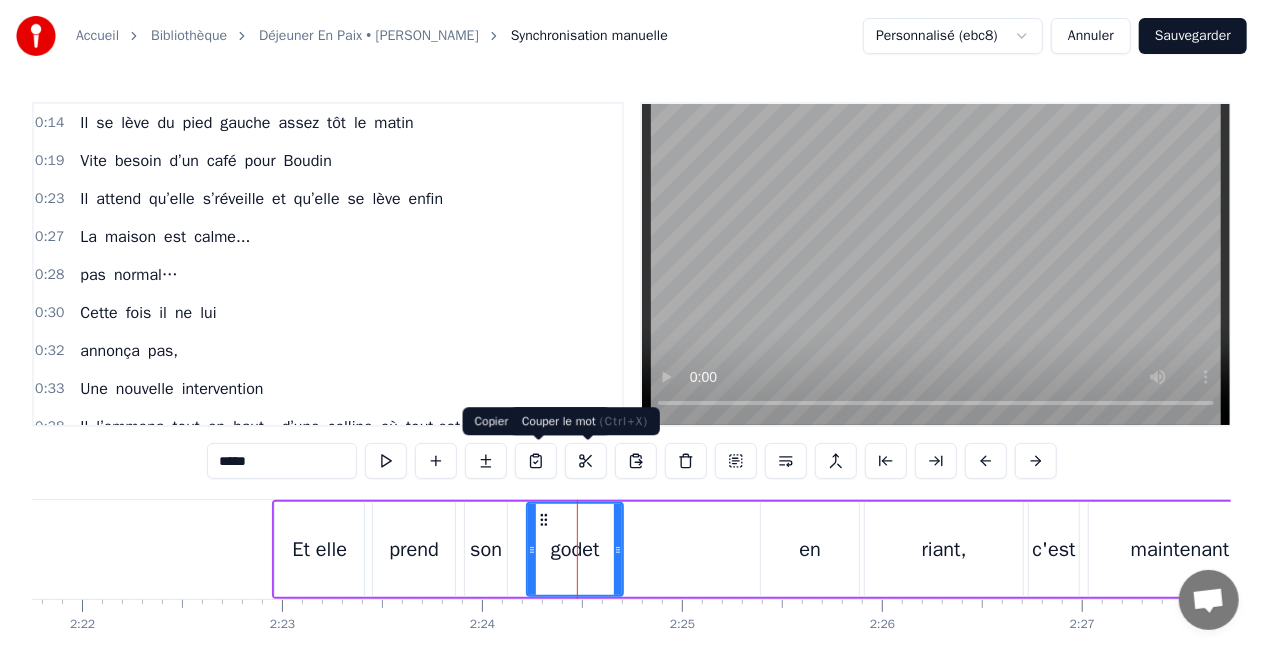 scroll, scrollTop: 0, scrollLeft: 0, axis: both 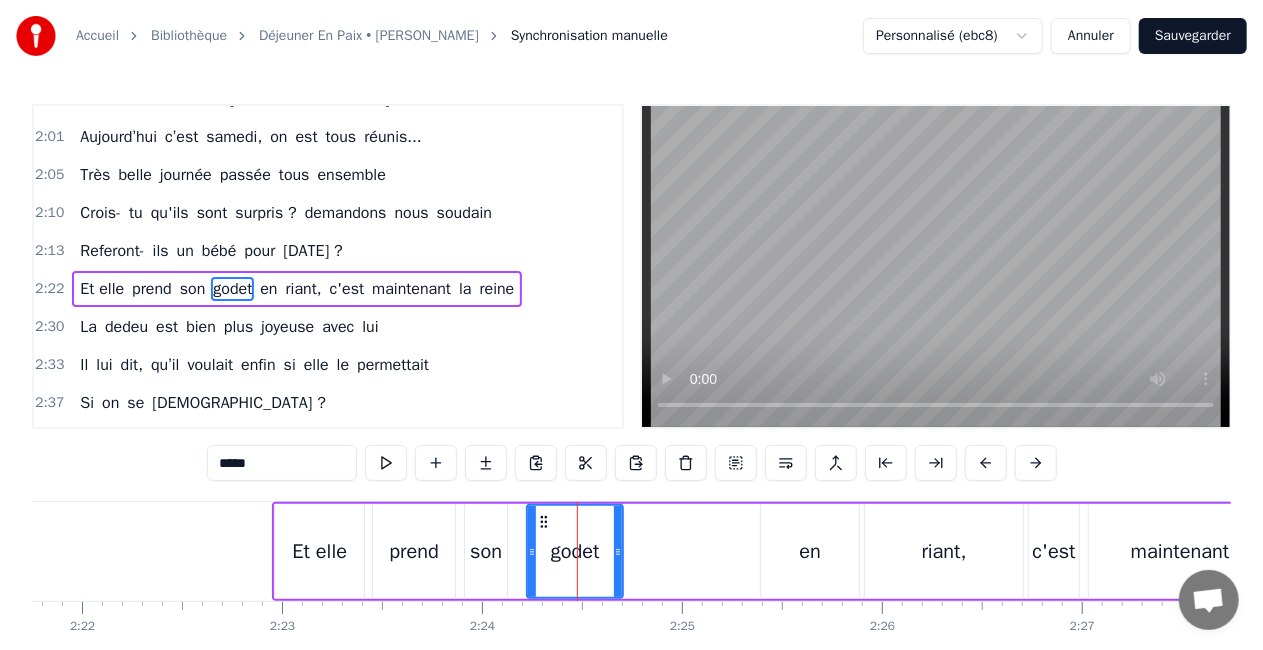 click on "godet" at bounding box center (232, 289) 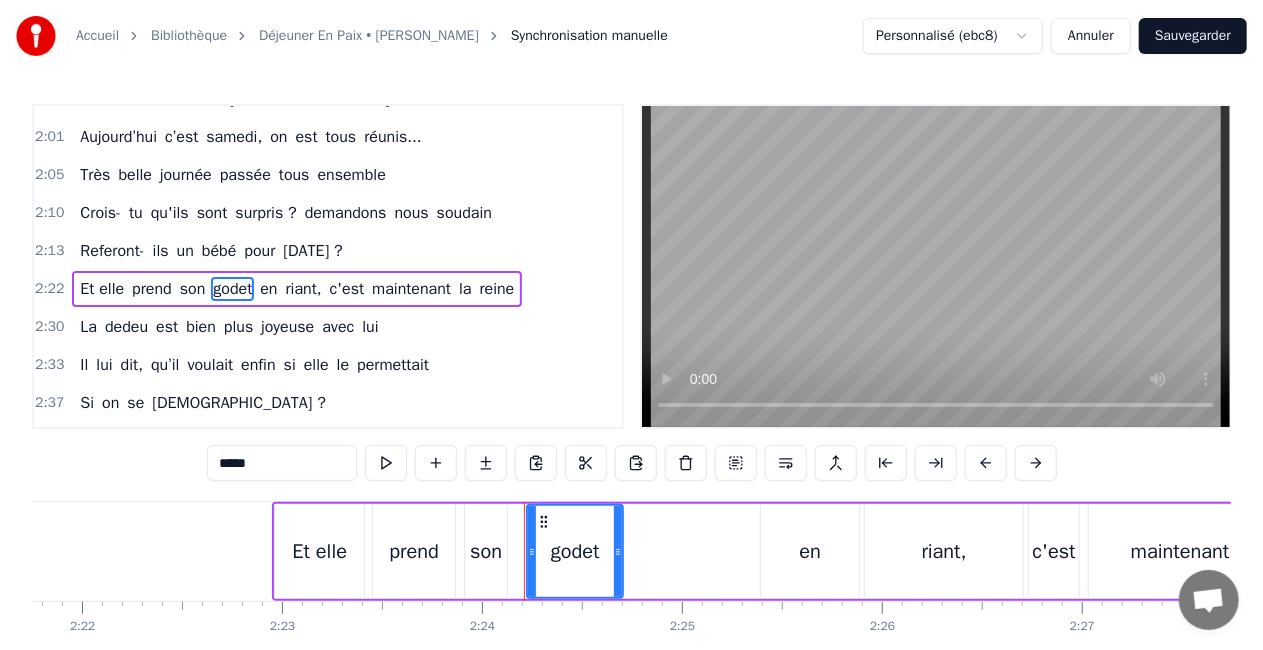 click on "godet" at bounding box center (232, 289) 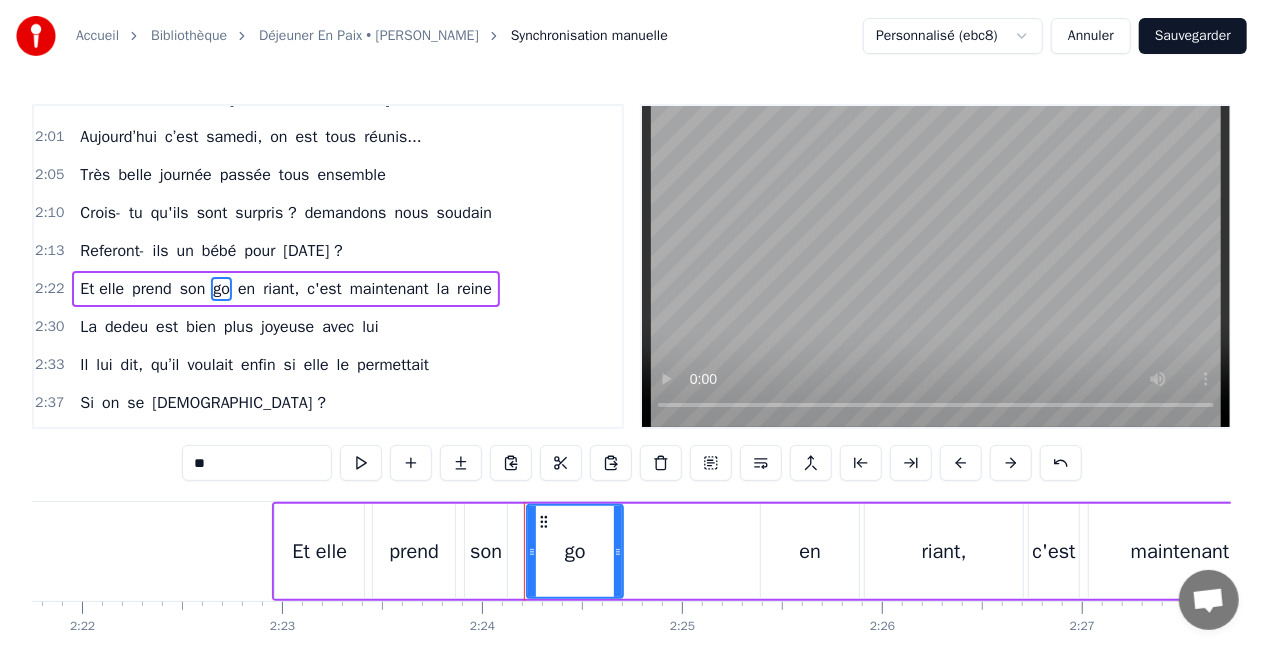 type on "*" 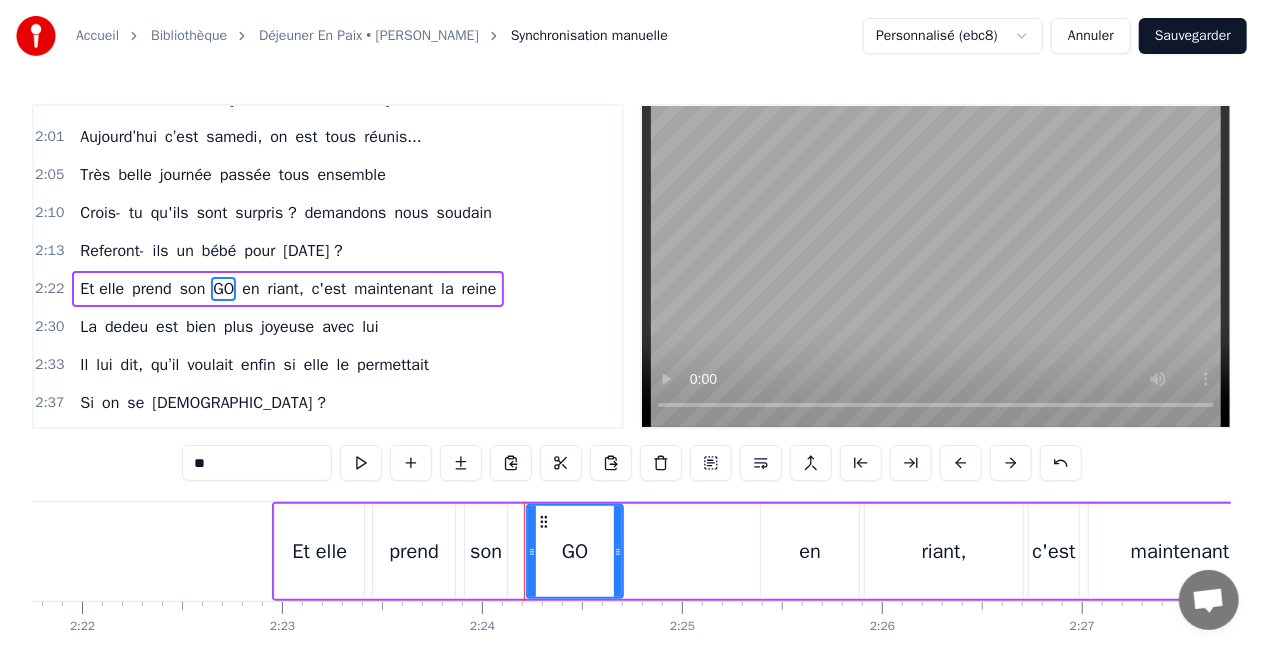 type on "*" 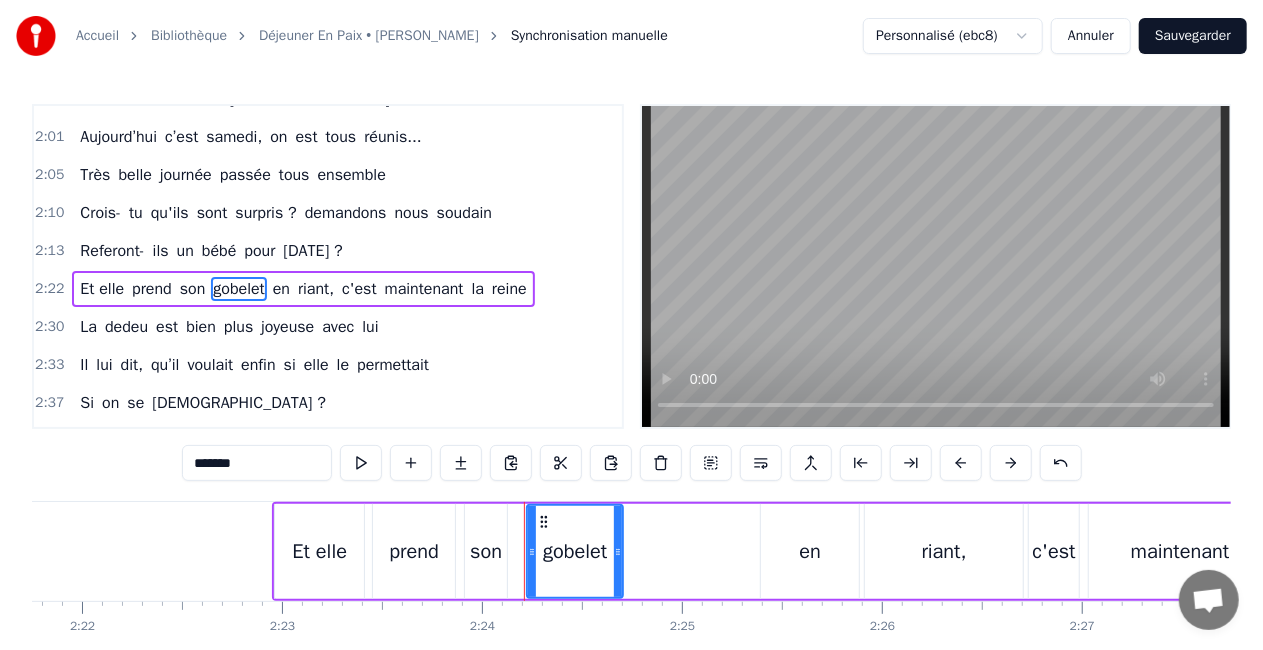 type on "*******" 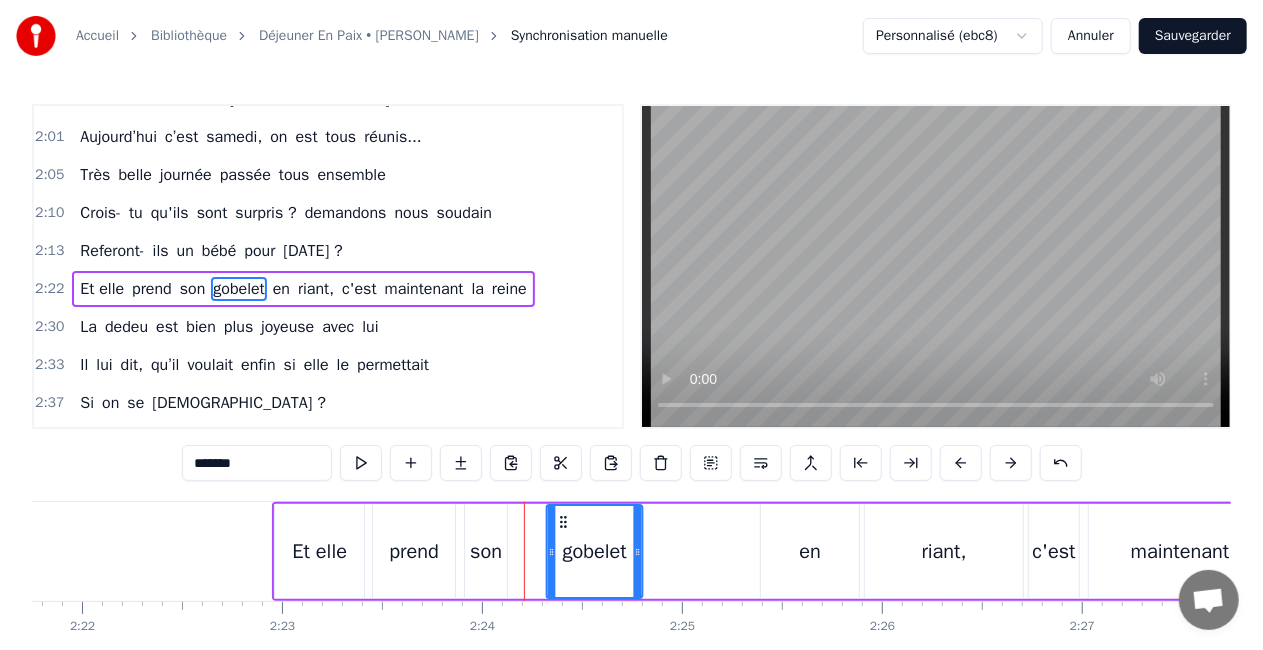 drag, startPoint x: 542, startPoint y: 518, endPoint x: 562, endPoint y: 516, distance: 20.09975 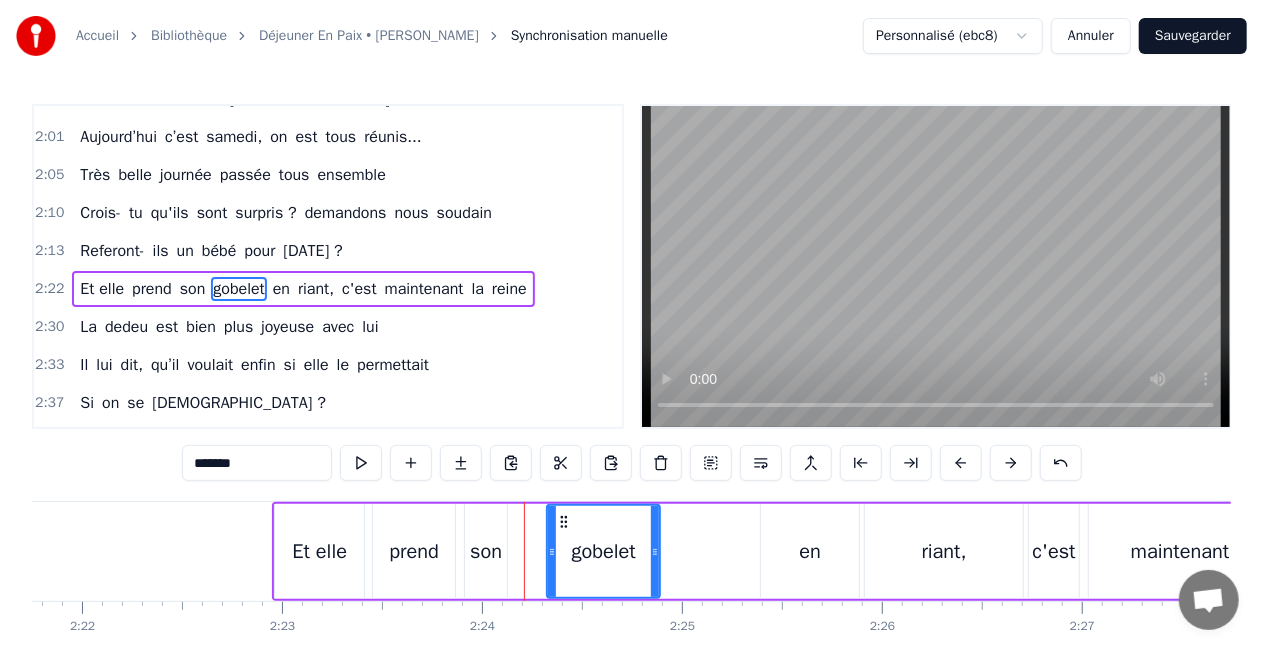 drag, startPoint x: 636, startPoint y: 555, endPoint x: 653, endPoint y: 555, distance: 17 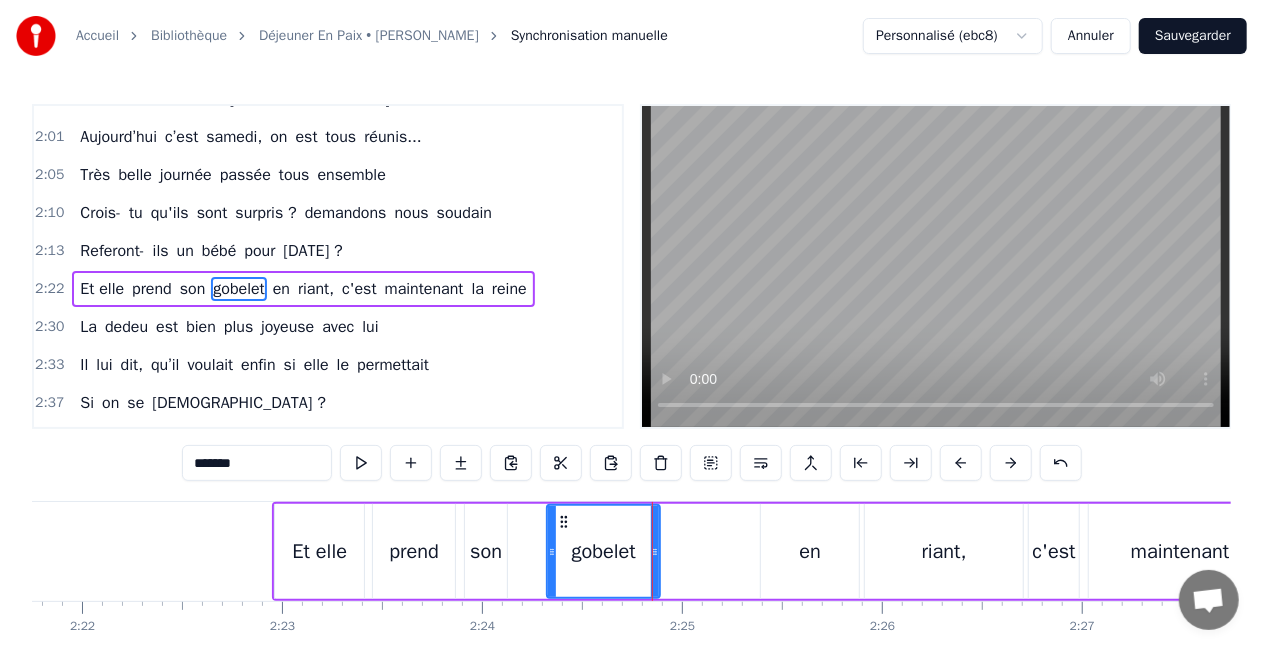 click on "gobelet" at bounding box center (603, 551) 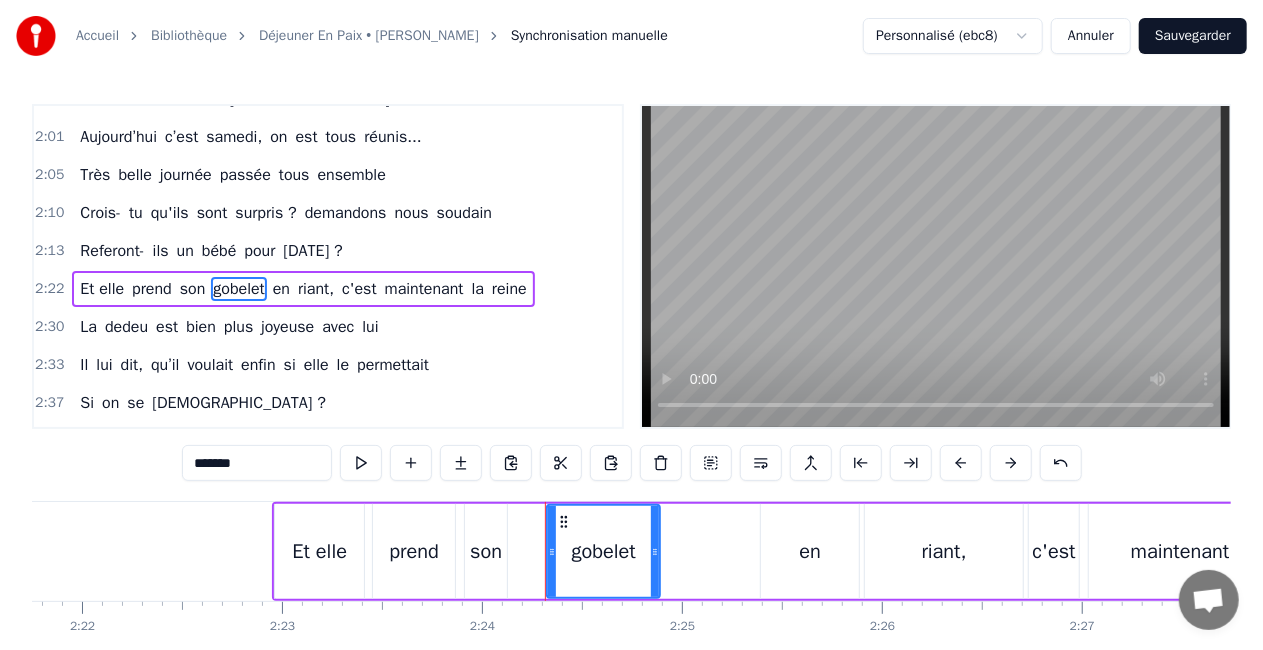 click on "Et elle prend son gobelet en riant, c'est maintenant la reine" at bounding box center (939, 551) 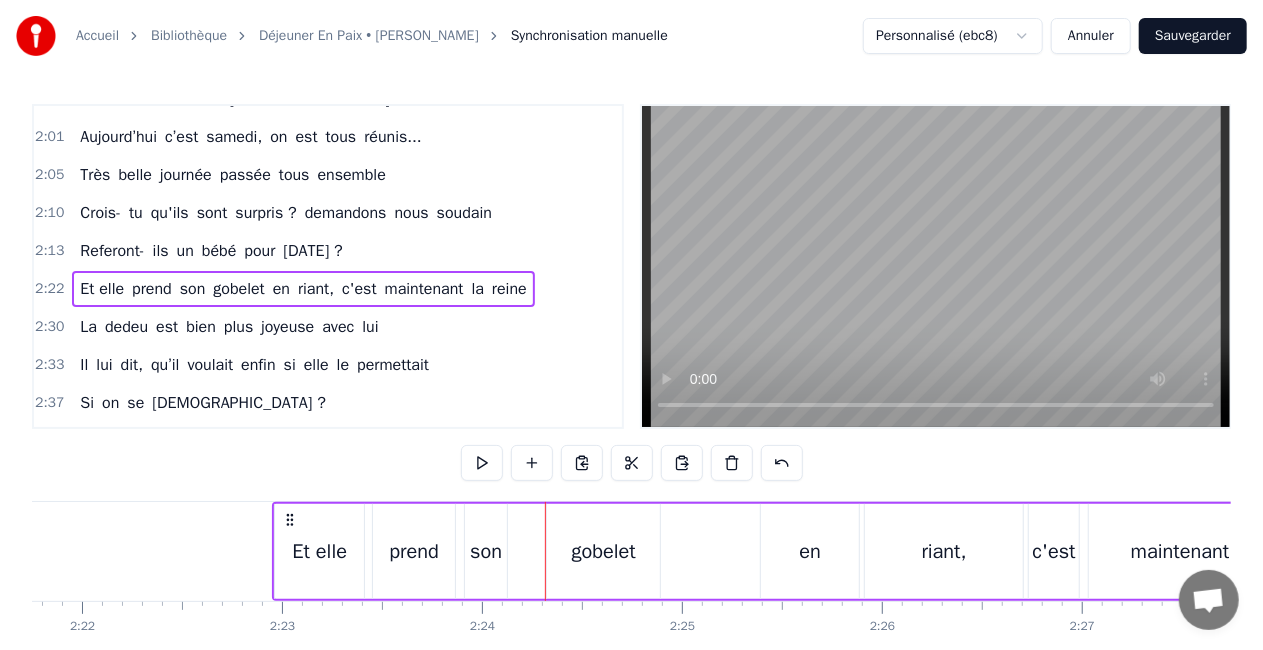 click on "0:14 Il se lève du pied gauche assez tôt le matin 0:19 Vite besoin d’un café pour Boudin 0:23 Il attend qu’elle s’réveille et qu’elle se lève enfin 0:27 La maison est calme... 0:28 pas normal… 0:30 Cette fois il ne lui 0:32 annonça pas, 0:33 Une nouvelle intervention 0:38 Il l’emmena tout en haut , d’une colline où tout est beau 0:41 Il lui dit , qu’il voulait enfin si elle le permettait 0:45 Et si on se mariait  ? 0:52 Et si on se mariait  ? 1:00 10 ans maintenant, 1:02 qu’ils se se sont rencontrés 1:04 Grâce à l’aide d’une épatante kiné 1:08 Un gros mal de dos, 1:10 Un genou qui vieillit 1:12 On peut lui dire un gros bravo tout d' même 1:16 Elle prend son vin blanc 1:18 en riant, 1:20 c’est bientôt elle, 1:21 la reine 1:24 40 ans, deux enfants, 1:25 il était grand temps quand même  ! 1:27 qu’il lui dise , qu’il voulait enfin si elle le permettait 1:31 Et si on se mariait  ? 1:38 Si on se mariait  ? 1:45 Ooooohhh si on se mariait  ? 2:01 [DATE] c’est on tu" at bounding box center (631, 403) 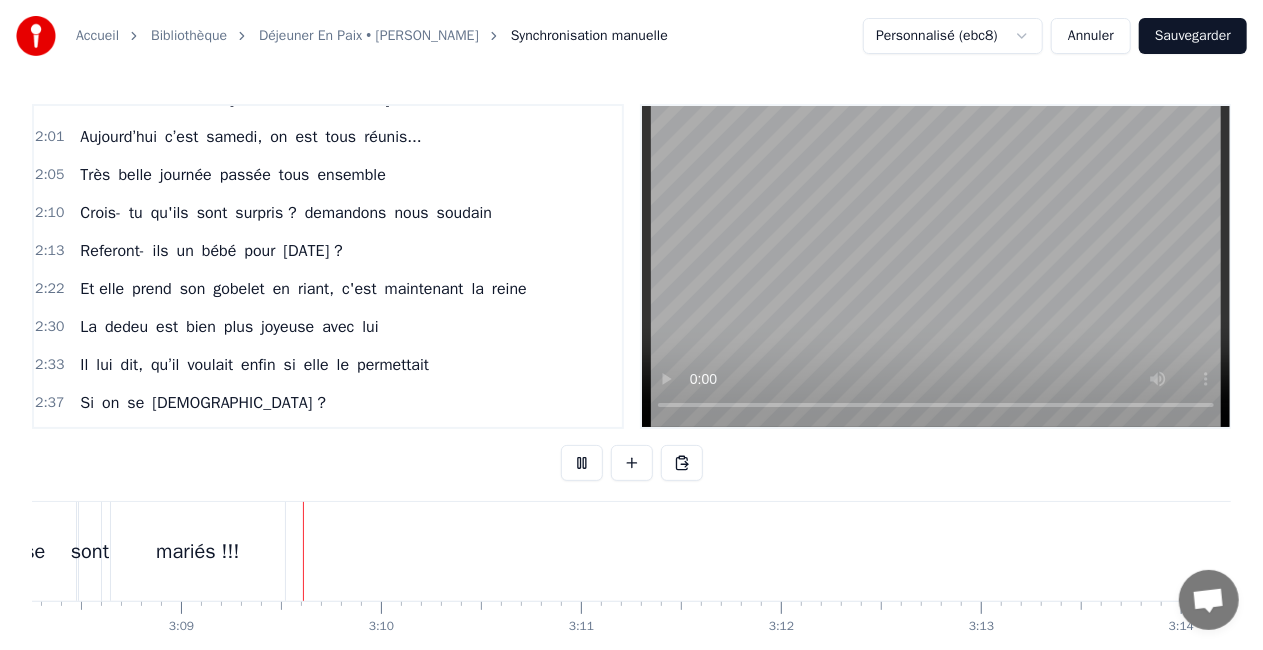 scroll, scrollTop: 0, scrollLeft: 37666, axis: horizontal 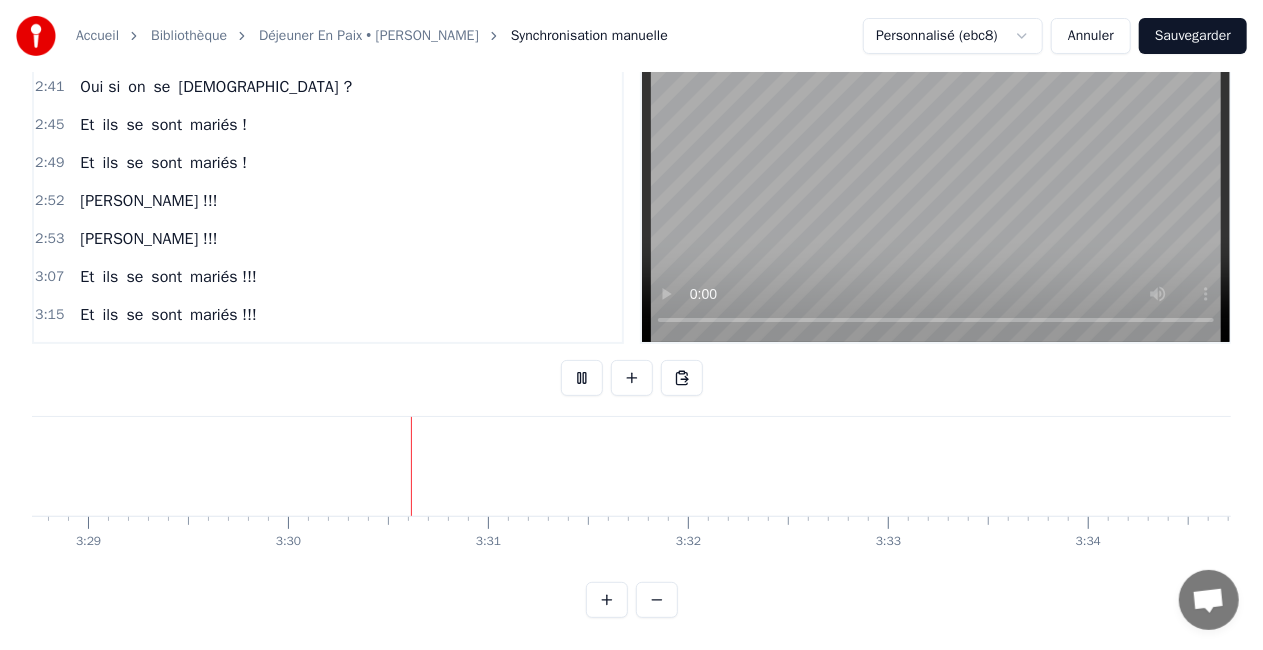 click at bounding box center (936, 181) 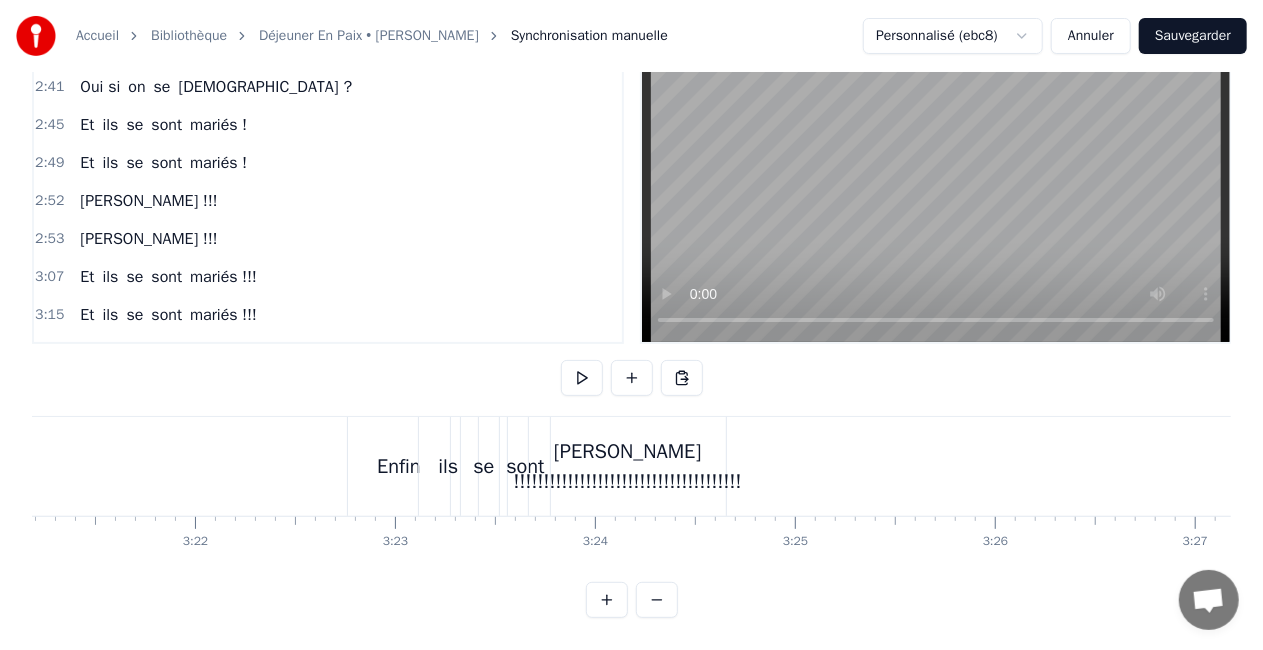 scroll, scrollTop: 0, scrollLeft: 40210, axis: horizontal 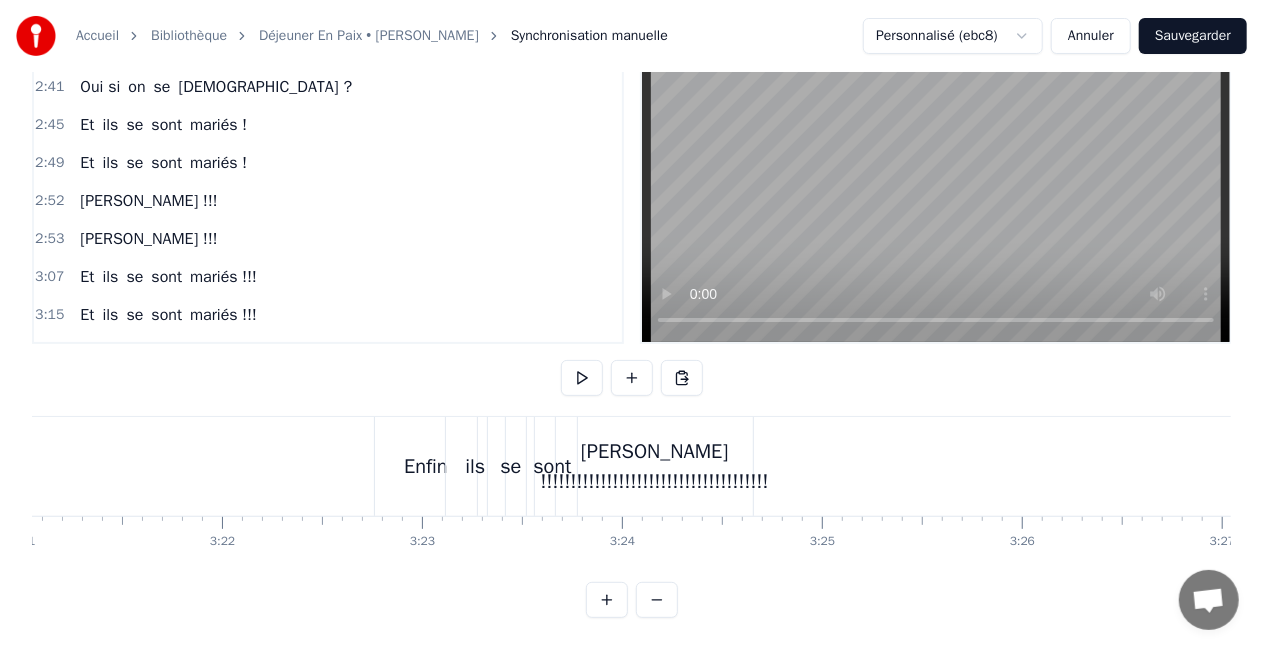 click on "se" at bounding box center [510, 467] 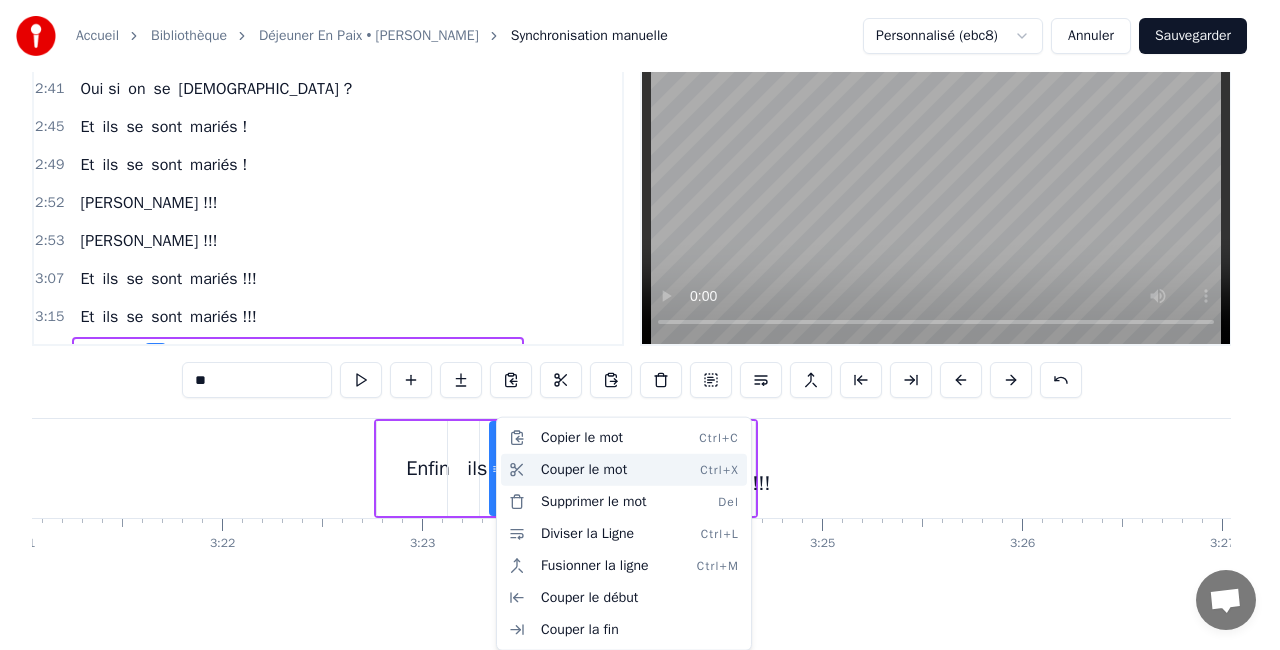 drag, startPoint x: 585, startPoint y: 506, endPoint x: 560, endPoint y: 484, distance: 33.30165 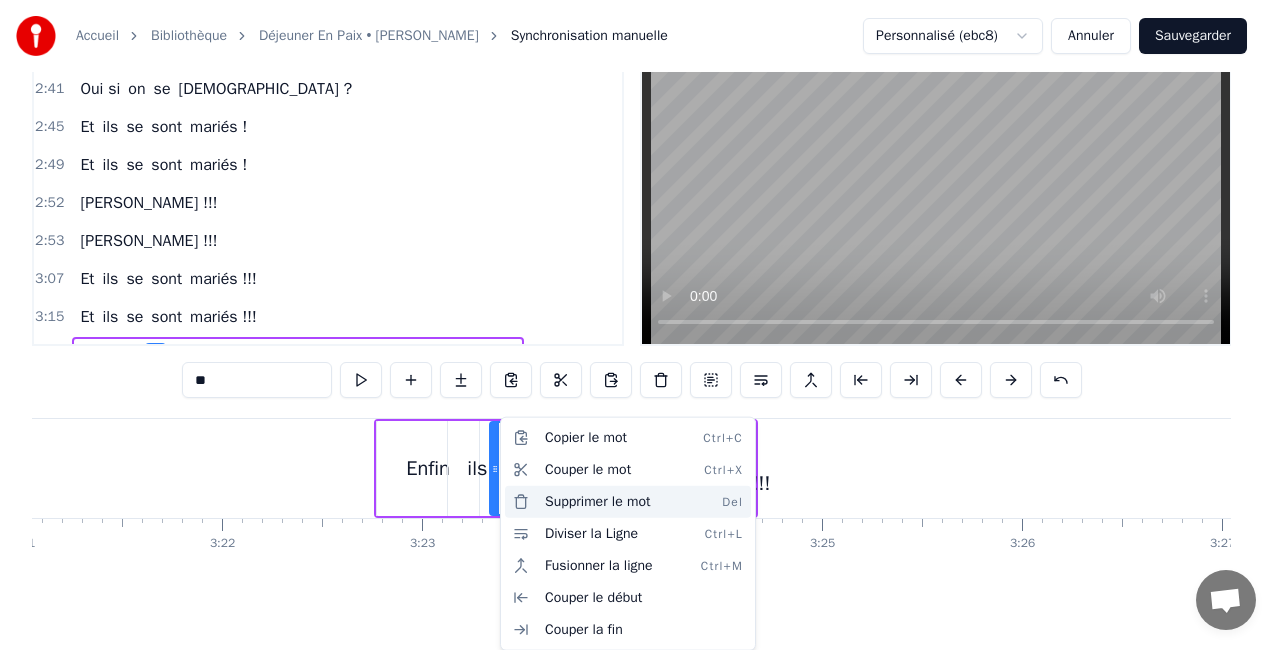 click on "Supprimer le mot Del" at bounding box center (628, 502) 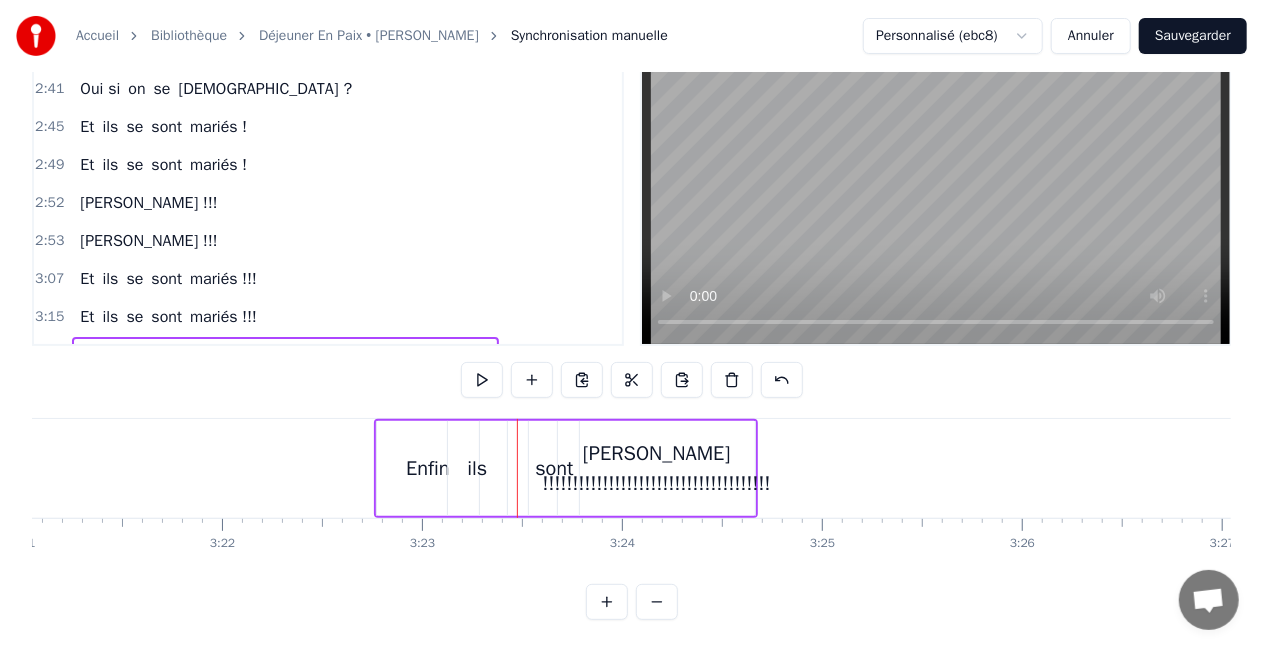 click on "sont" at bounding box center [554, 469] 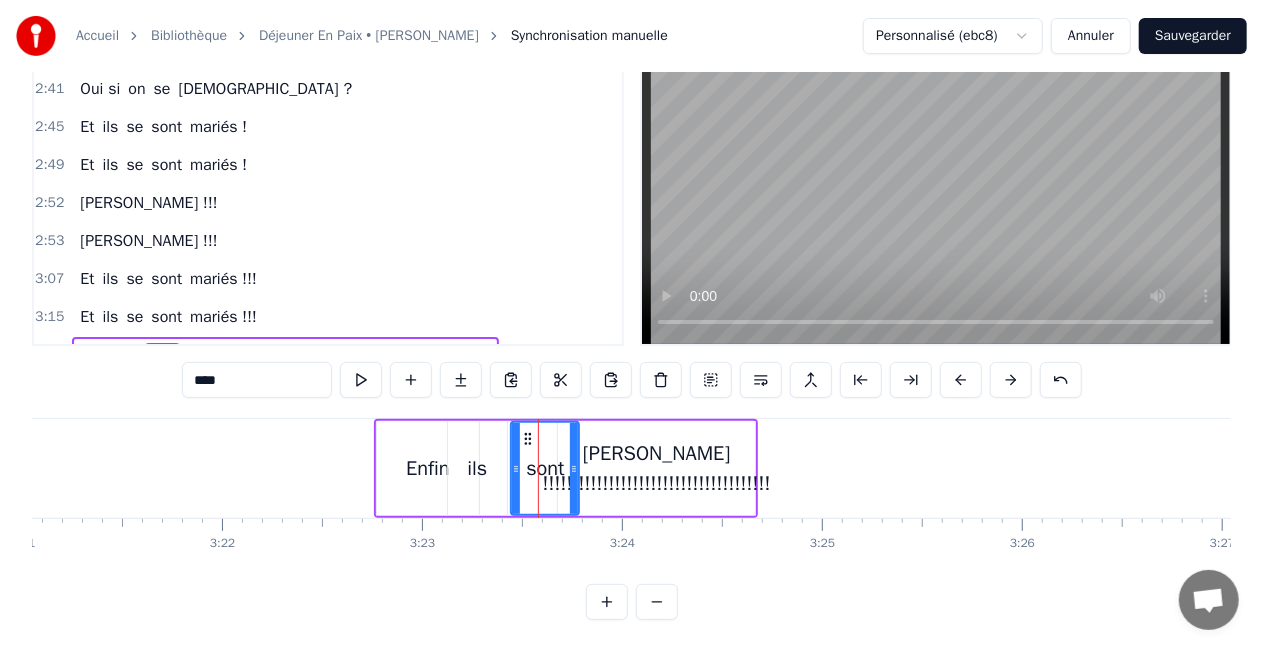 drag, startPoint x: 534, startPoint y: 468, endPoint x: 516, endPoint y: 469, distance: 18.027756 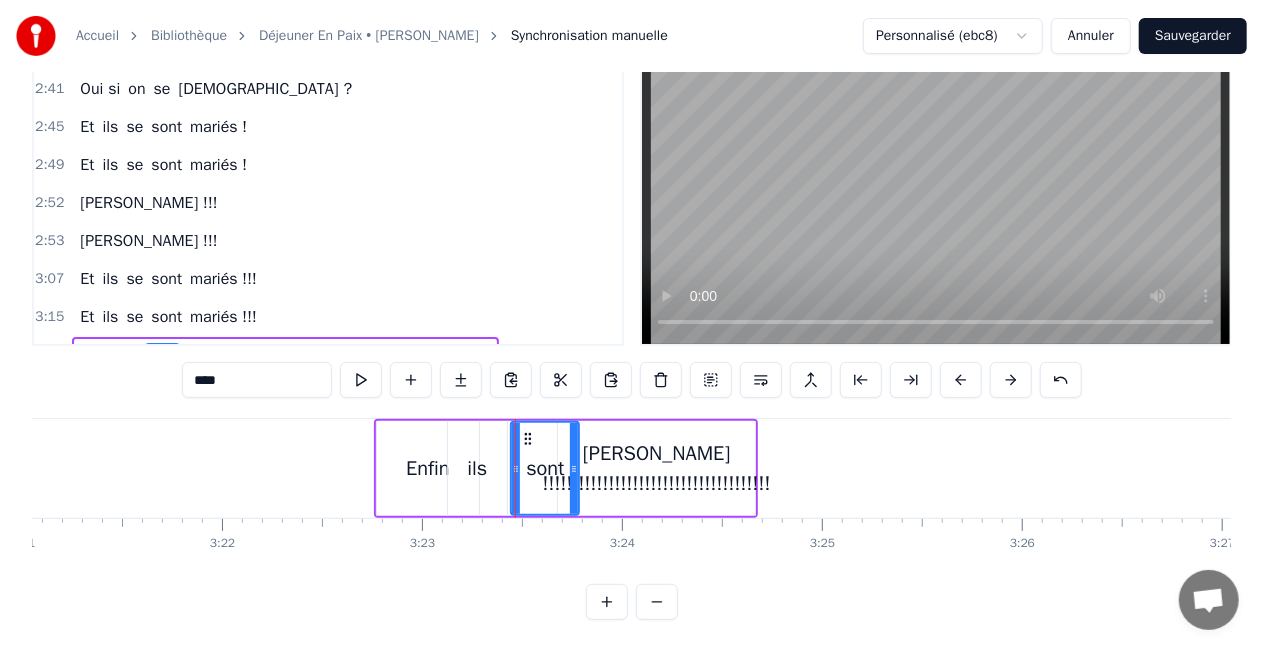 click on "ils" at bounding box center (477, 469) 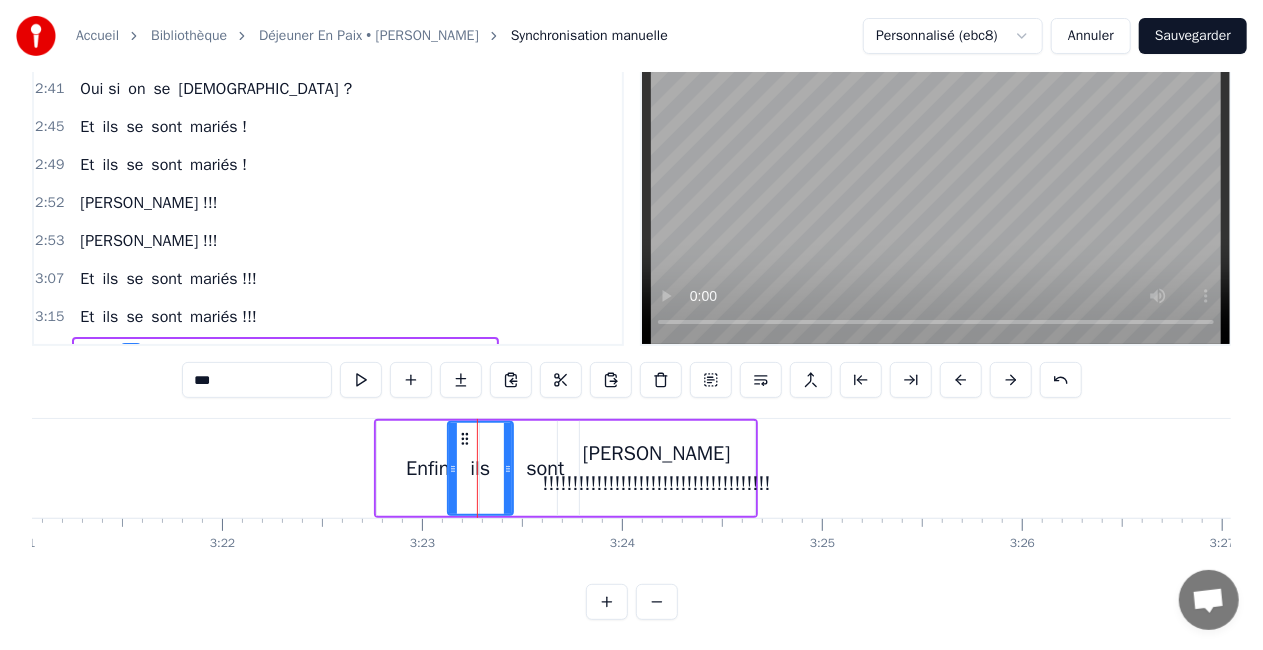 click 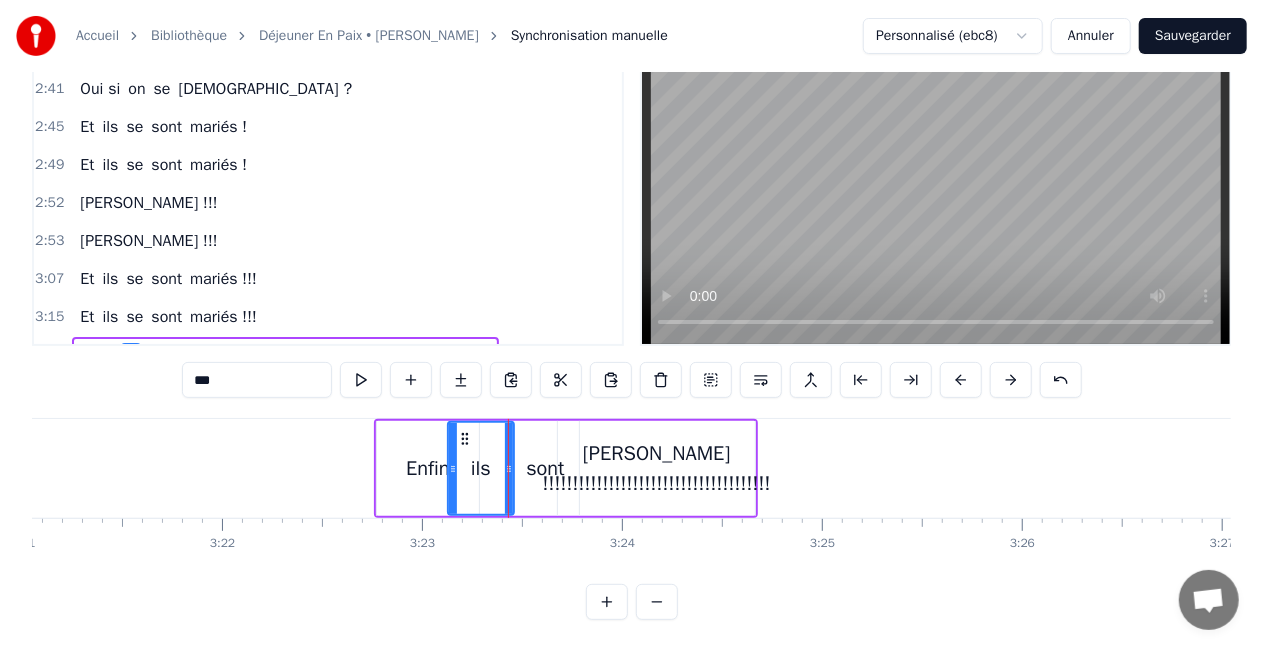 click on "2:49 Et ils se sont mariés  !" at bounding box center [328, 165] 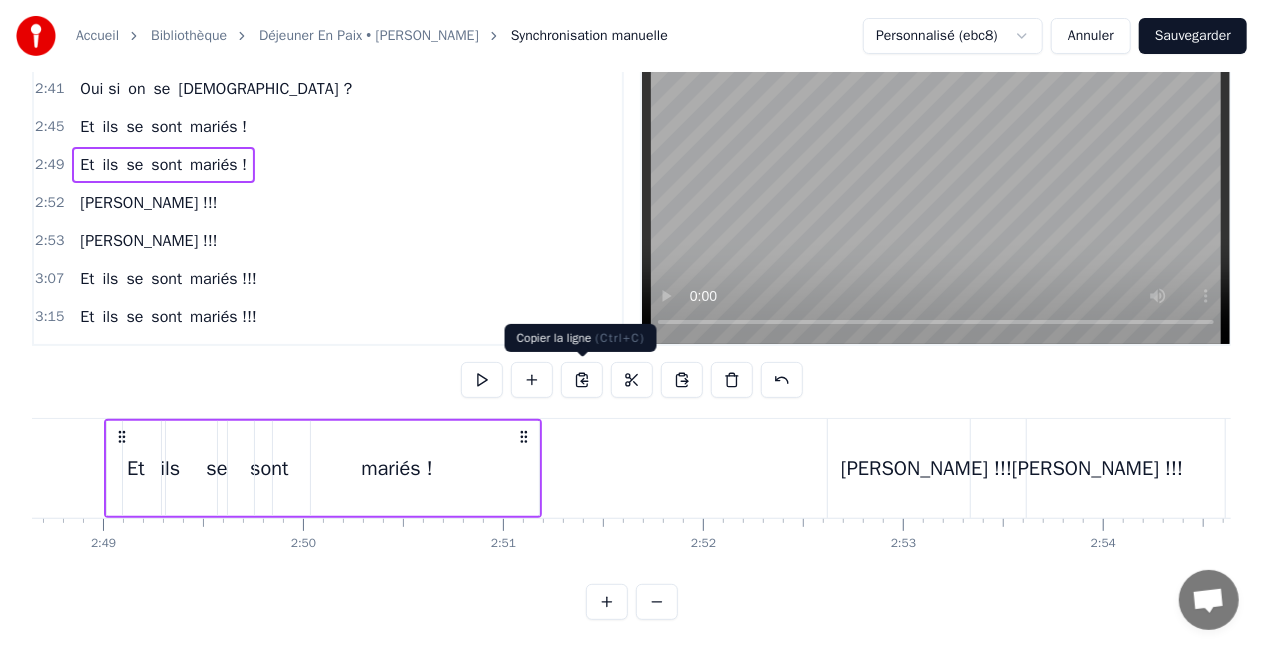 scroll, scrollTop: 0, scrollLeft: 33700, axis: horizontal 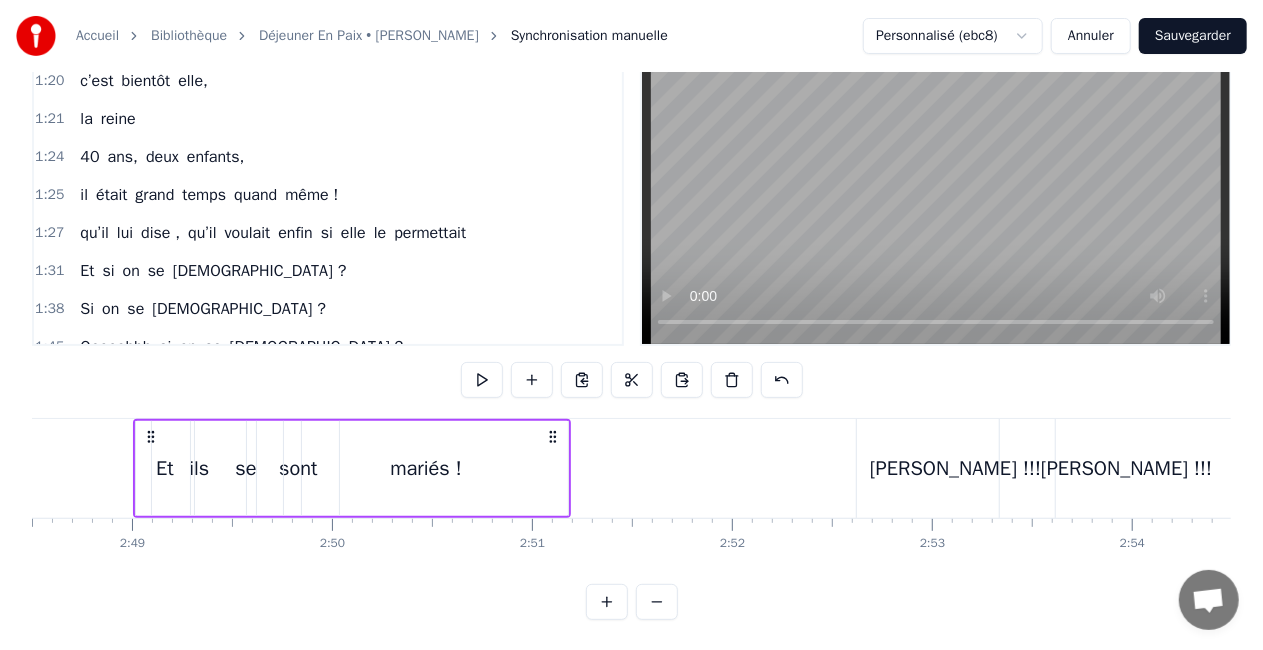 click on "40" at bounding box center (89, 157) 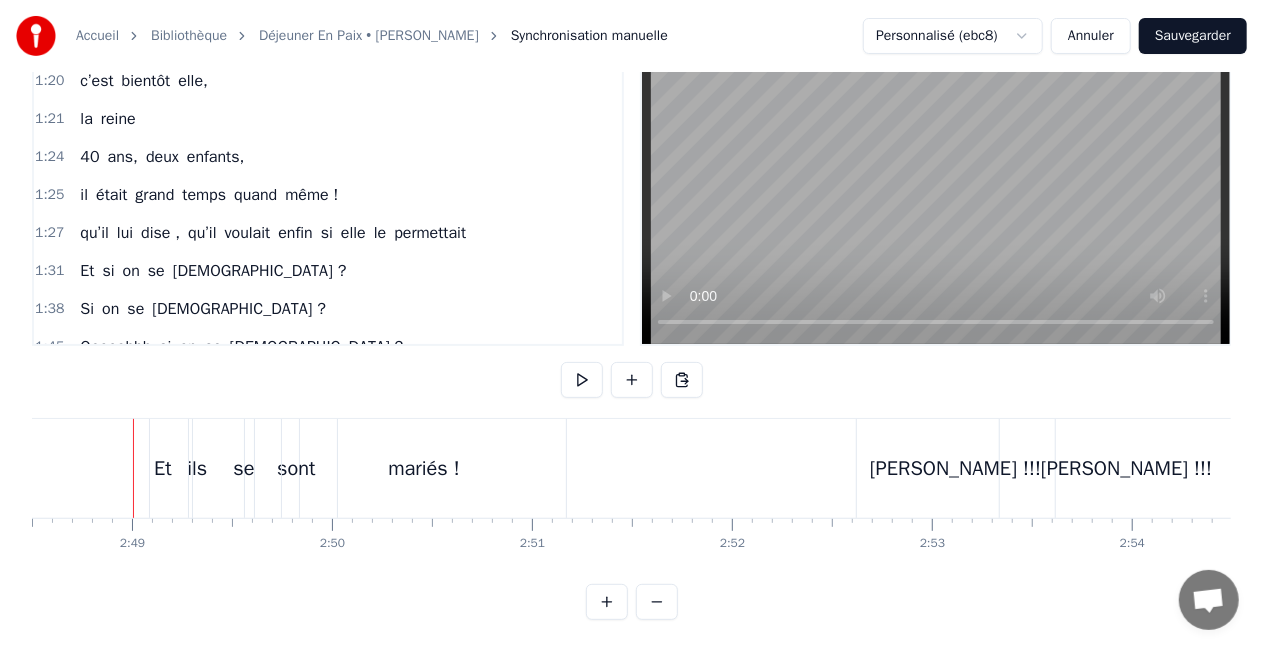 click on "40" at bounding box center [89, 157] 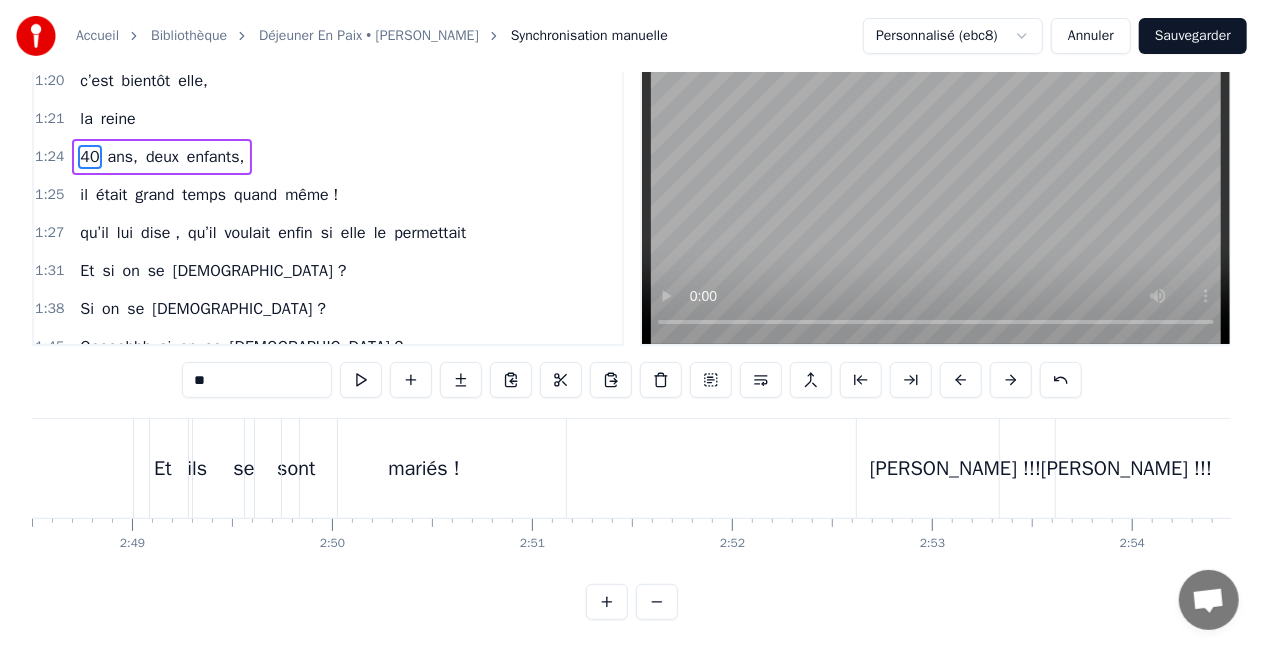 scroll, scrollTop: 77, scrollLeft: 0, axis: vertical 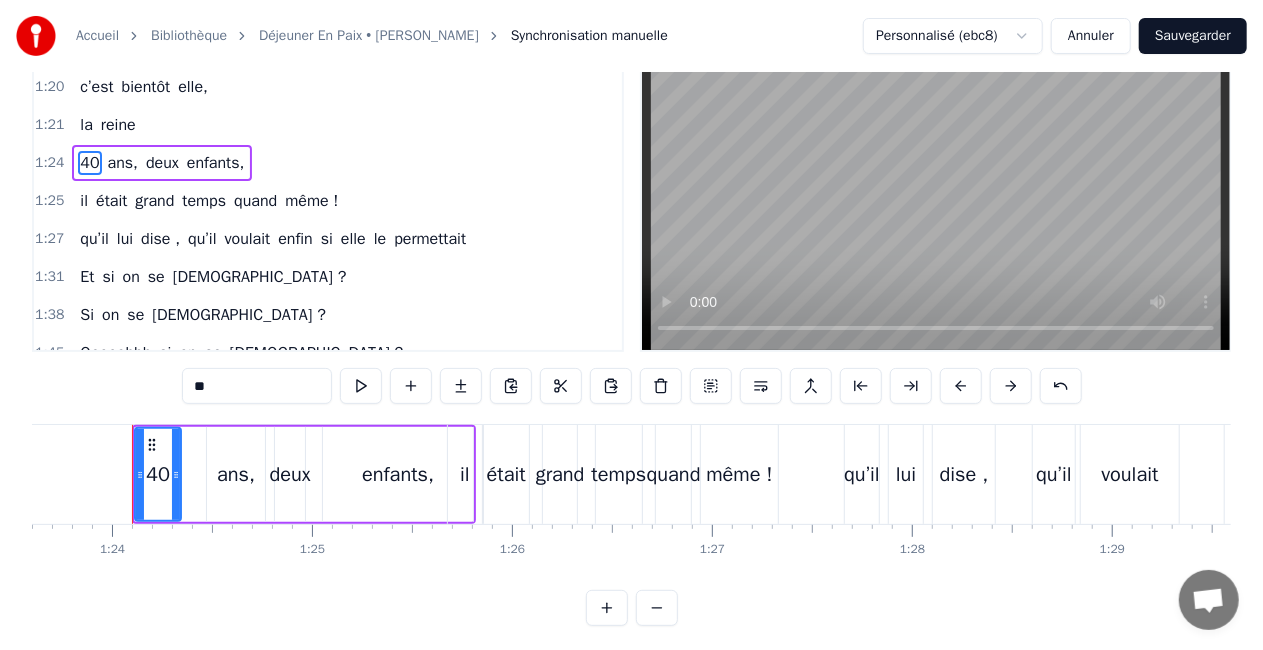 click at bounding box center (6715, 474) 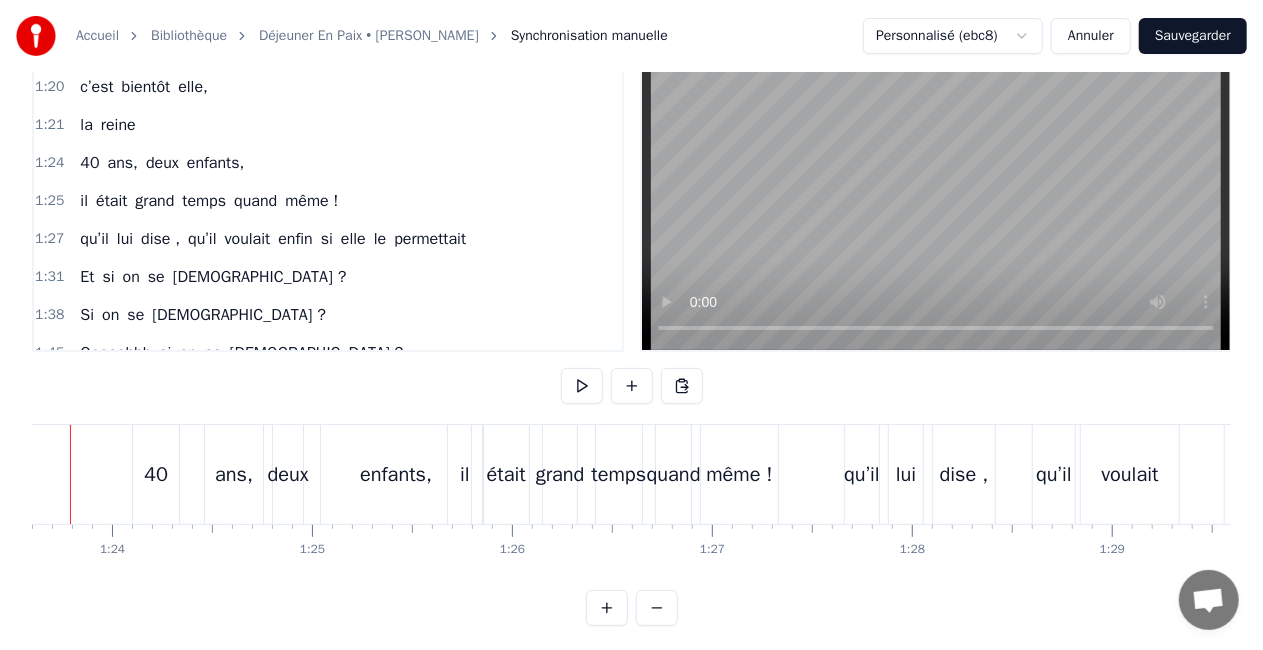 scroll, scrollTop: 0, scrollLeft: 16658, axis: horizontal 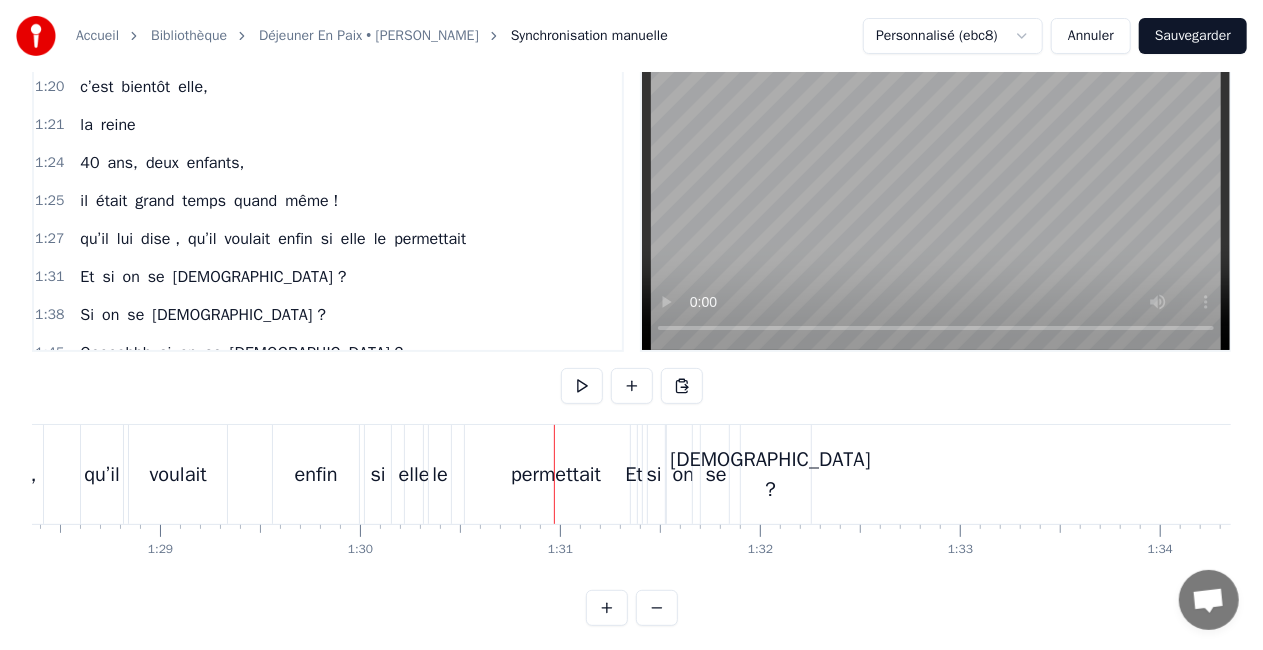 click on "40" at bounding box center (89, 163) 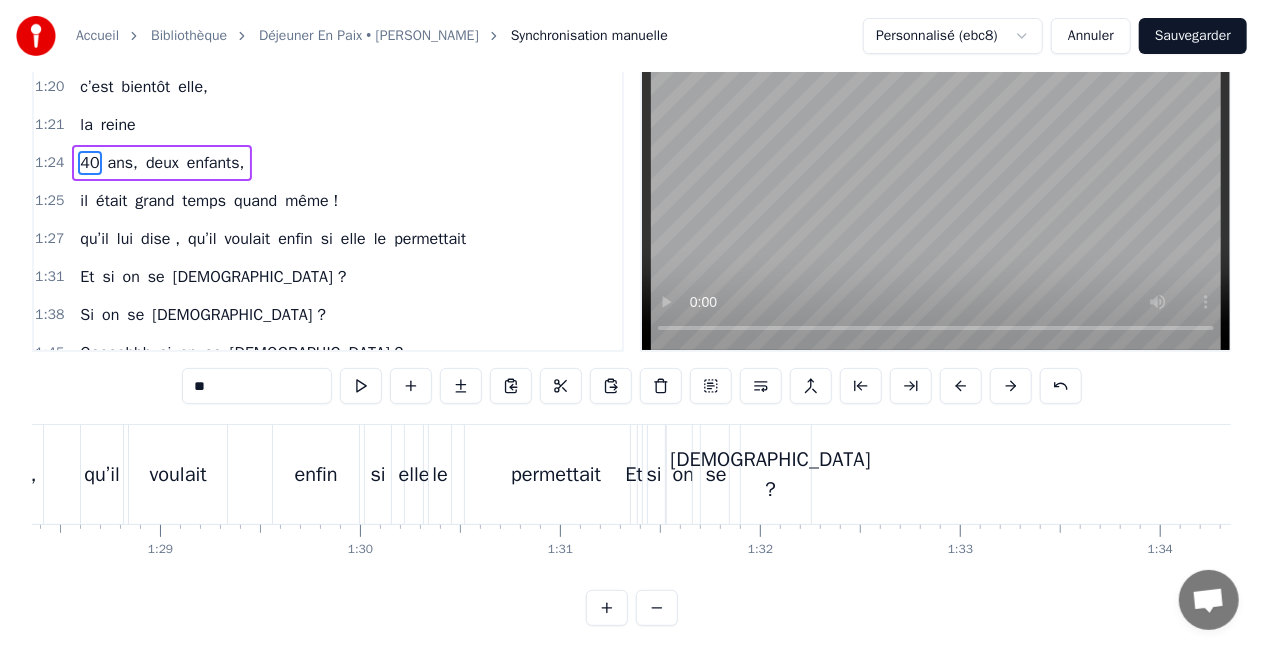 scroll, scrollTop: 71, scrollLeft: 0, axis: vertical 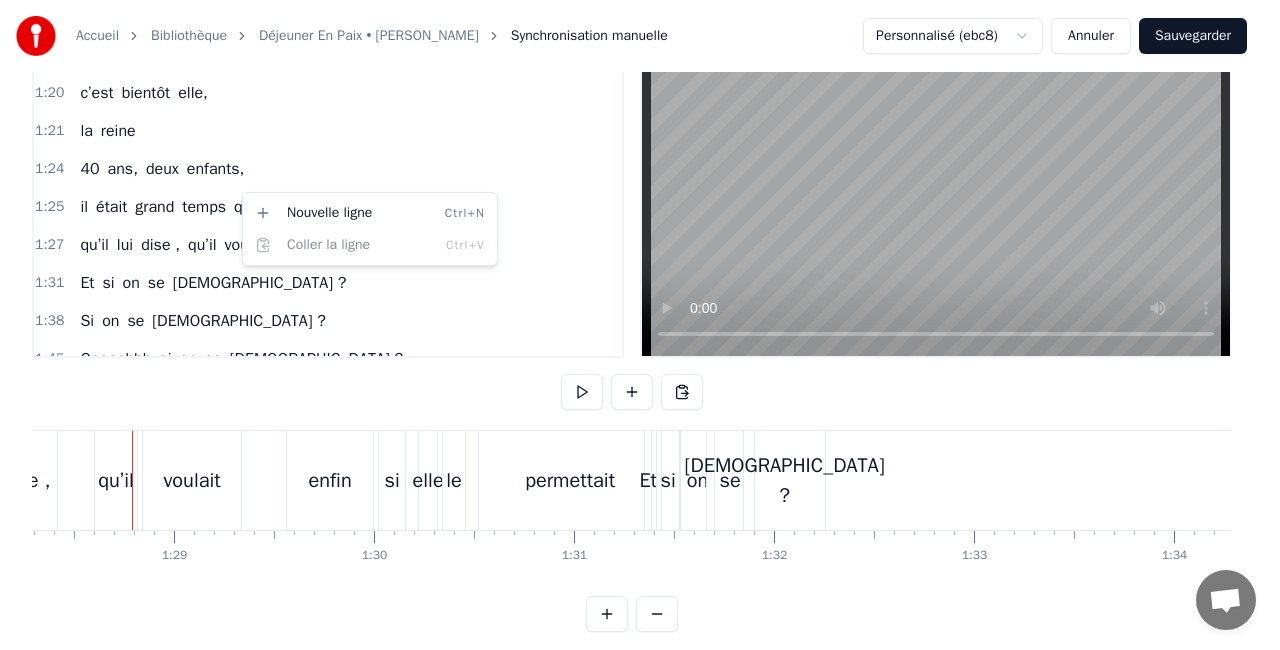 click on "Accueil Bibliothèque Déjeuner En Paix • [PERSON_NAME] Synchronisation manuelle Personnalisé (ebc8) Annuler Sauvegarder 0:14 Il se lève du pied gauche assez tôt le matin 0:19 Vite besoin d’un café pour Boudin 0:23 Il attend qu’elle s’réveille et qu’elle se lève enfin 0:27 La maison est calme... 0:28 pas normal… 0:30 Cette fois il ne lui 0:32 annonça pas, 0:33 Une nouvelle intervention 0:38 Il l’emmena tout en haut , d’une colline où tout est beau 0:41 Il lui dit , qu’il voulait enfin si elle le permettait 0:45 Et si on se mariait  ? 0:52 Et si on se mariait  ? 1:00 10 ans maintenant, 1:02 qu’ils se se sont rencontrés 1:04 Grâce à l’aide d’une épatante kiné 1:08 Un gros mal de dos, 1:10 Un genou qui vieillit 1:12 On peut lui dire un gros bravo tout d' même 1:16 Elle prend son vin blanc 1:18 en riant, 1:20 c’est bientôt elle, 1:21 la reine 1:24 40 ans, deux enfants, 1:25 il était grand temps quand même  ! 1:27 qu’il lui dise , qu’il voulait enfin si elle le 1:31" at bounding box center [640, 296] 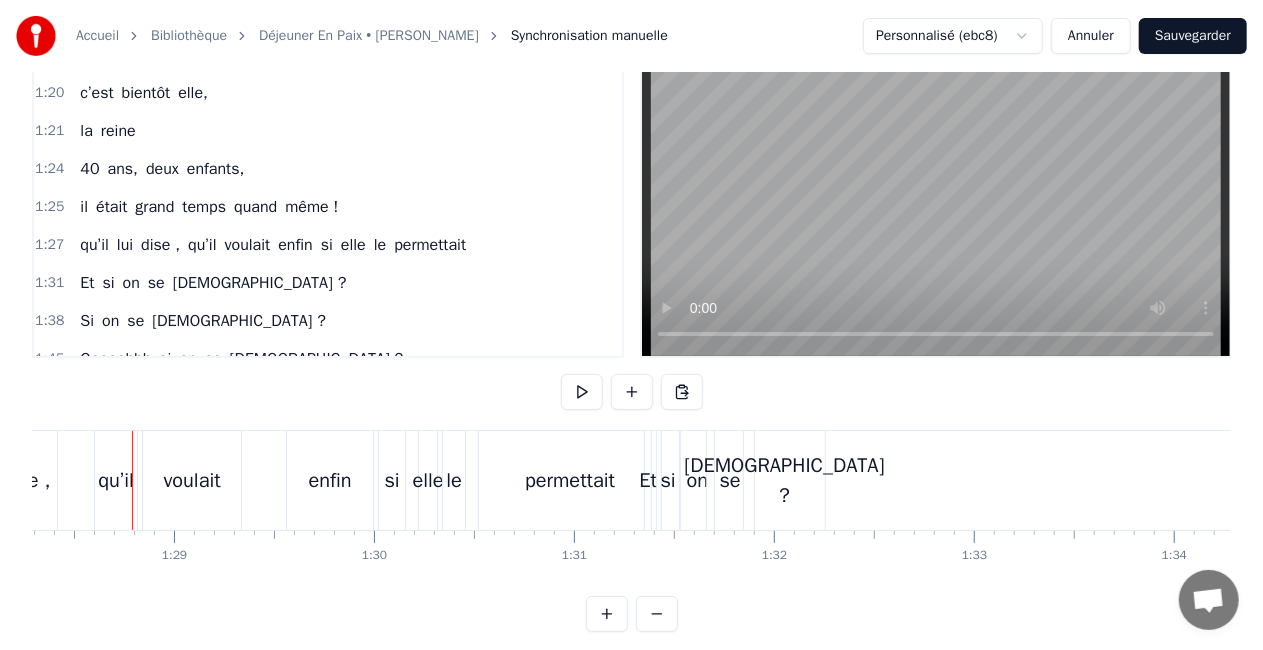 click on "quand" at bounding box center (255, 207) 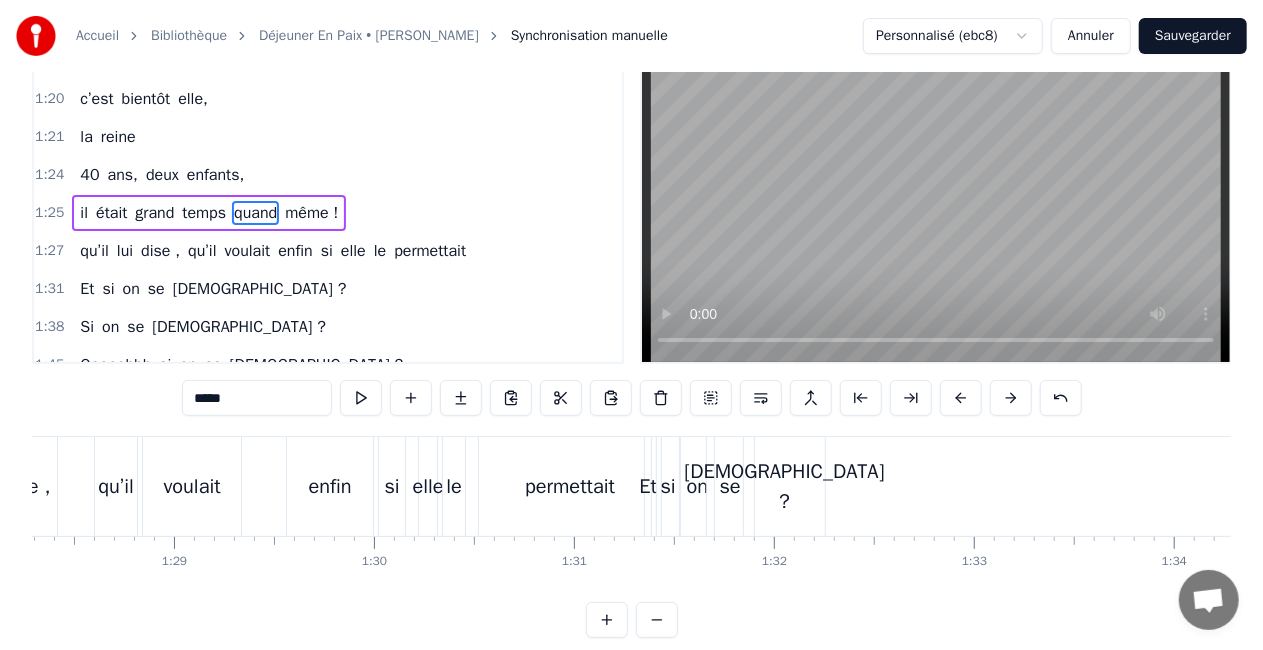 scroll, scrollTop: 0, scrollLeft: 0, axis: both 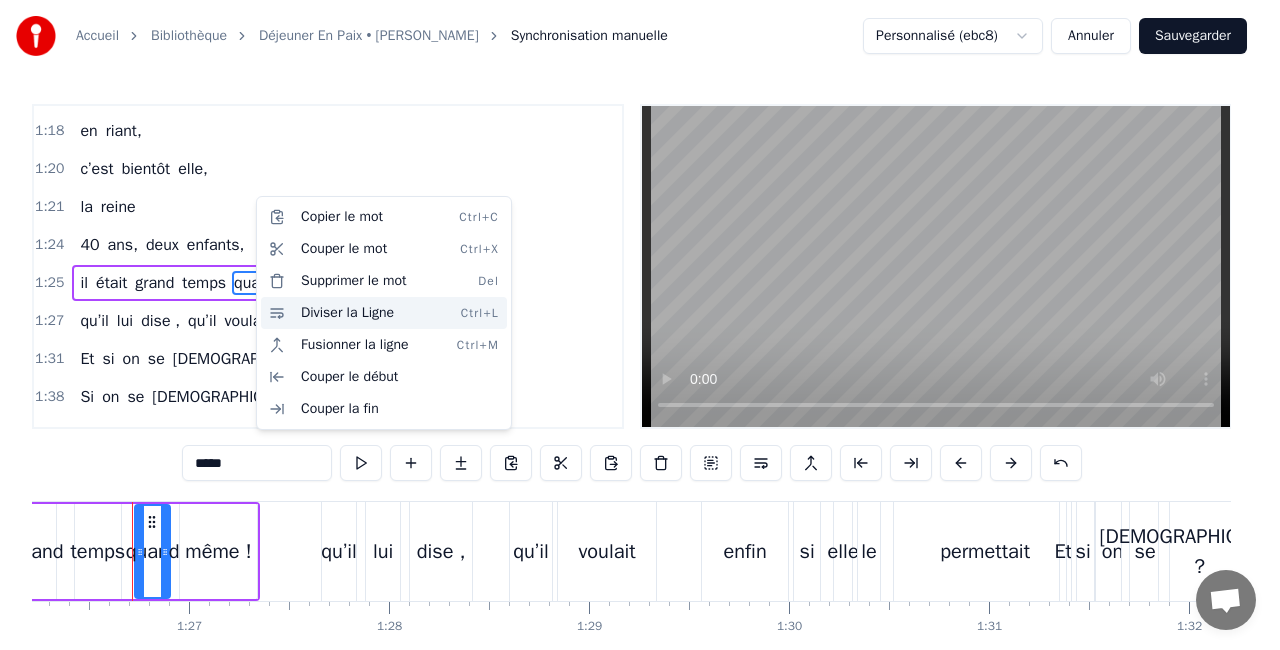 click on "Diviser la Ligne Ctrl+L" at bounding box center [384, 313] 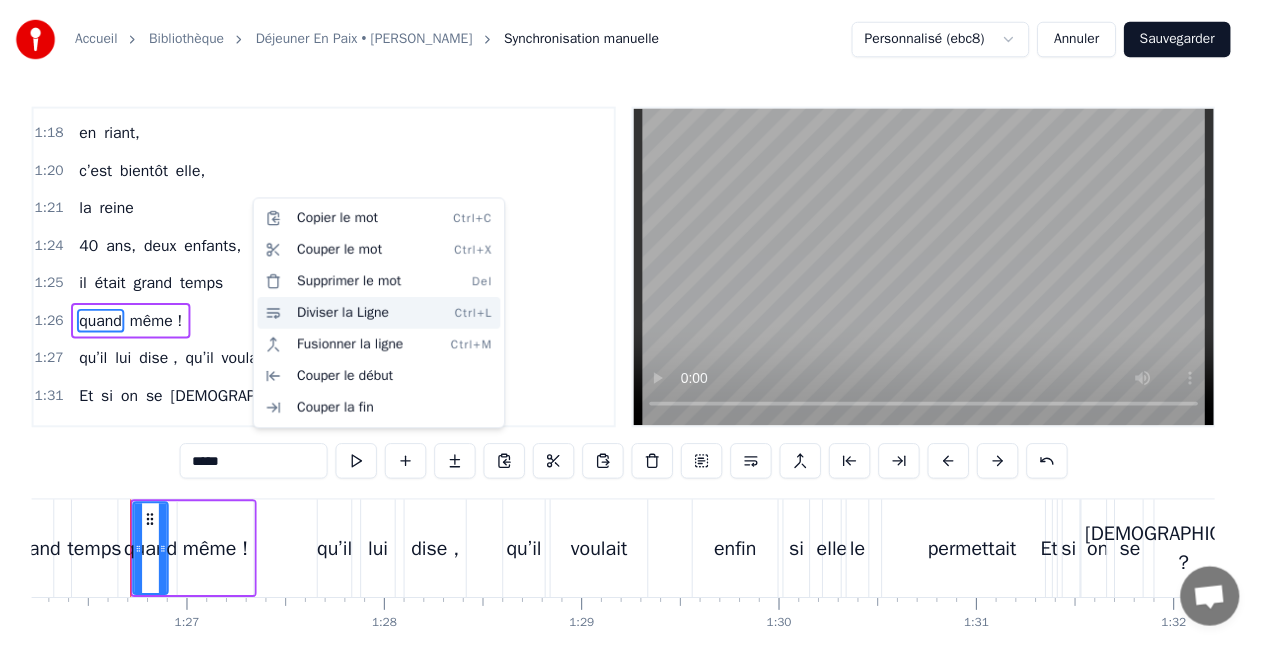 scroll, scrollTop: 754, scrollLeft: 0, axis: vertical 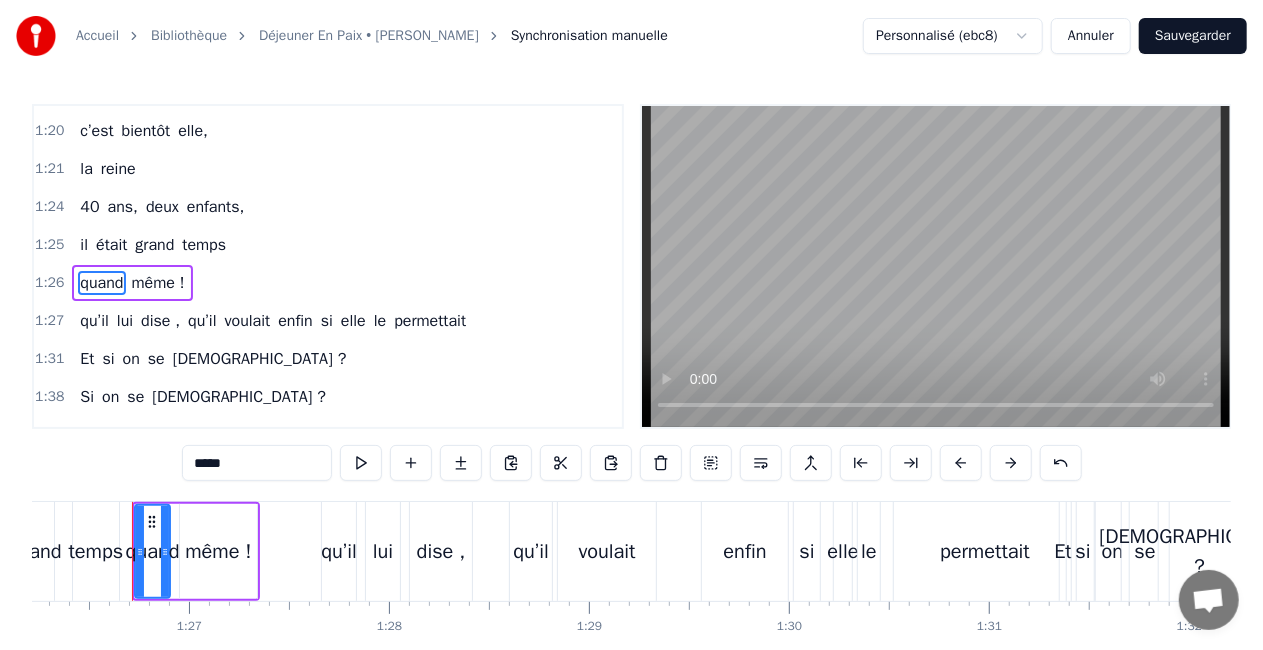 click on "1:21 la reine" at bounding box center (328, 169) 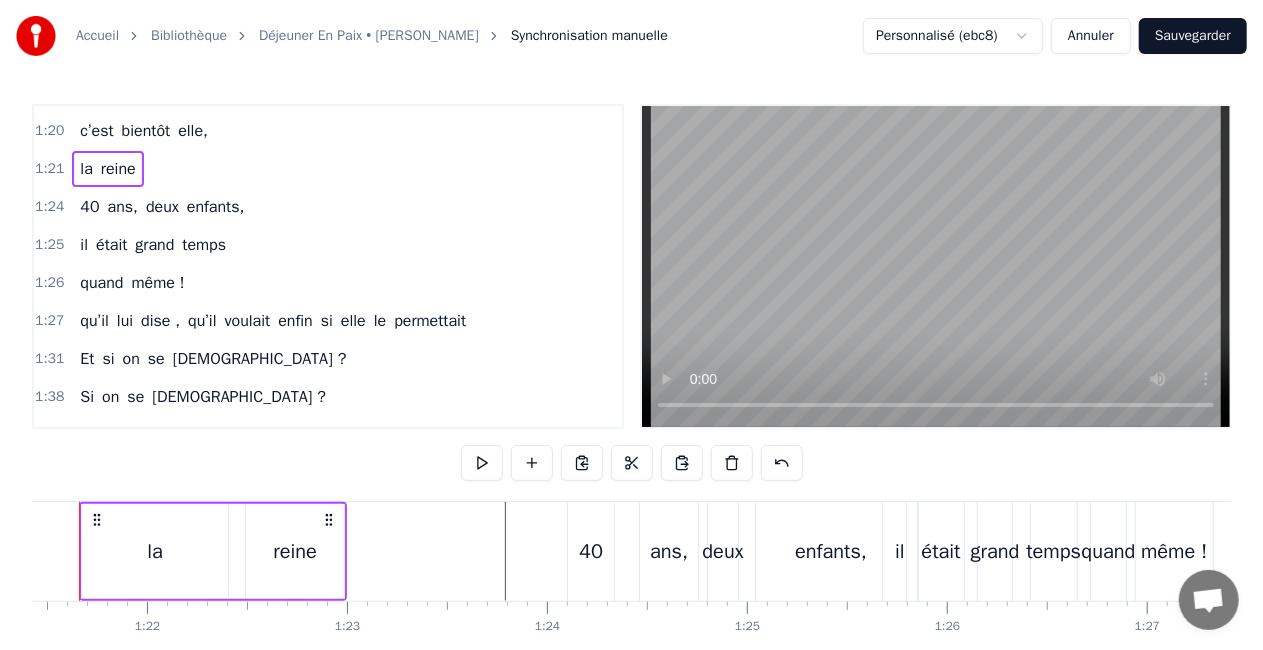 scroll, scrollTop: 0, scrollLeft: 16232, axis: horizontal 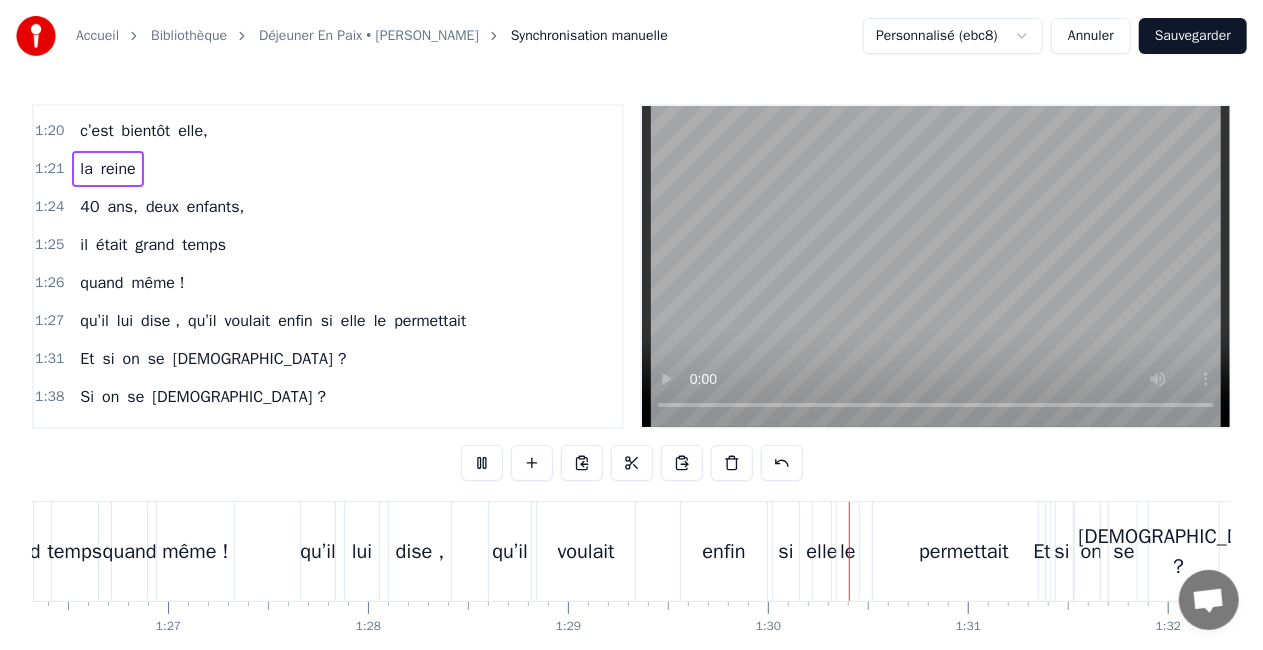 click on "la" at bounding box center [86, 169] 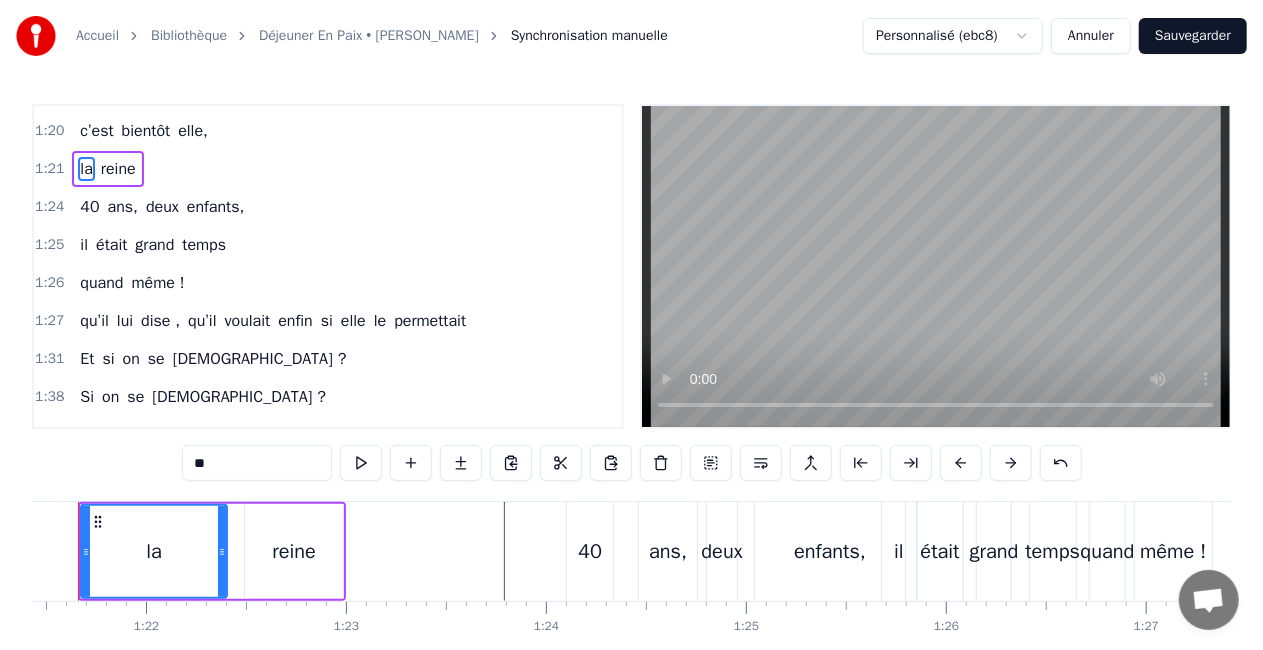 scroll, scrollTop: 0, scrollLeft: 16232, axis: horizontal 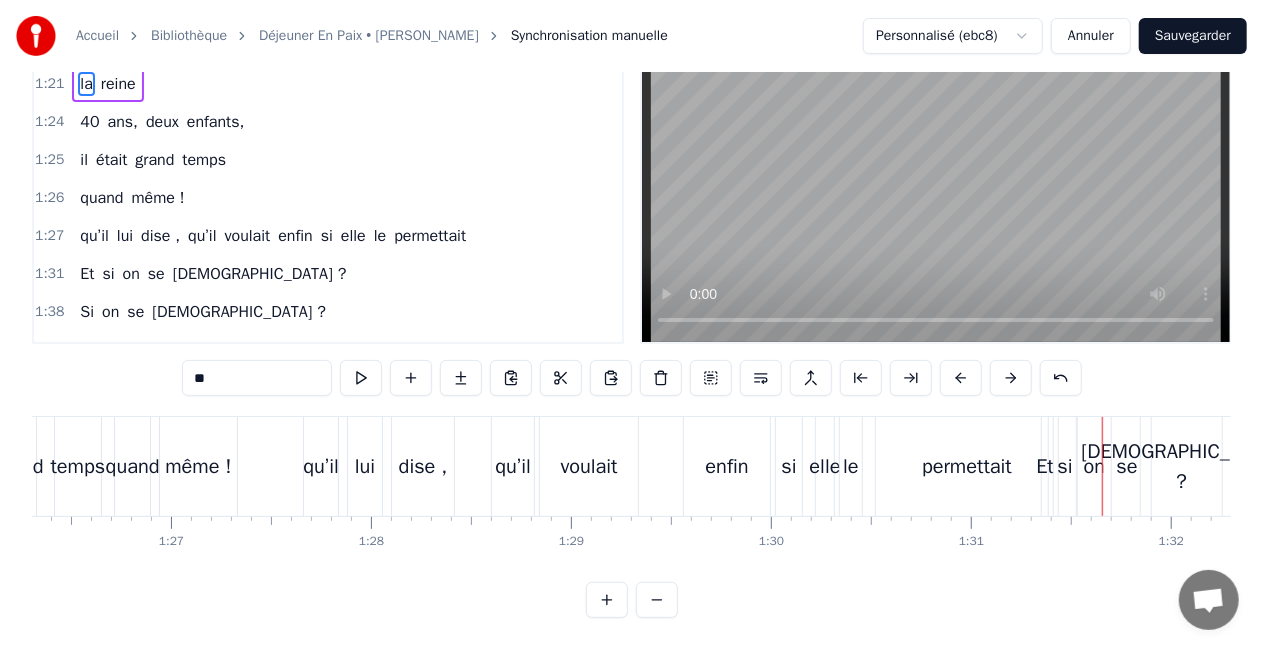 click on "Sauvegarder" at bounding box center (1193, 36) 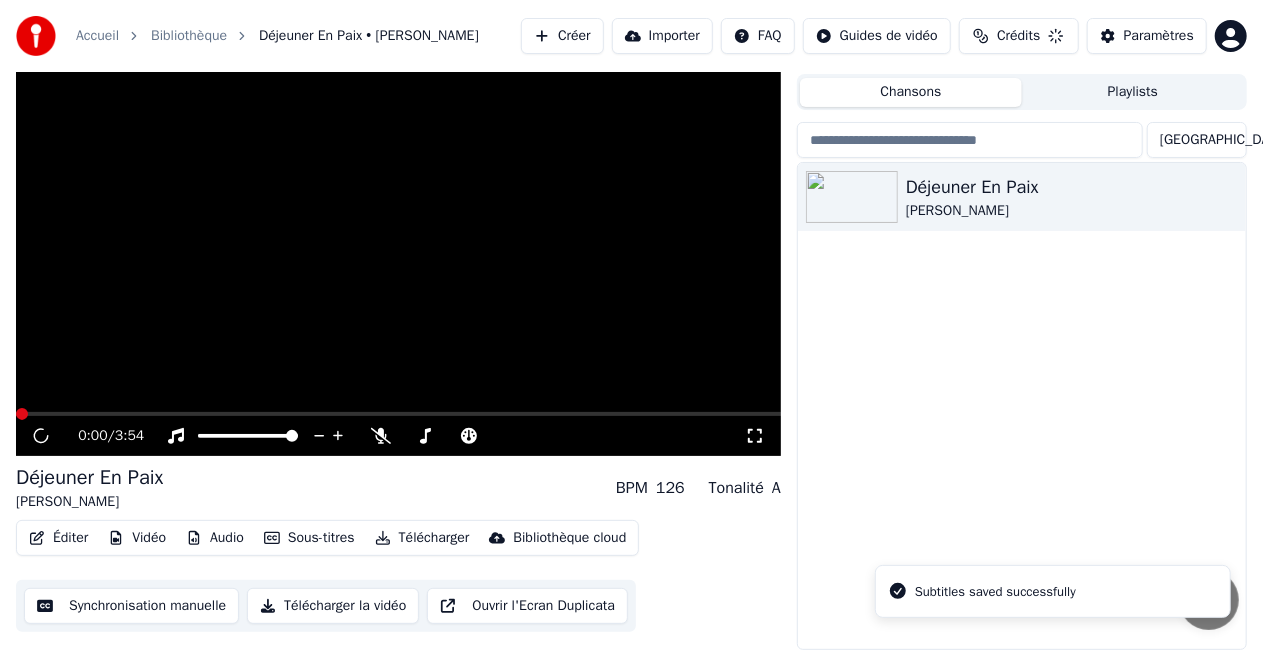 scroll, scrollTop: 45, scrollLeft: 0, axis: vertical 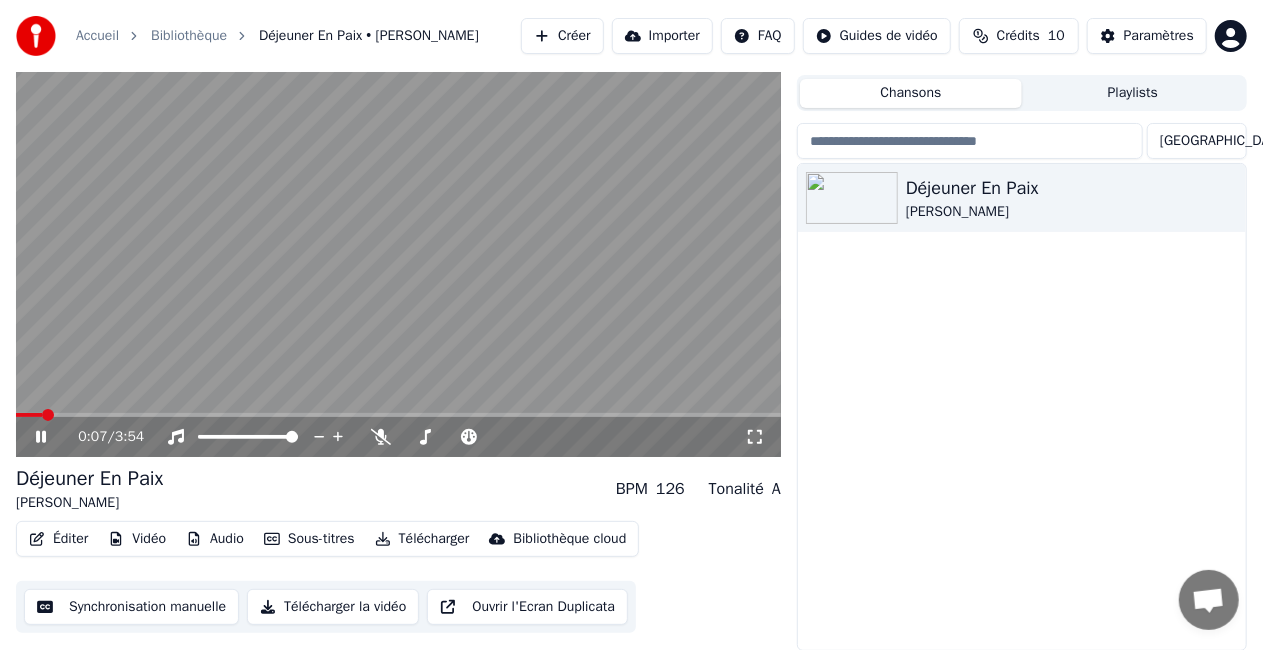 click on "Synchronisation manuelle" at bounding box center (131, 607) 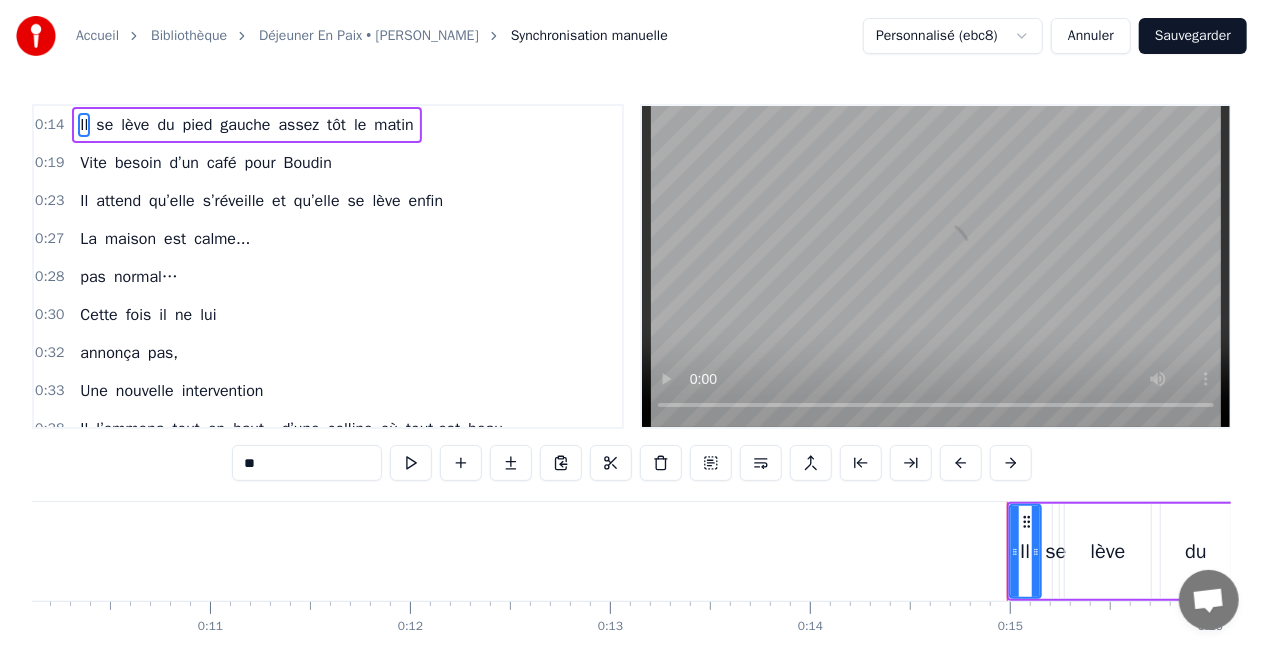 scroll, scrollTop: 0, scrollLeft: 2896, axis: horizontal 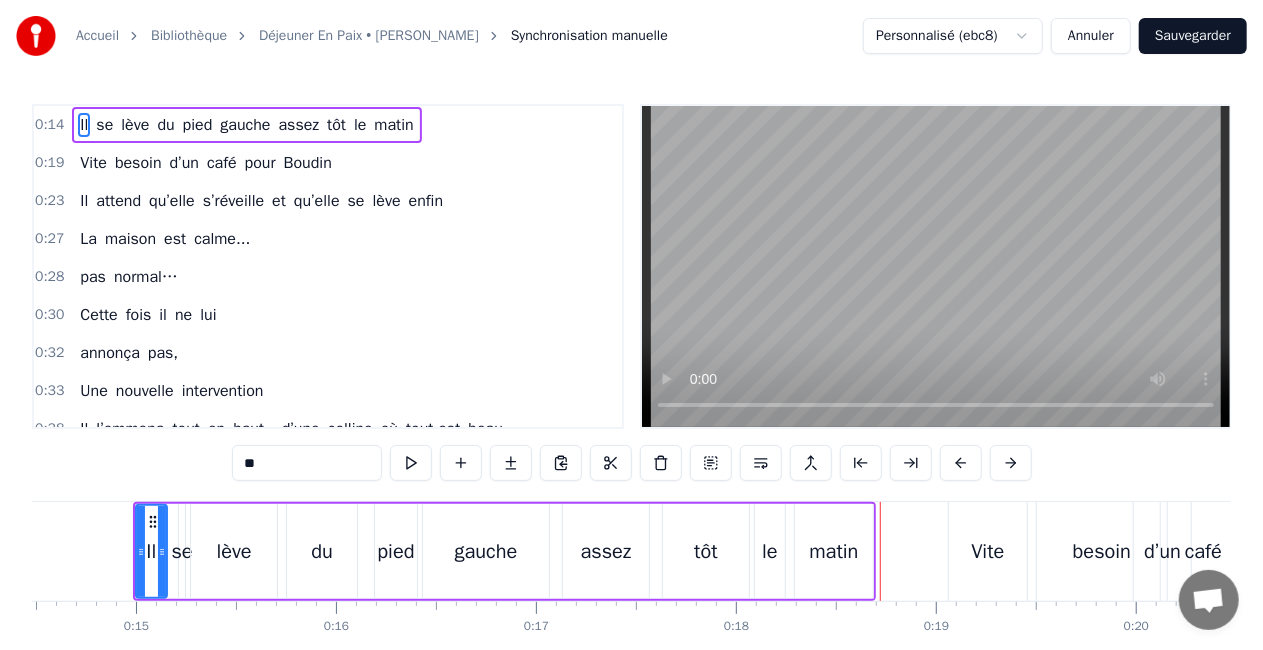 click on "Sauvegarder" at bounding box center [1193, 36] 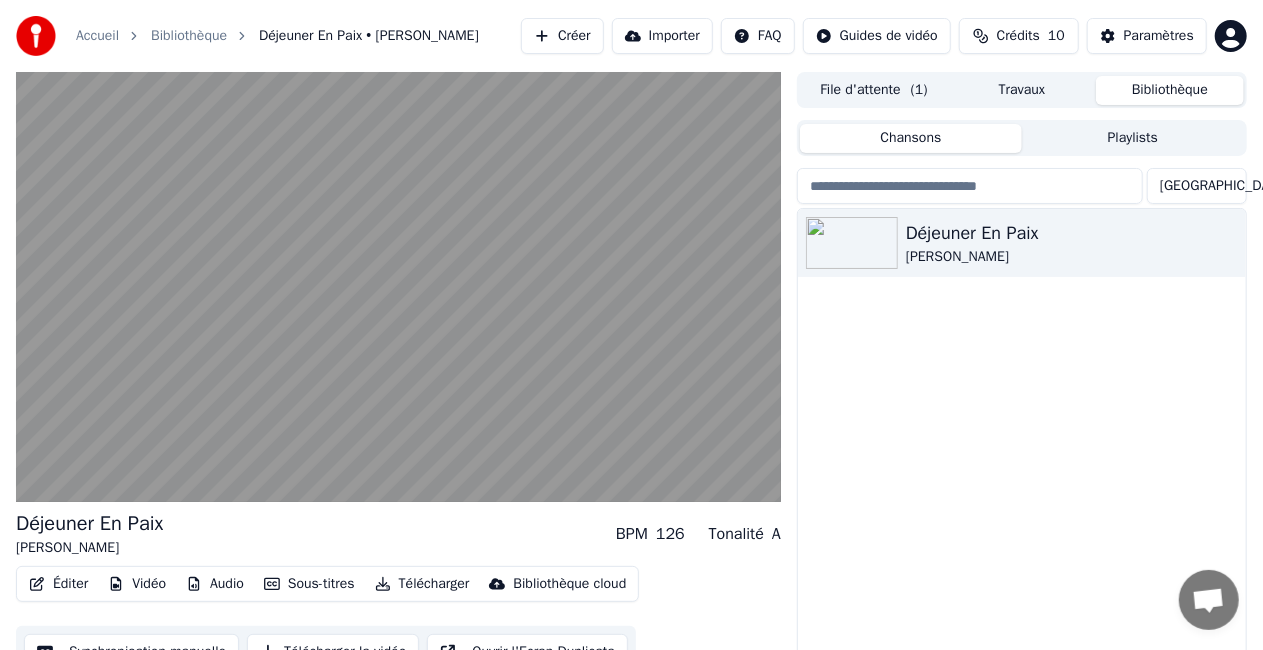 scroll, scrollTop: 45, scrollLeft: 0, axis: vertical 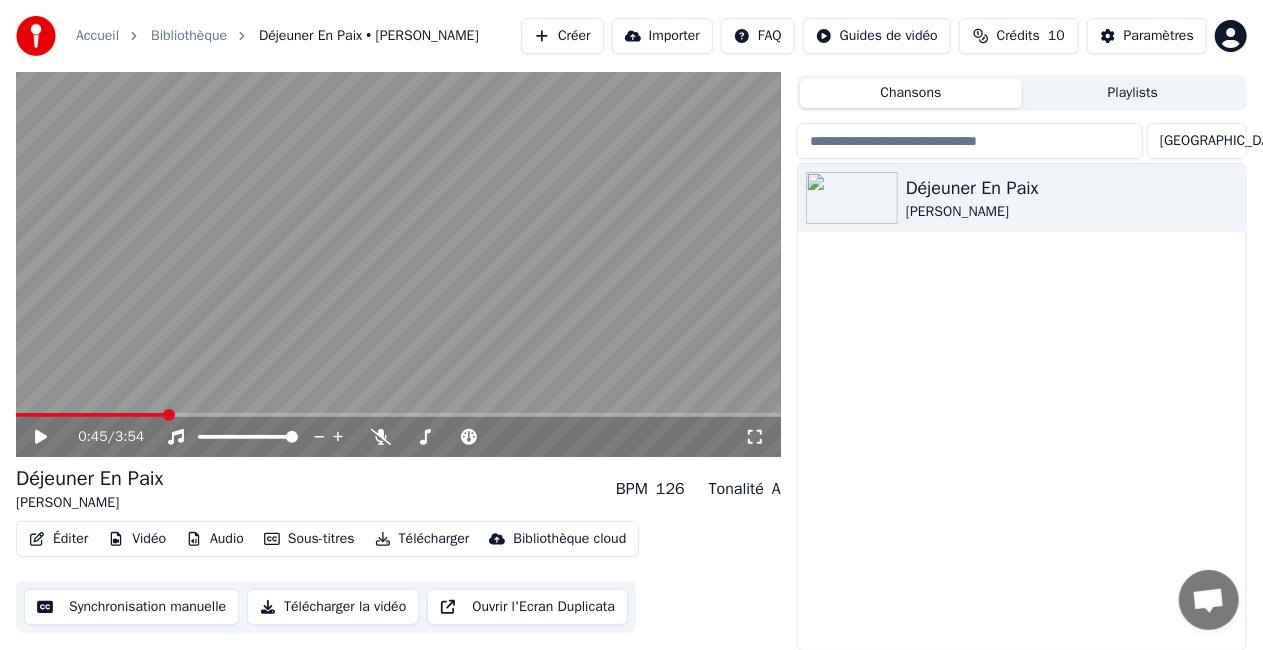click at bounding box center (91, 415) 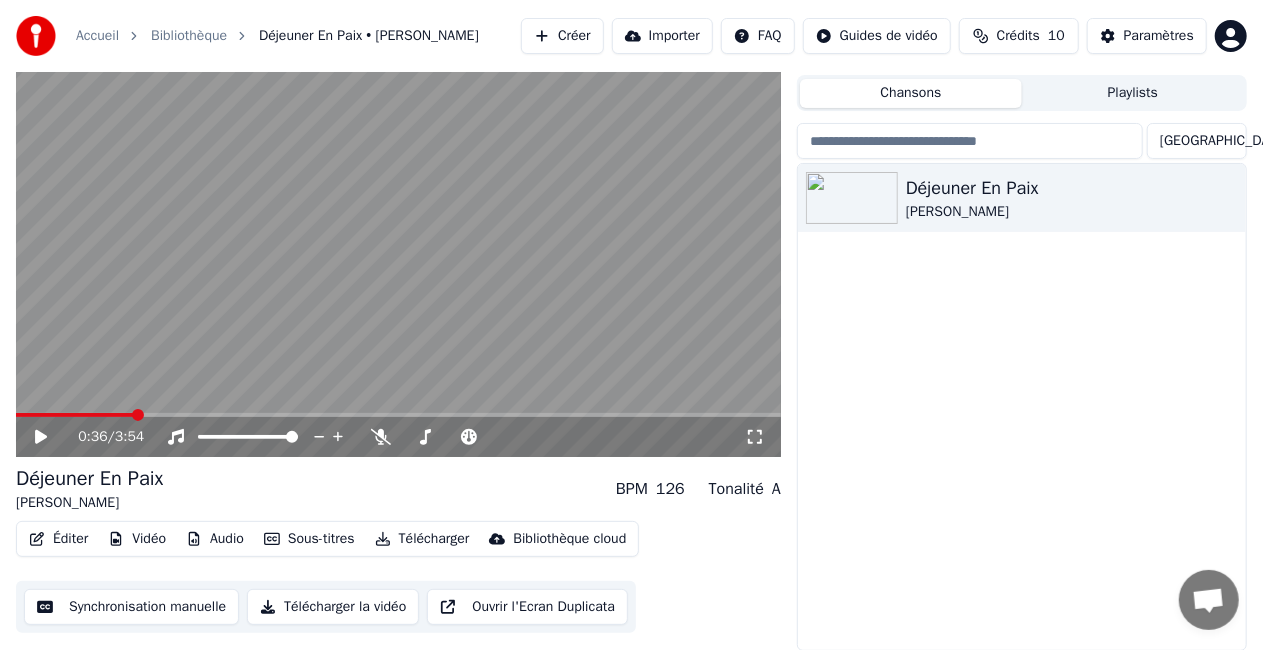 click 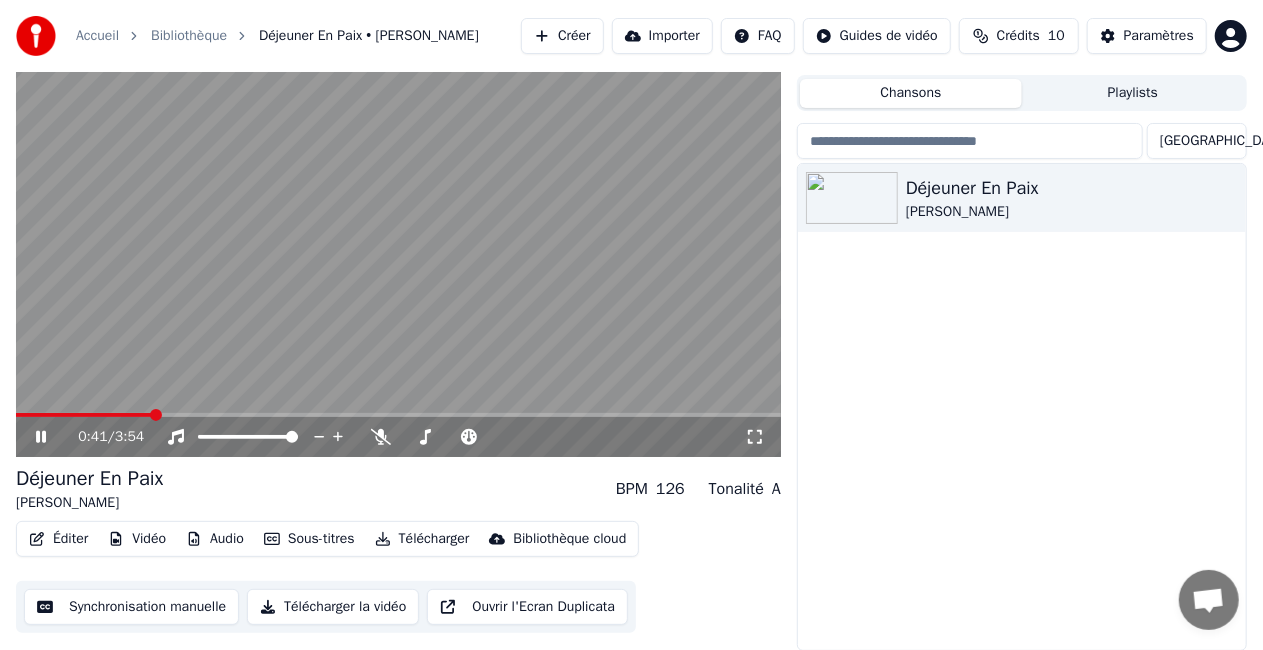 click 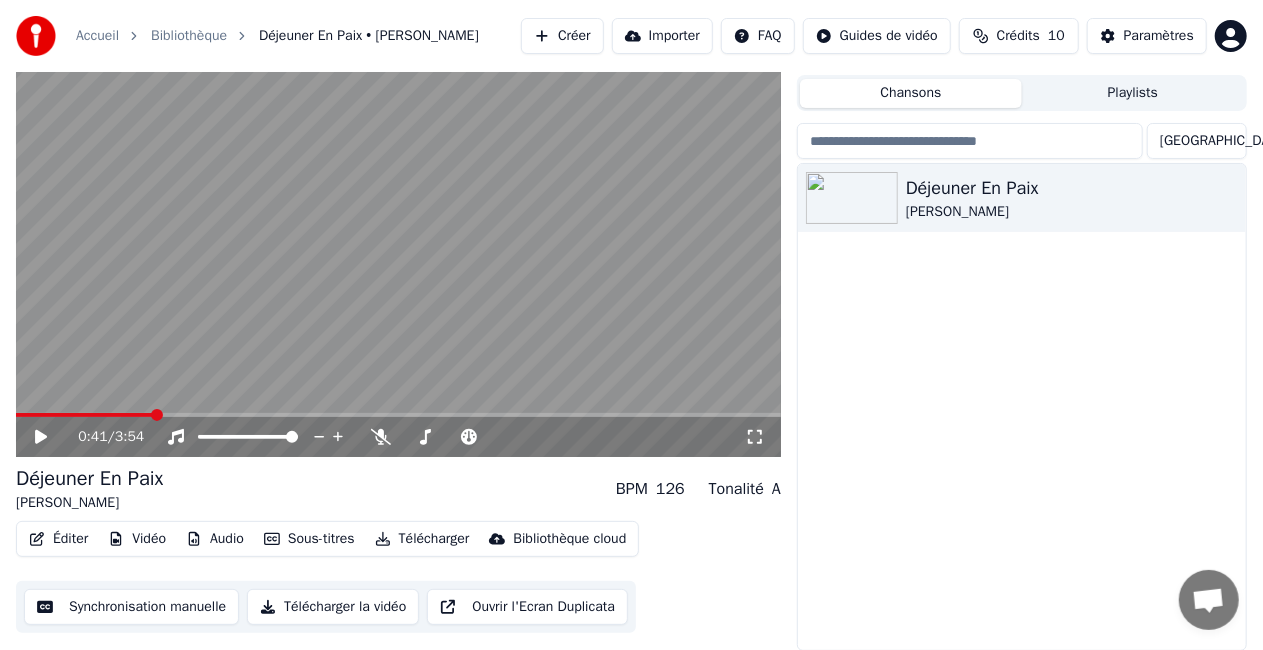 click 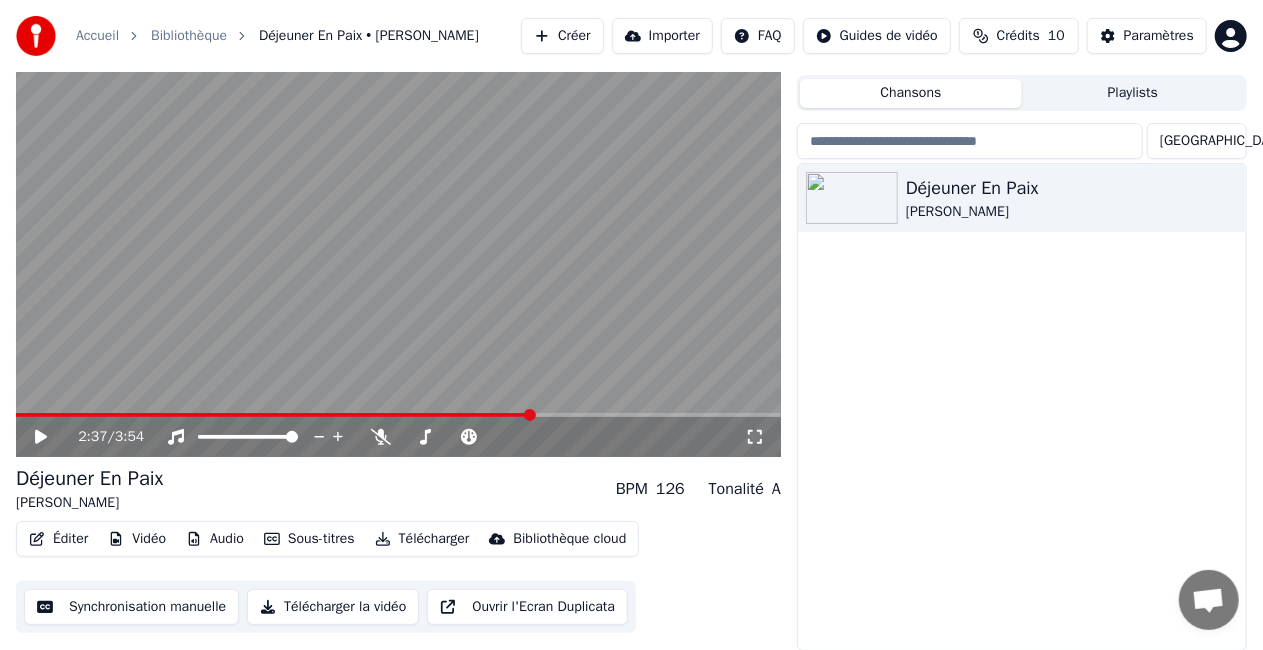 click at bounding box center (398, 242) 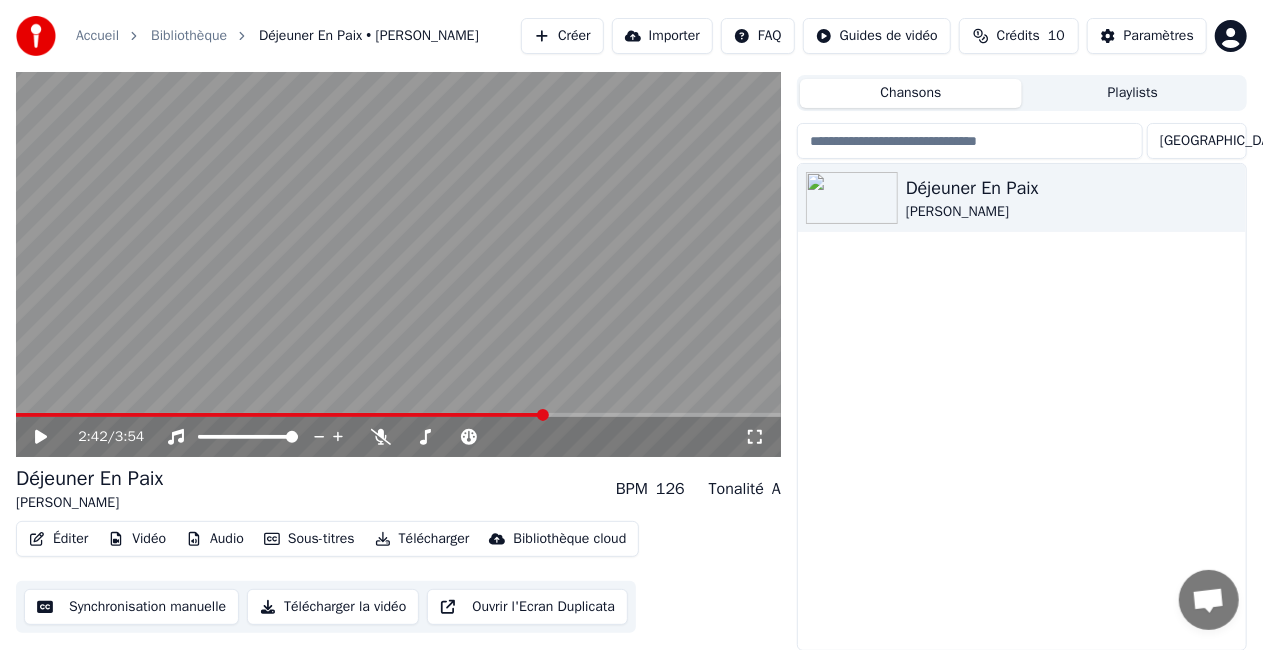 click at bounding box center [281, 415] 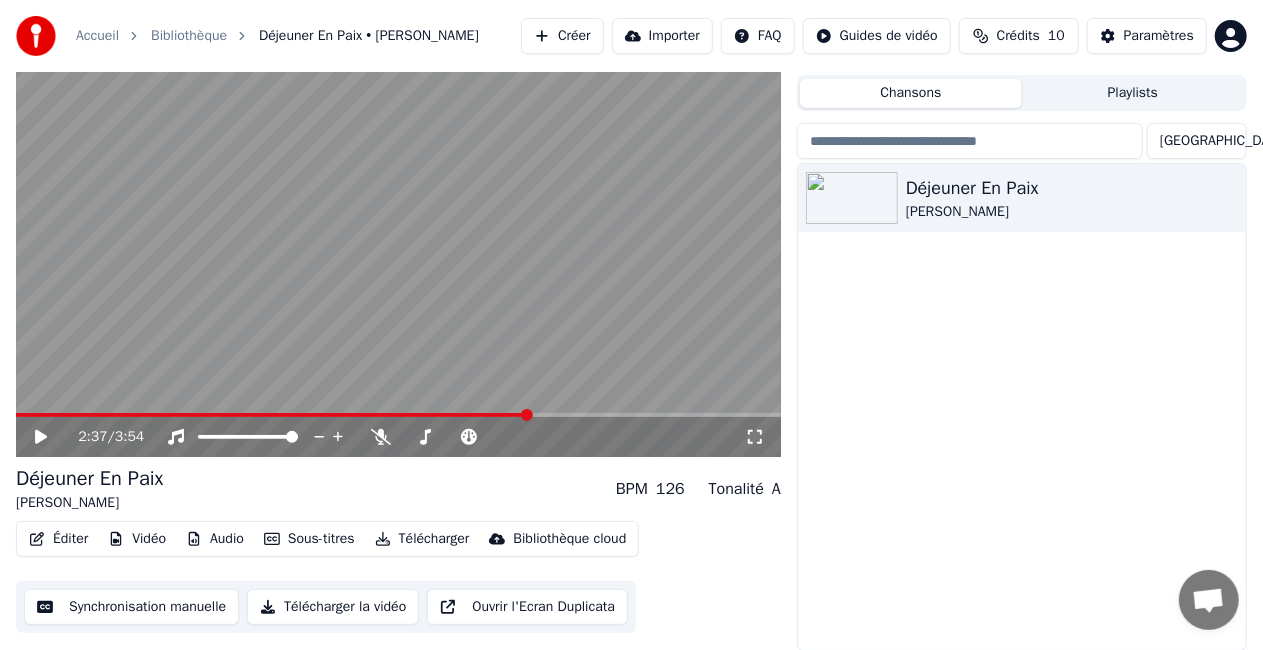 click at bounding box center (272, 415) 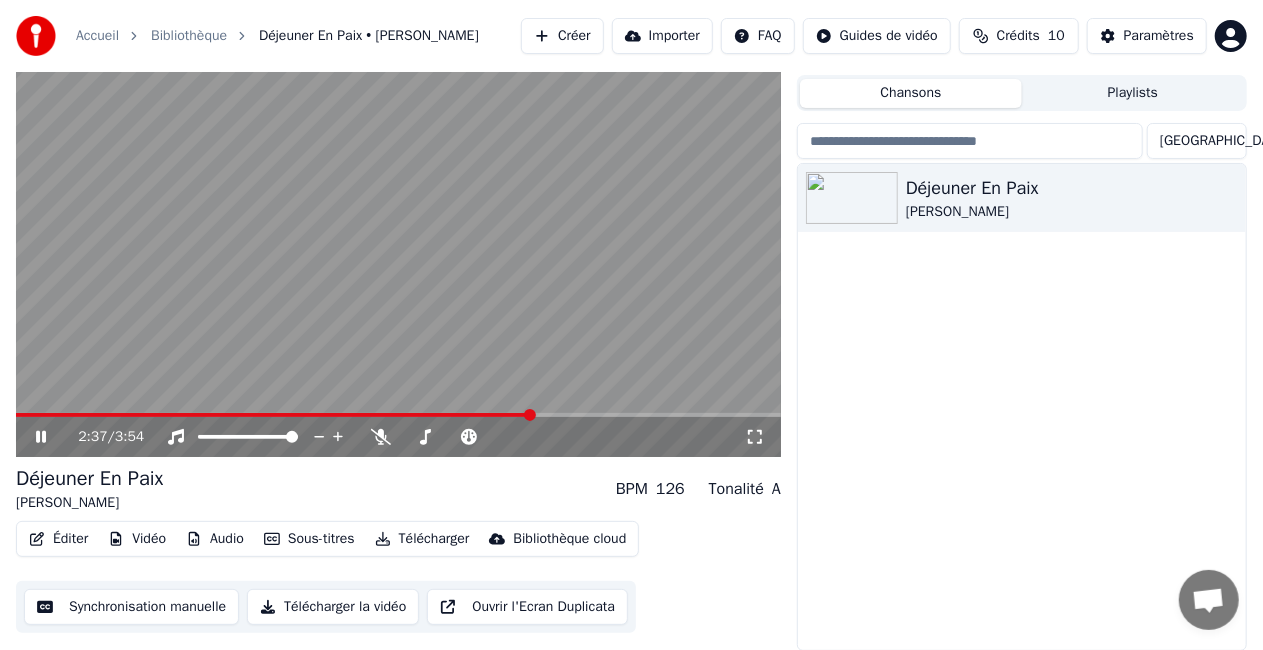 click 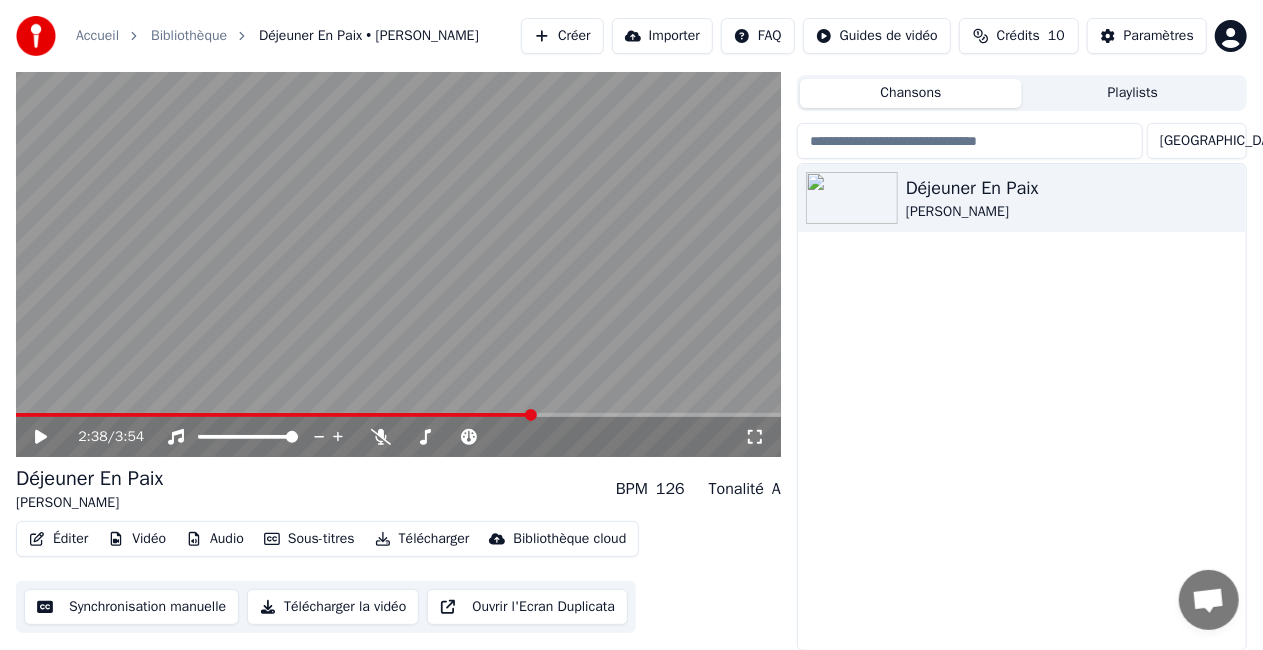 click 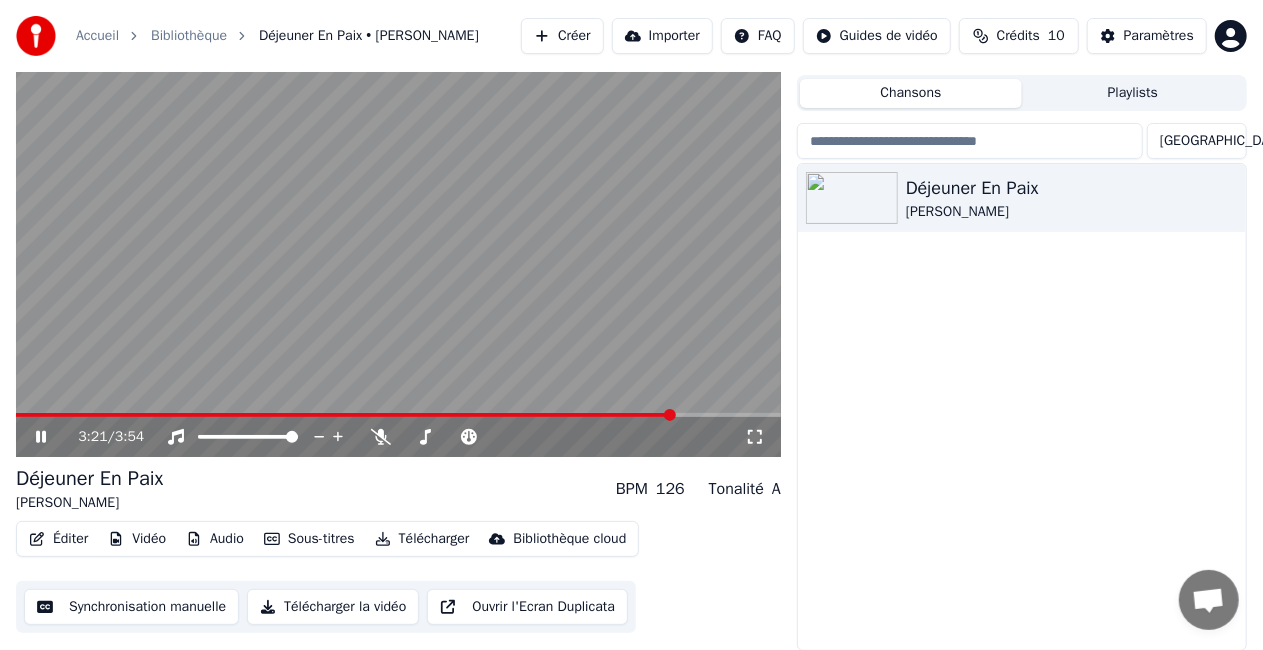 click 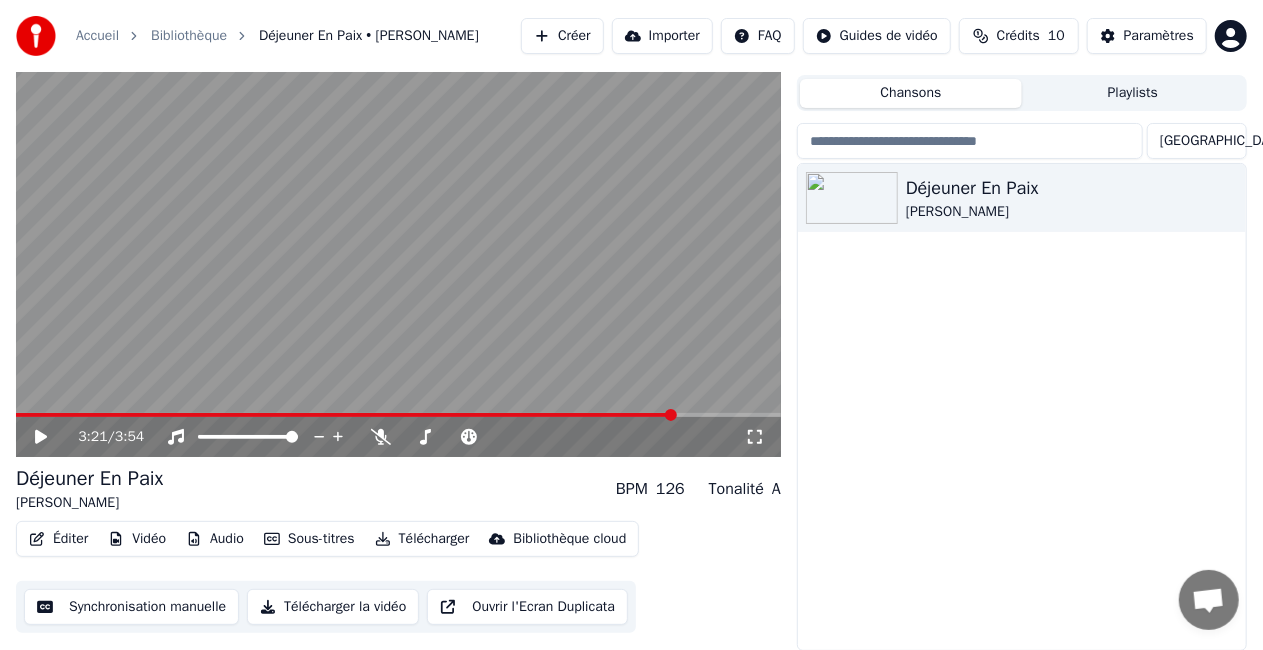 click on "Synchronisation manuelle" at bounding box center [131, 607] 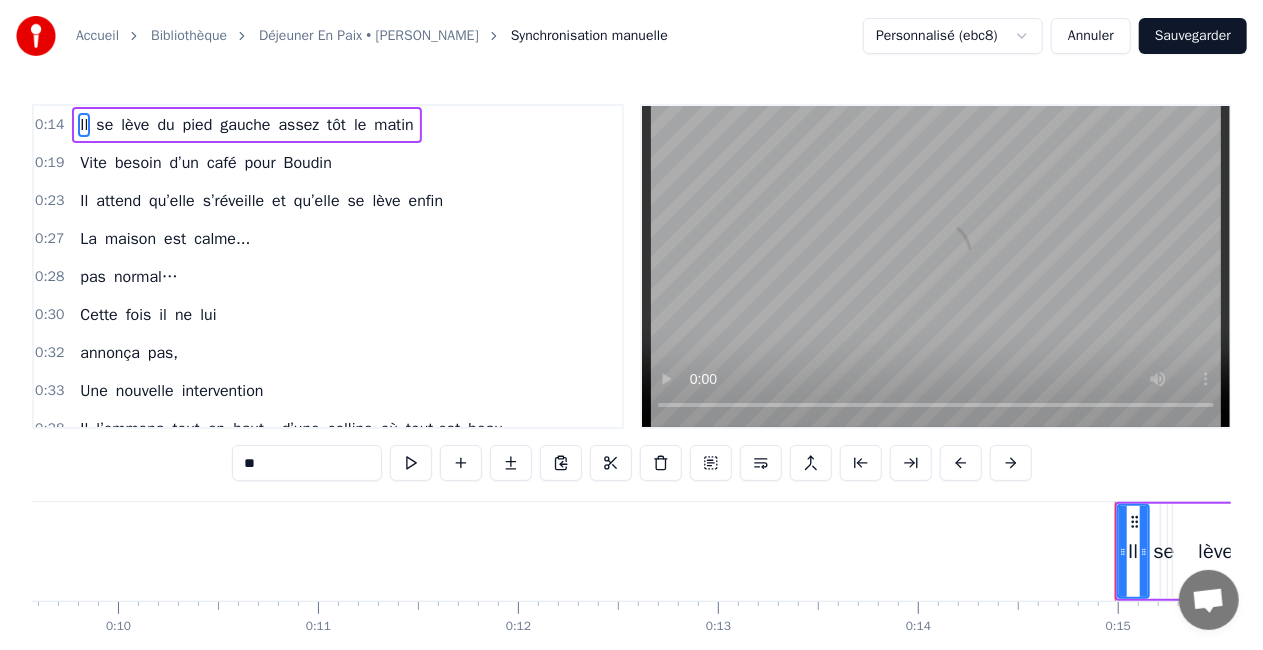 scroll, scrollTop: 0, scrollLeft: 2896, axis: horizontal 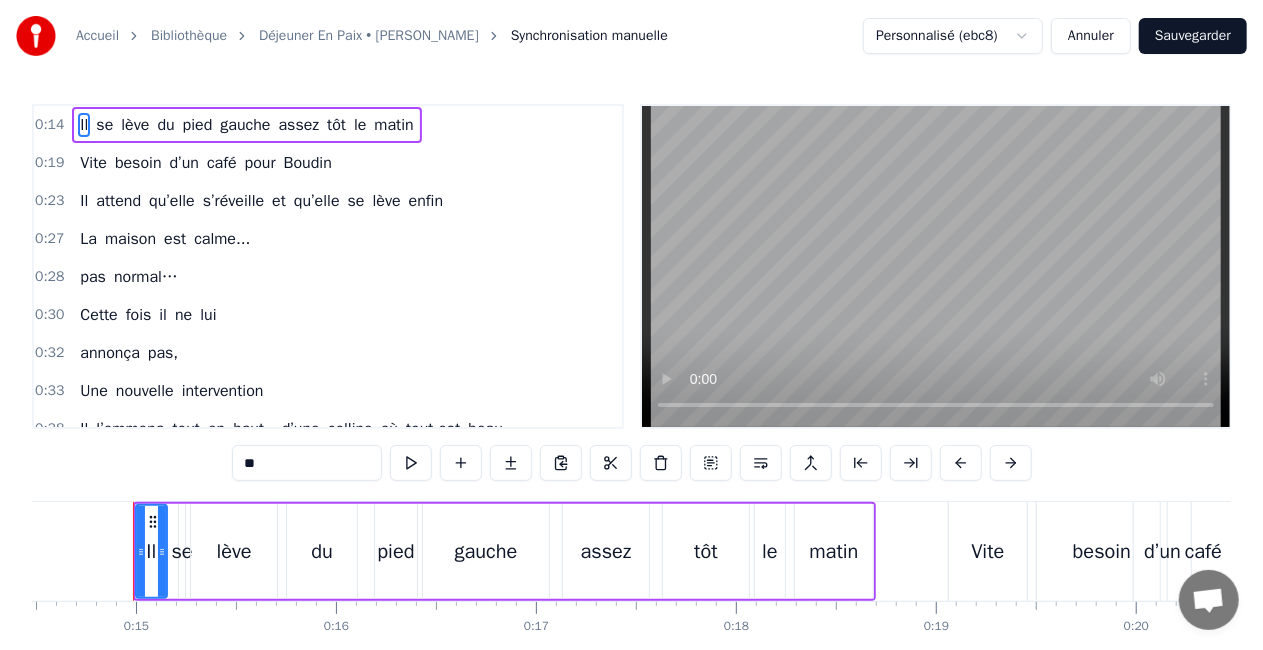 click on "normal…" at bounding box center [146, 277] 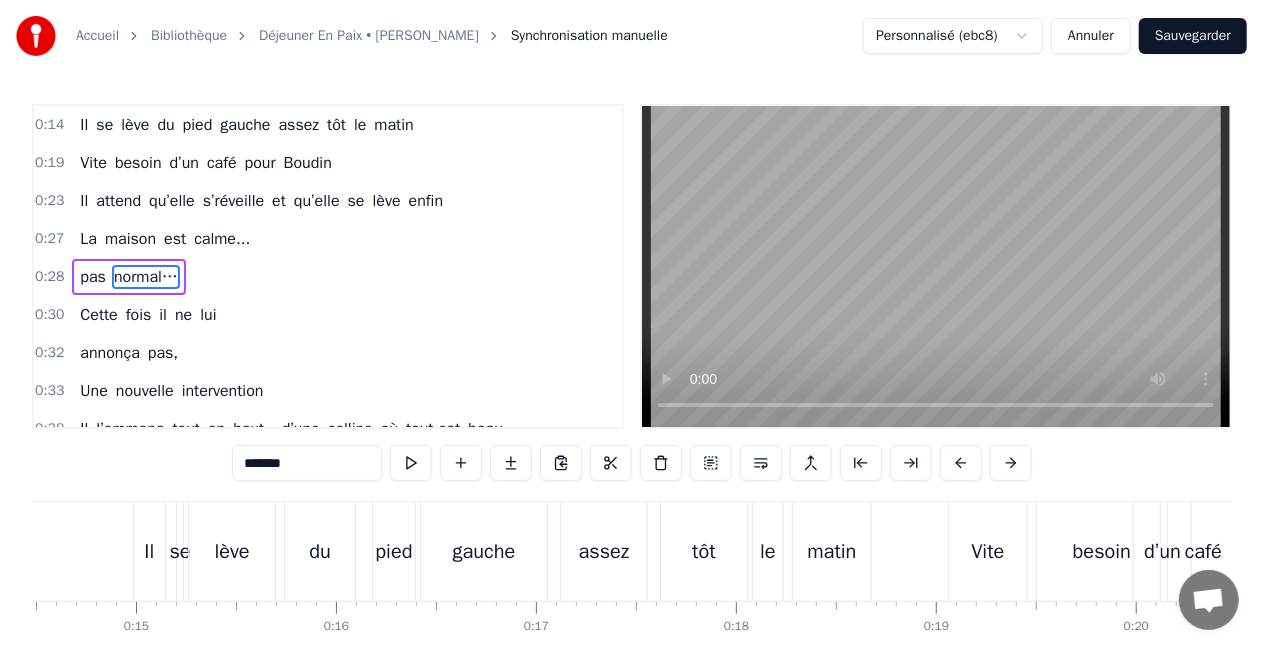 scroll, scrollTop: 7, scrollLeft: 0, axis: vertical 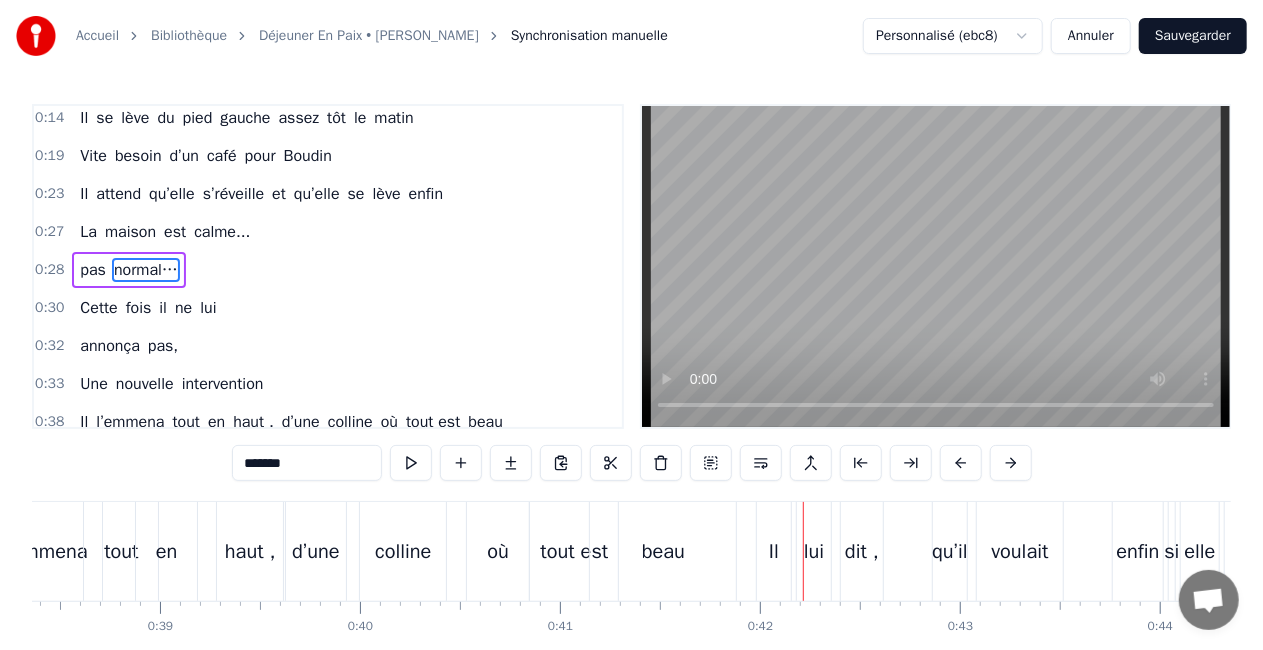 click on "tout est" at bounding box center [574, 552] 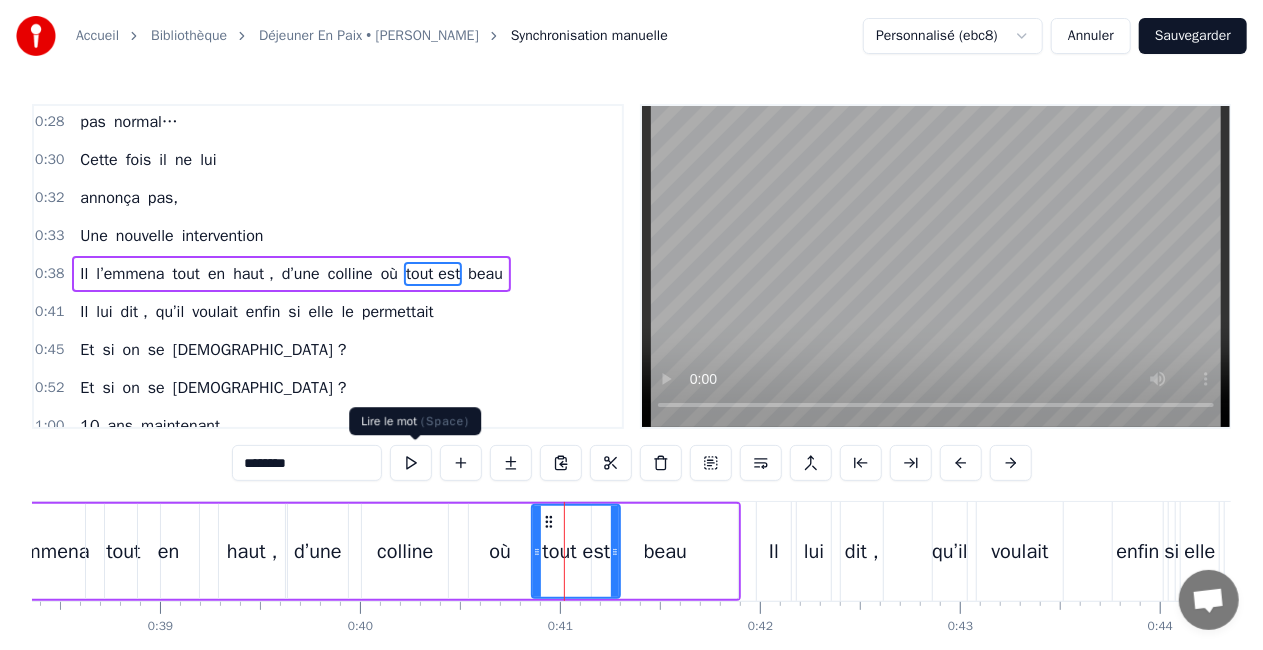 scroll, scrollTop: 156, scrollLeft: 0, axis: vertical 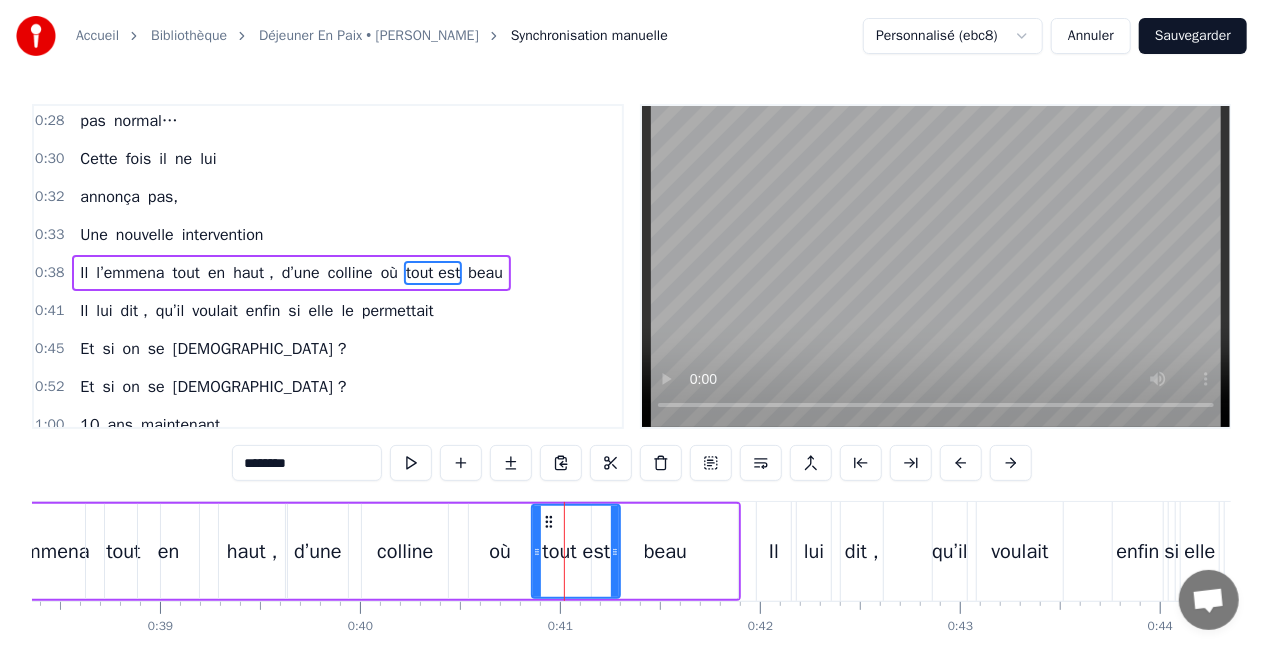 click on "********" at bounding box center [307, 463] 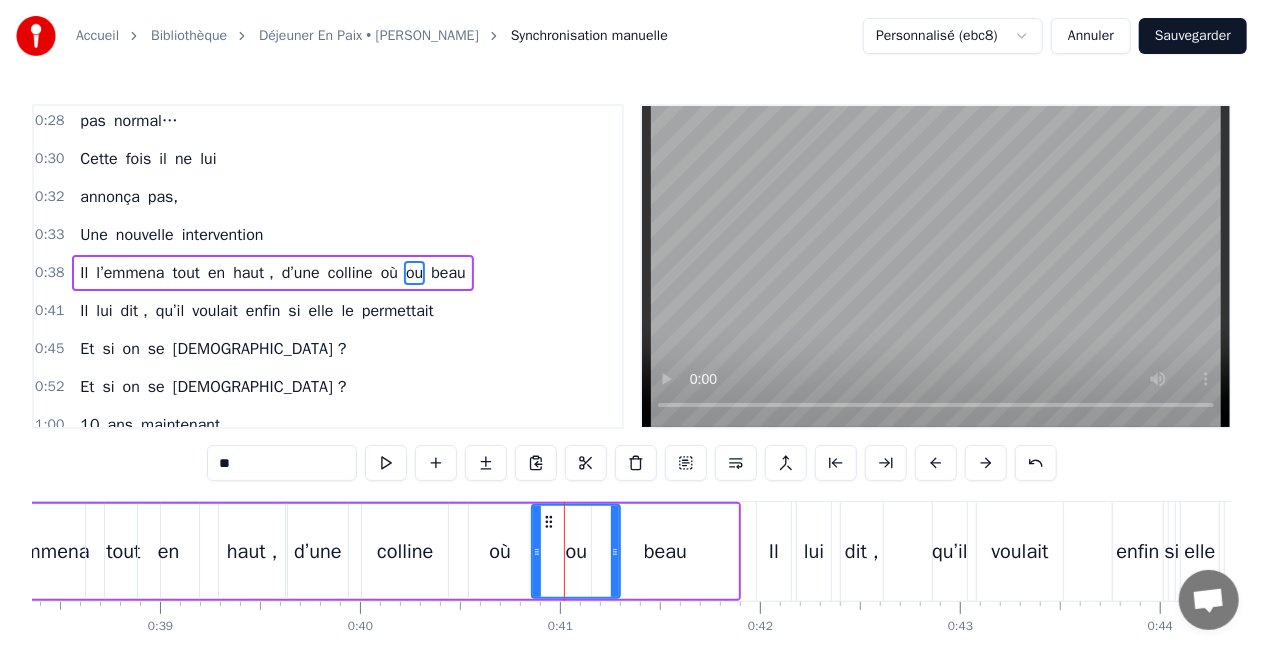type on "*" 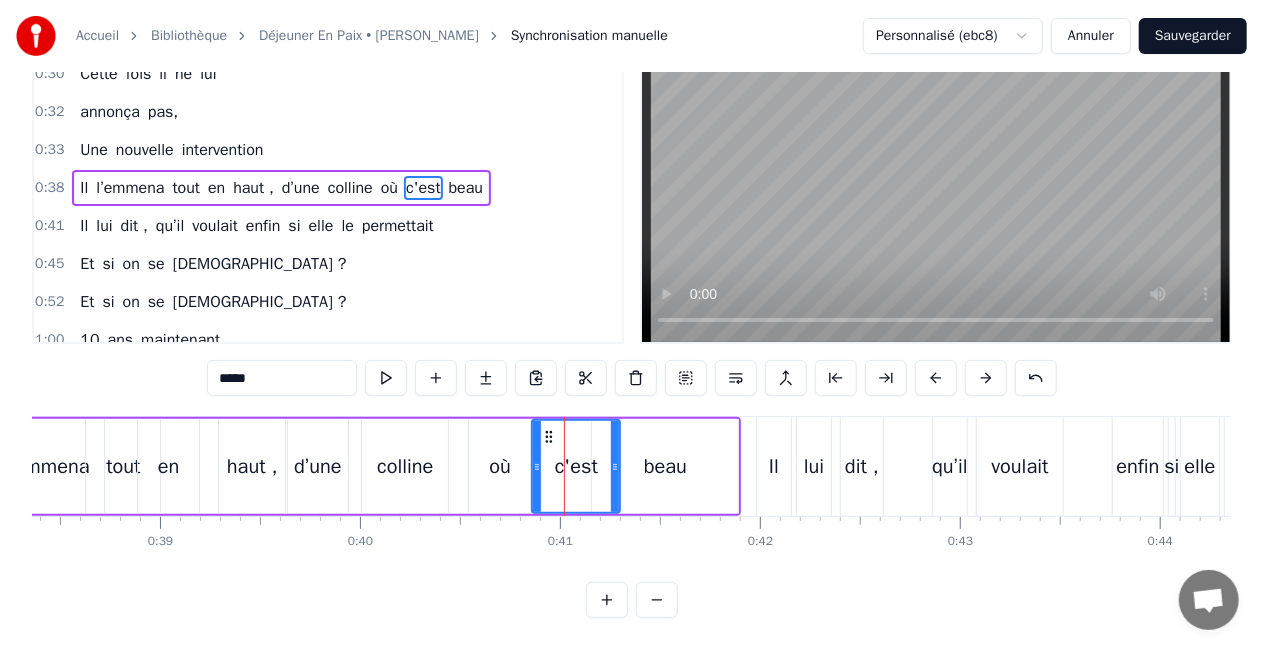 scroll, scrollTop: 102, scrollLeft: 0, axis: vertical 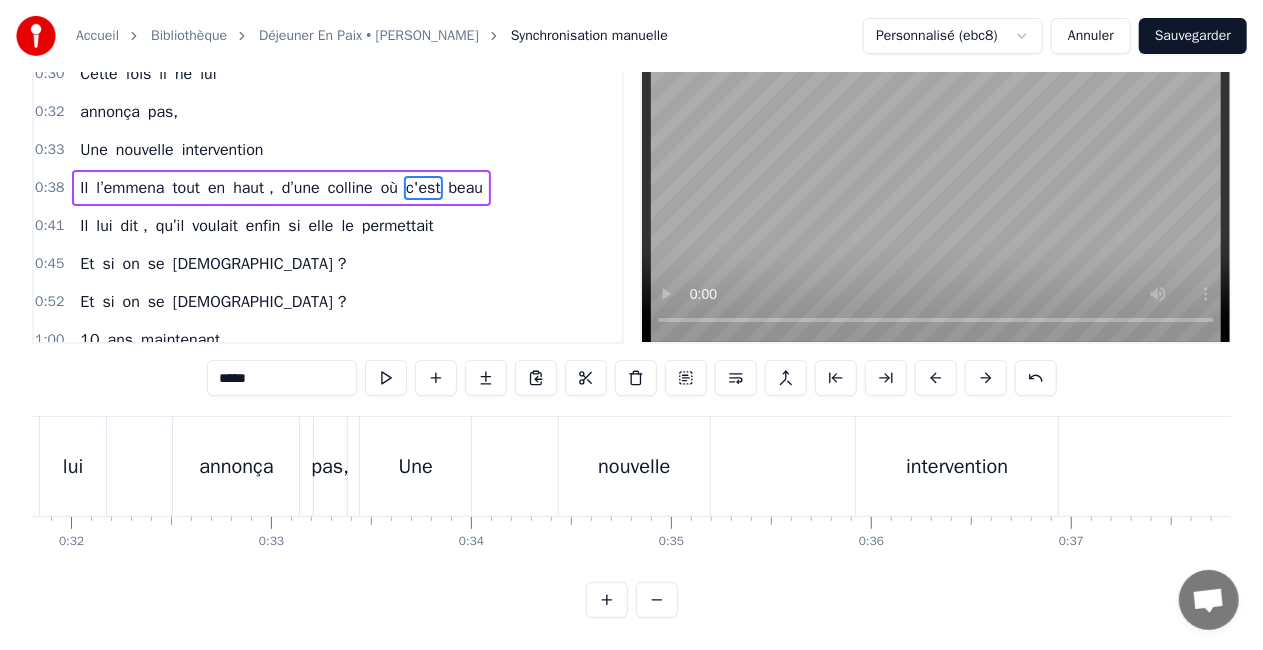 click on "Une" at bounding box center [416, 467] 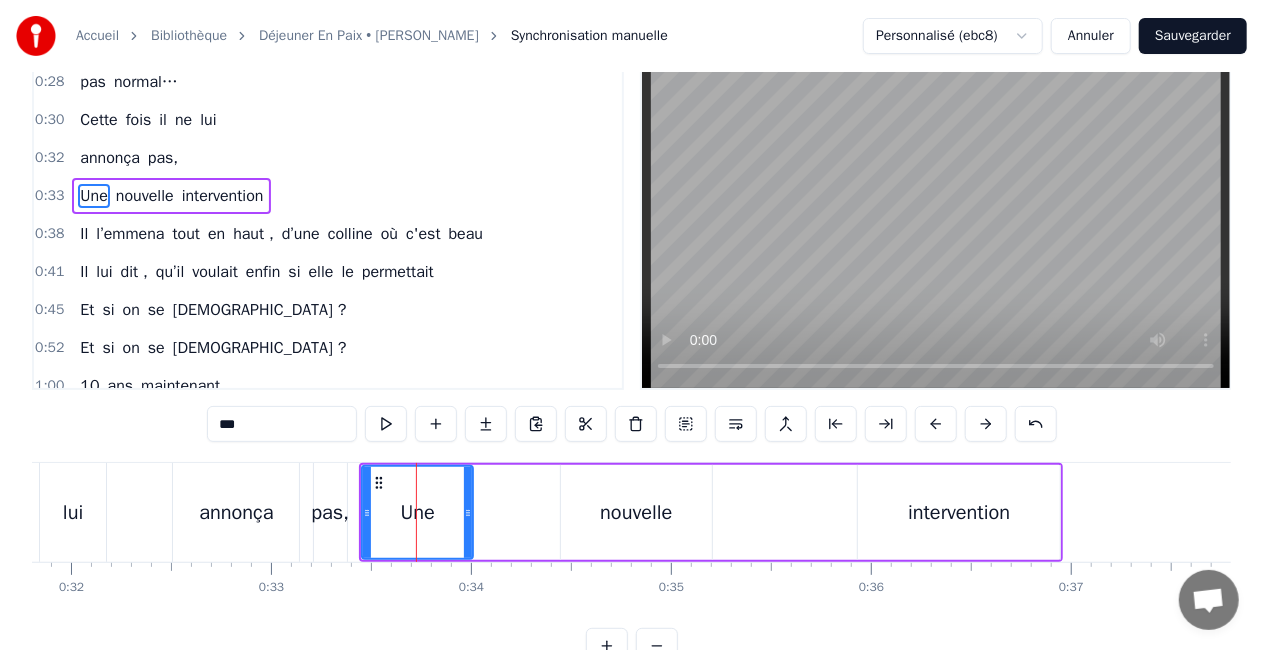 scroll, scrollTop: 0, scrollLeft: 0, axis: both 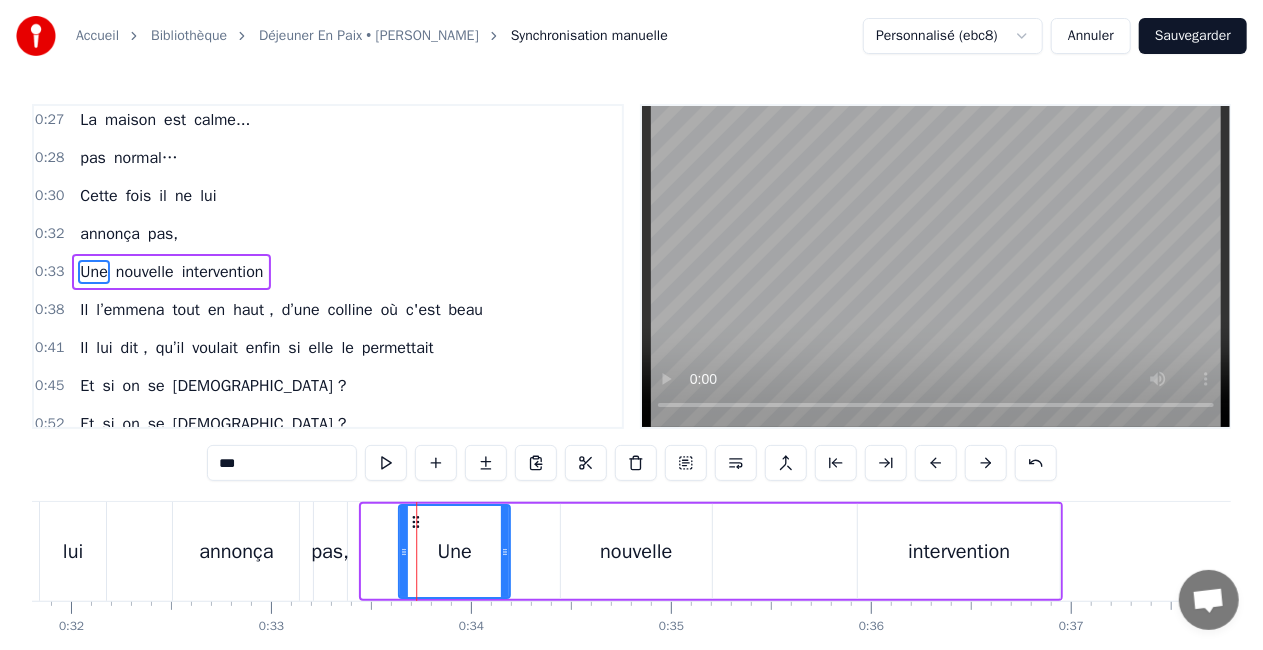 drag, startPoint x: 387, startPoint y: 518, endPoint x: 413, endPoint y: 522, distance: 26.305893 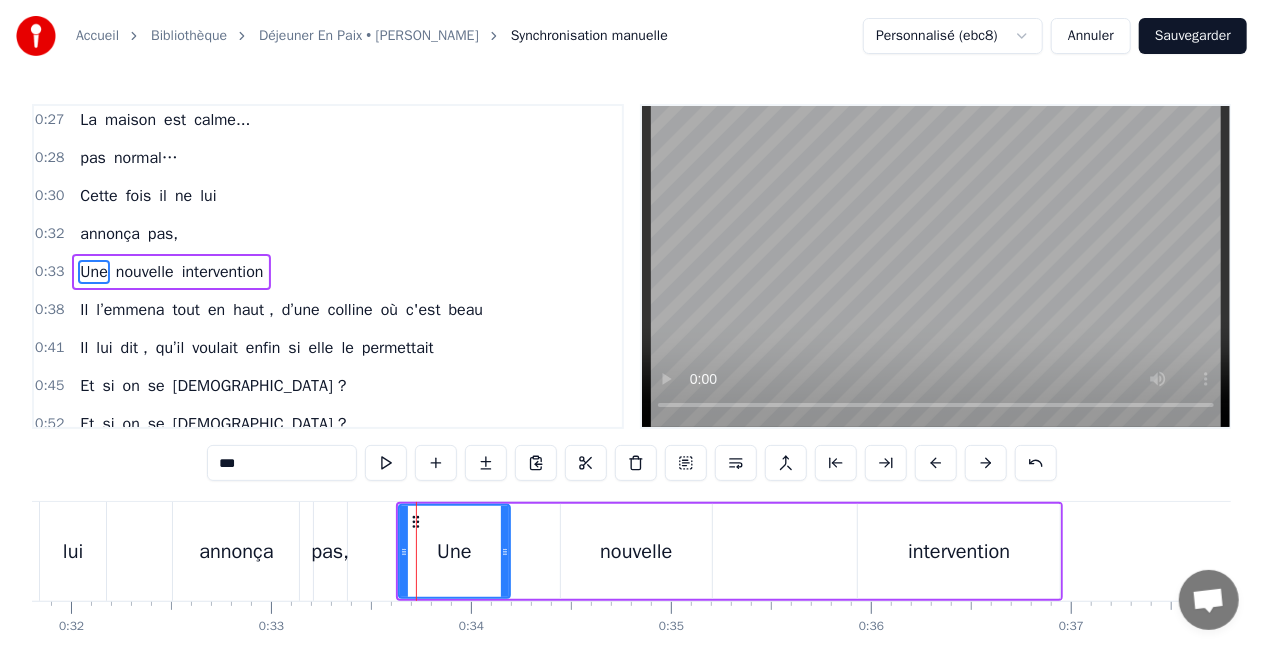 click on "nouvelle" at bounding box center (636, 552) 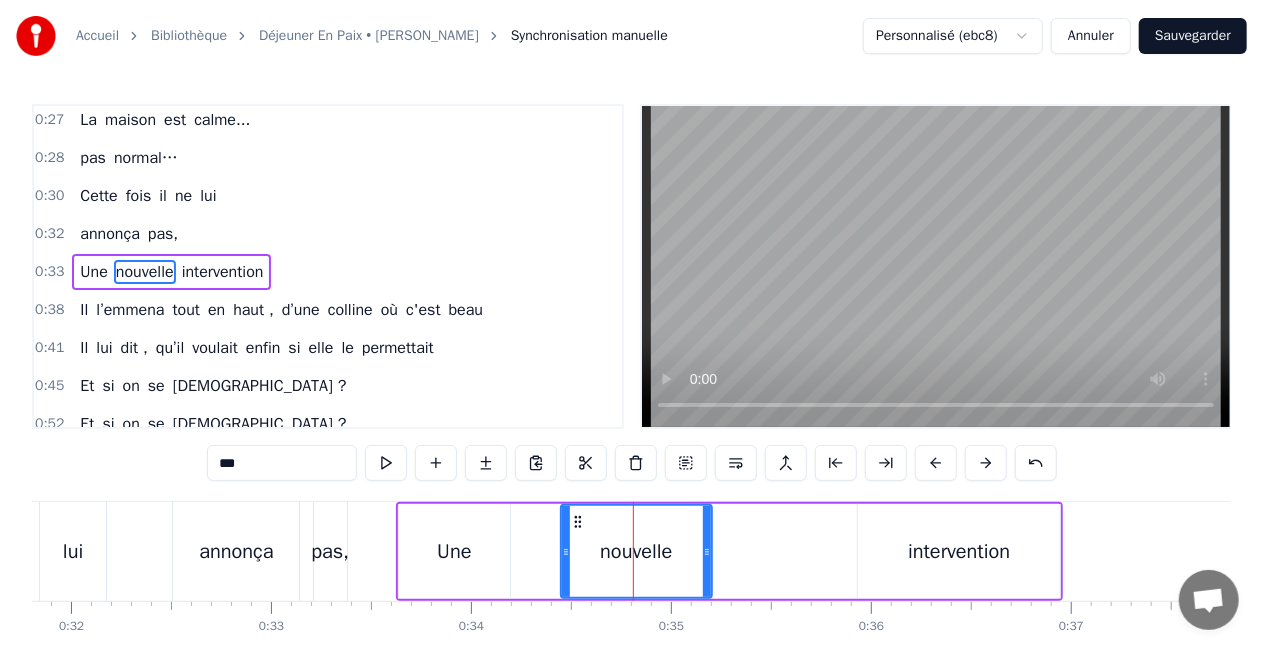 type on "********" 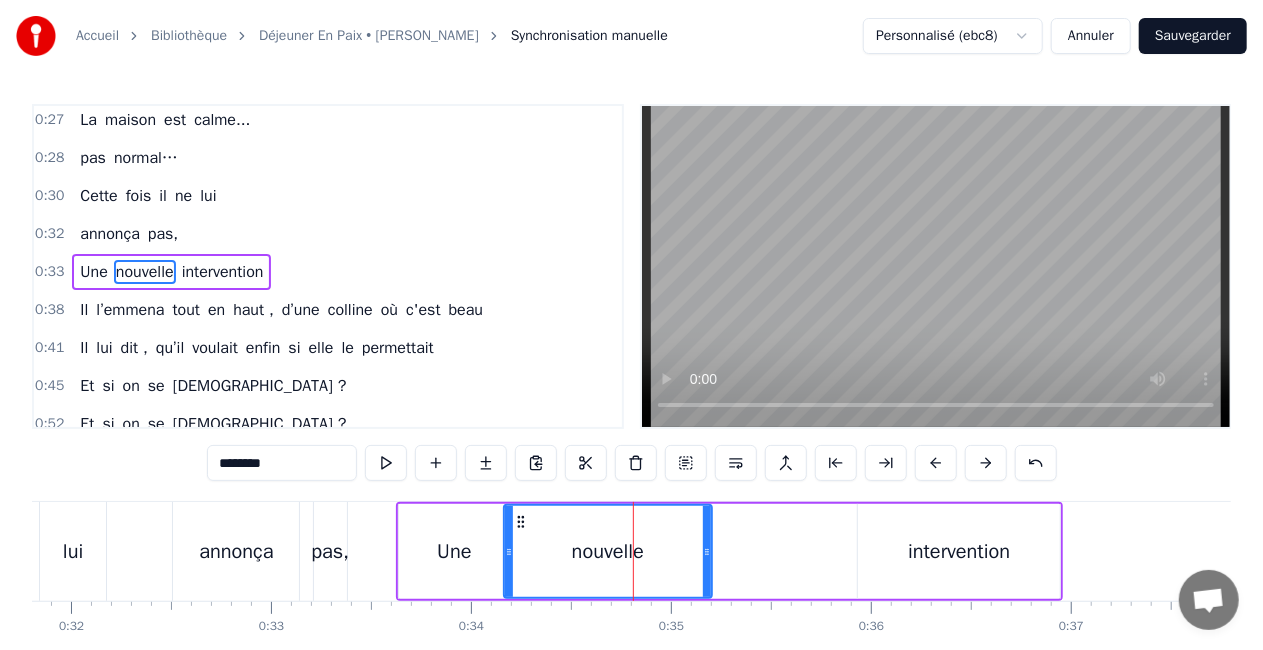 drag, startPoint x: 563, startPoint y: 552, endPoint x: 575, endPoint y: 549, distance: 12.369317 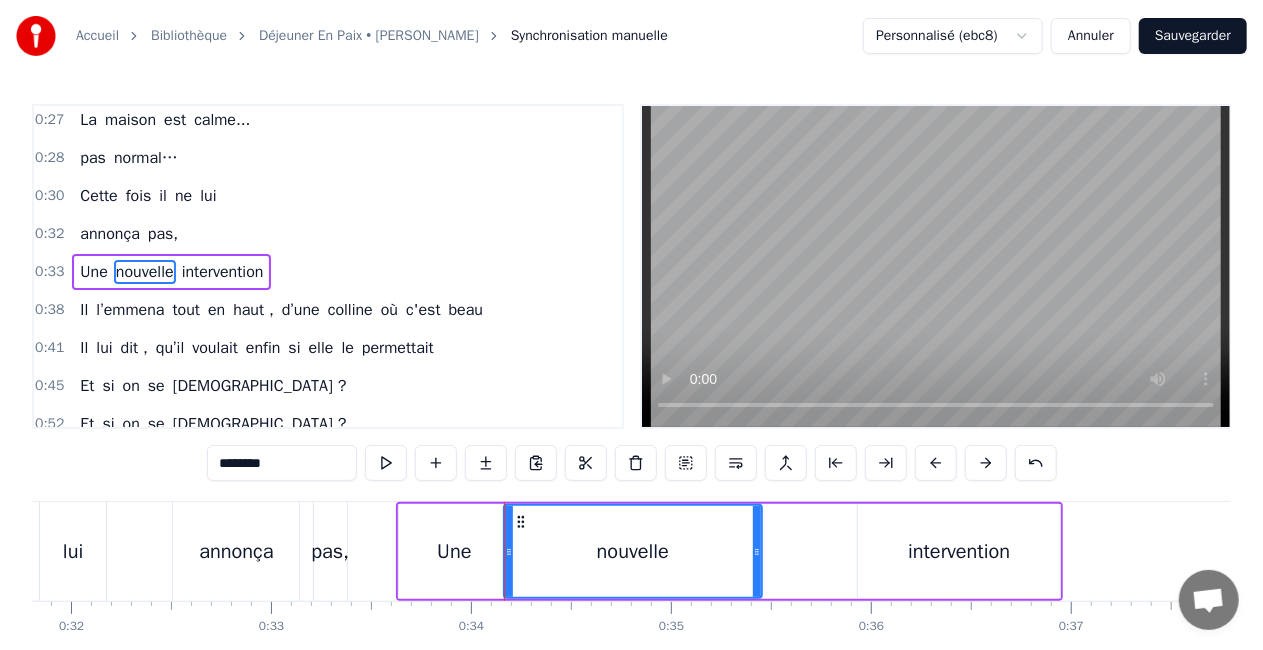 drag, startPoint x: 708, startPoint y: 551, endPoint x: 722, endPoint y: 538, distance: 19.104973 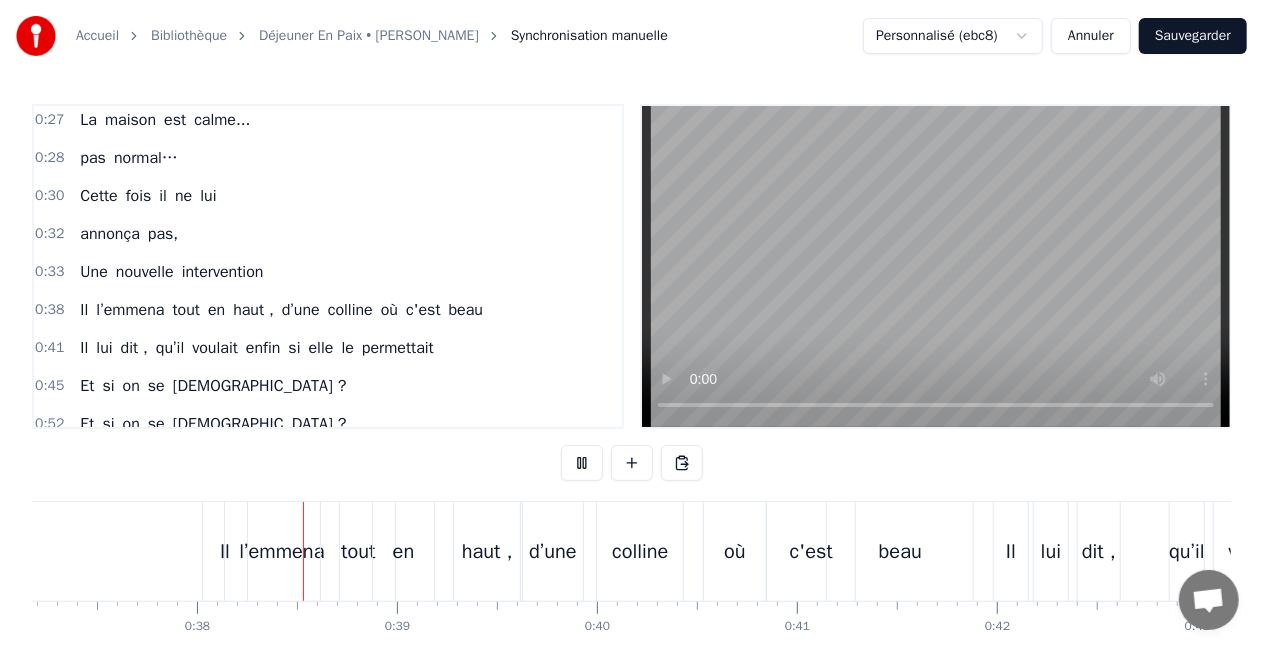 scroll, scrollTop: 0, scrollLeft: 7449, axis: horizontal 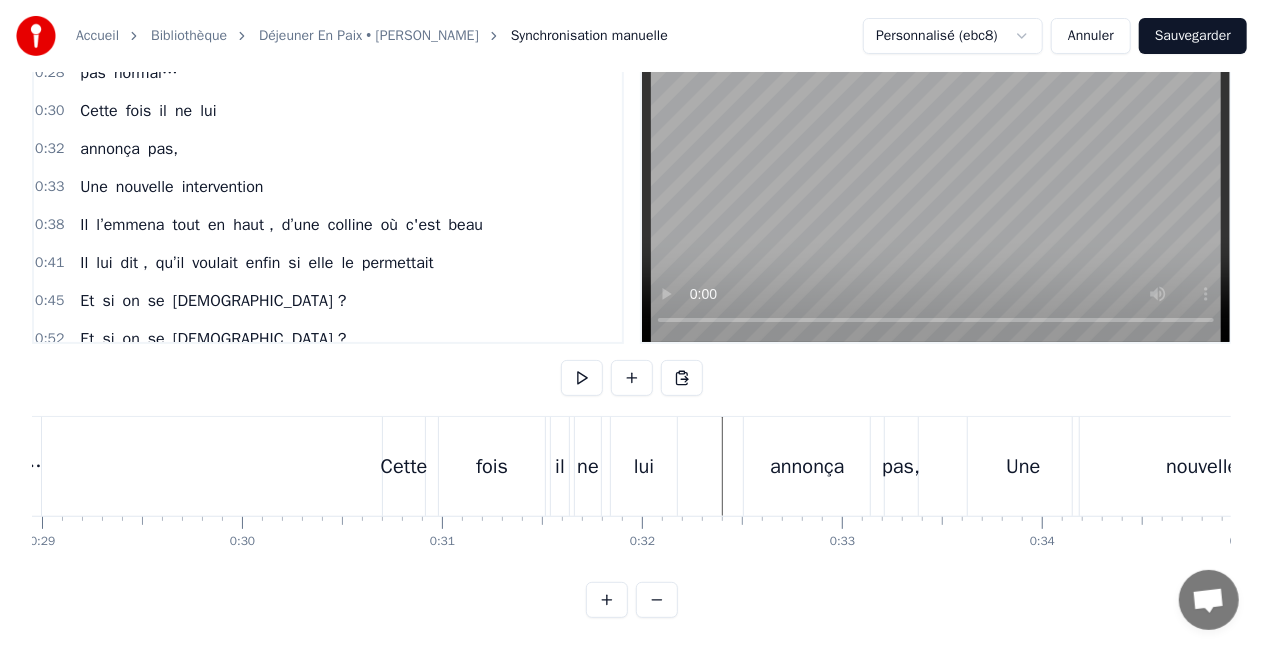 click on "0:14 Il se lève du pied gauche assez tôt le matin 0:19 Vite besoin d’un café pour Boudin 0:23 Il attend qu’elle s’réveille et qu’elle se lève enfin 0:27 La maison est calme... 0:28 pas normal… 0:30 Cette fois il ne lui 0:32 annonça pas, 0:33 Une nouvelle intervention 0:38 Il l’emmena tout en haut , d’une colline où c'est beau 0:41 Il lui dit , qu’il voulait enfin si elle le permettait 0:45 Et si on se mariait  ? 0:52 Et si on se mariait  ? 1:00 10 ans maintenant, 1:02 qu’ils se se sont rencontrés 1:04 Grâce à l’aide d’une épatante kiné 1:08 Un gros mal de dos, 1:10 Un genou qui vieillit 1:12 On peut lui dire un gros bravo tout d' même 1:16 Elle prend son vin blanc 1:18 en riant, 1:20 c’est bientôt elle, 1:21 la reine 1:24 40 ans, deux enfants, 1:25 il était grand temps 1:26 quand même  ! 1:27 qu’il lui dise , qu’il voulait enfin si elle le permettait 1:31 Et si on se mariait  ? 1:38 Si on se mariait  ? 1:45 Ooooohhh si on se mariait  ? 2:01 [DATE] c’est on" at bounding box center [631, 318] 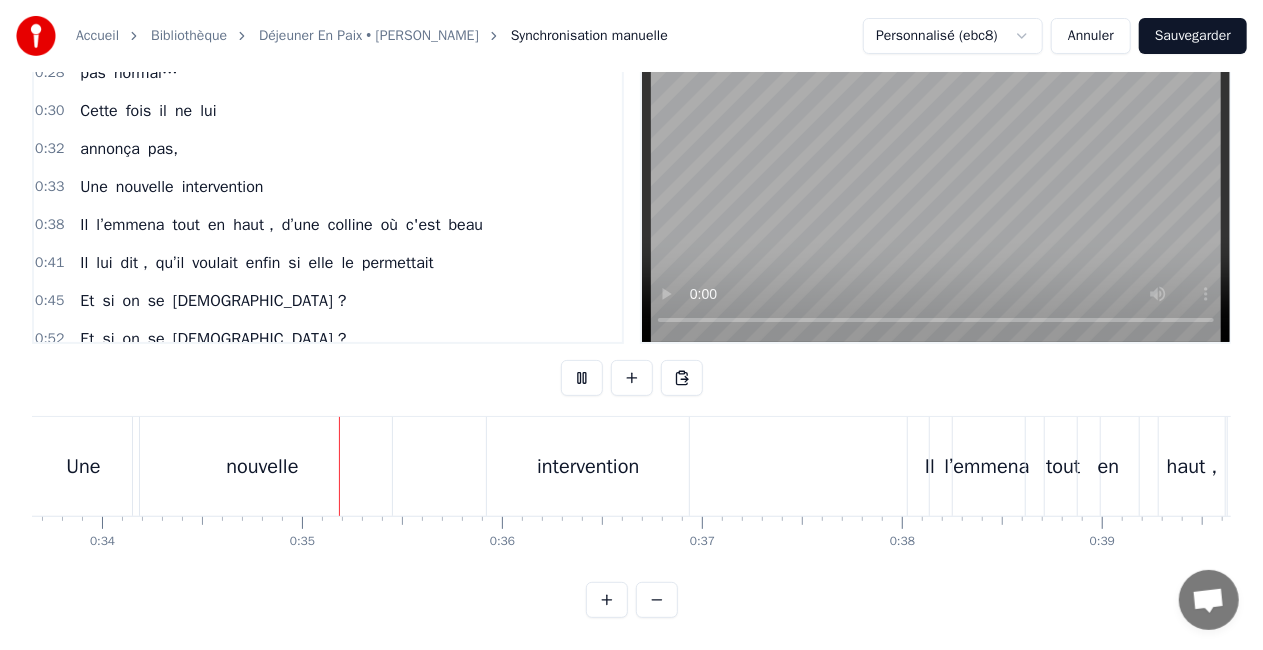 scroll, scrollTop: 0, scrollLeft: 6828, axis: horizontal 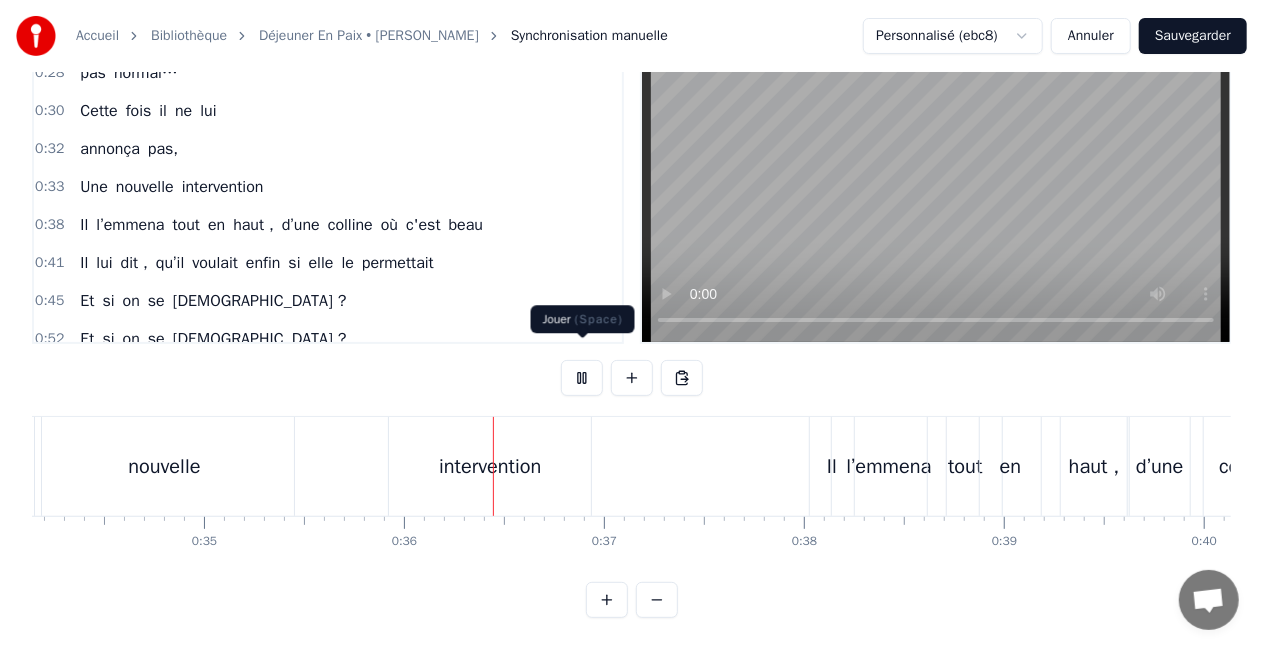 click at bounding box center [582, 378] 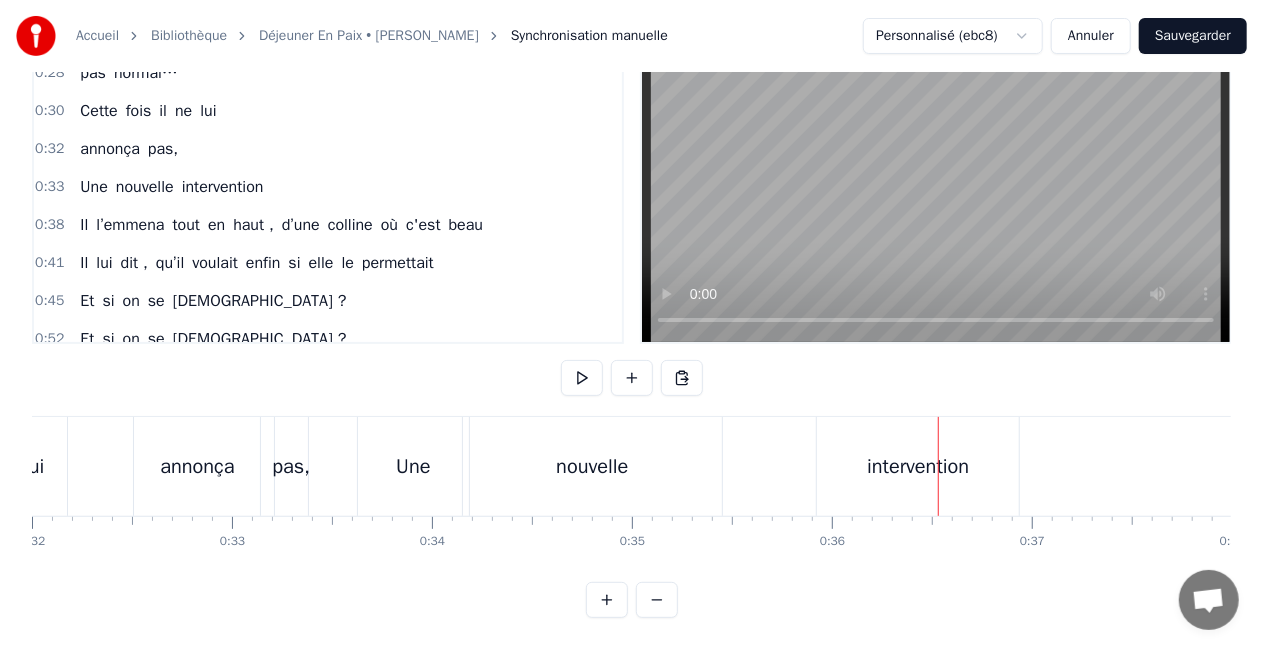 scroll, scrollTop: 0, scrollLeft: 6346, axis: horizontal 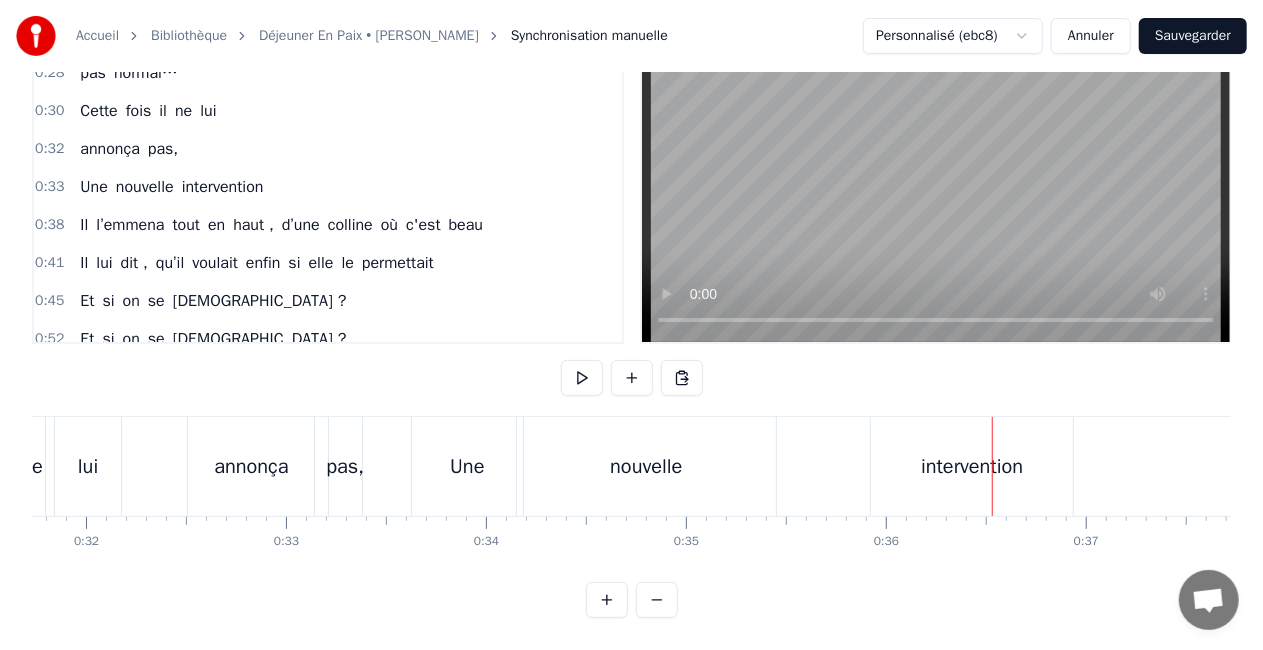 click on "nouvelle" at bounding box center [646, 467] 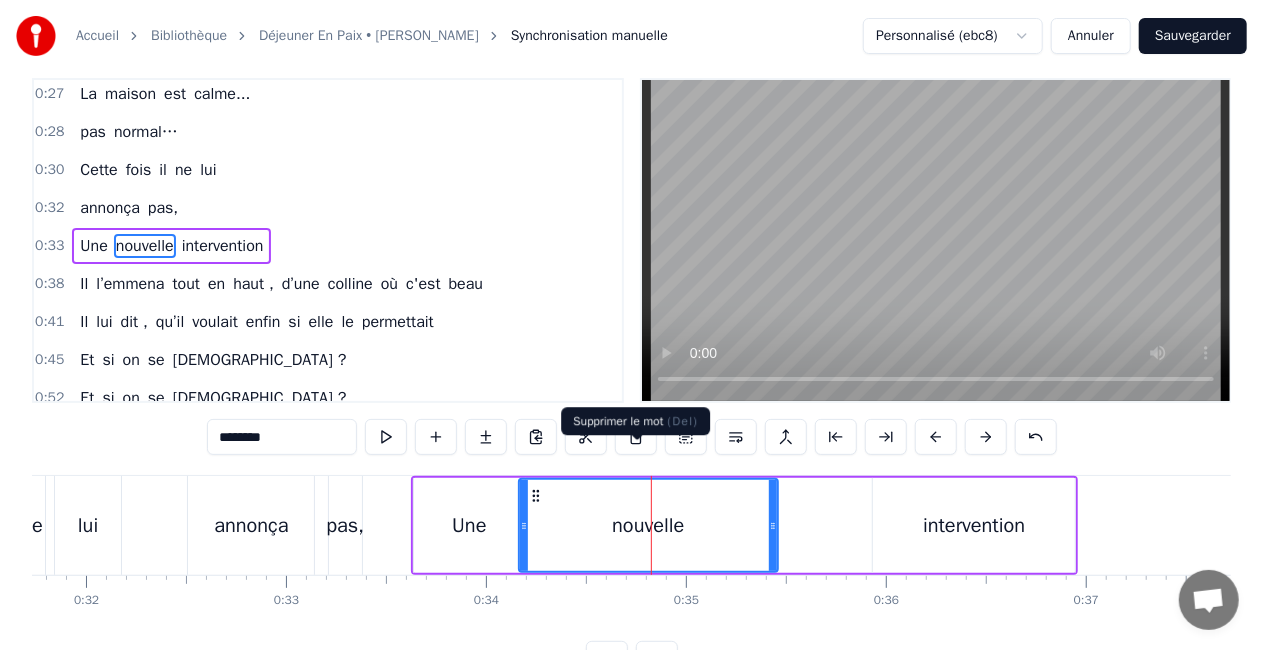 scroll, scrollTop: 0, scrollLeft: 0, axis: both 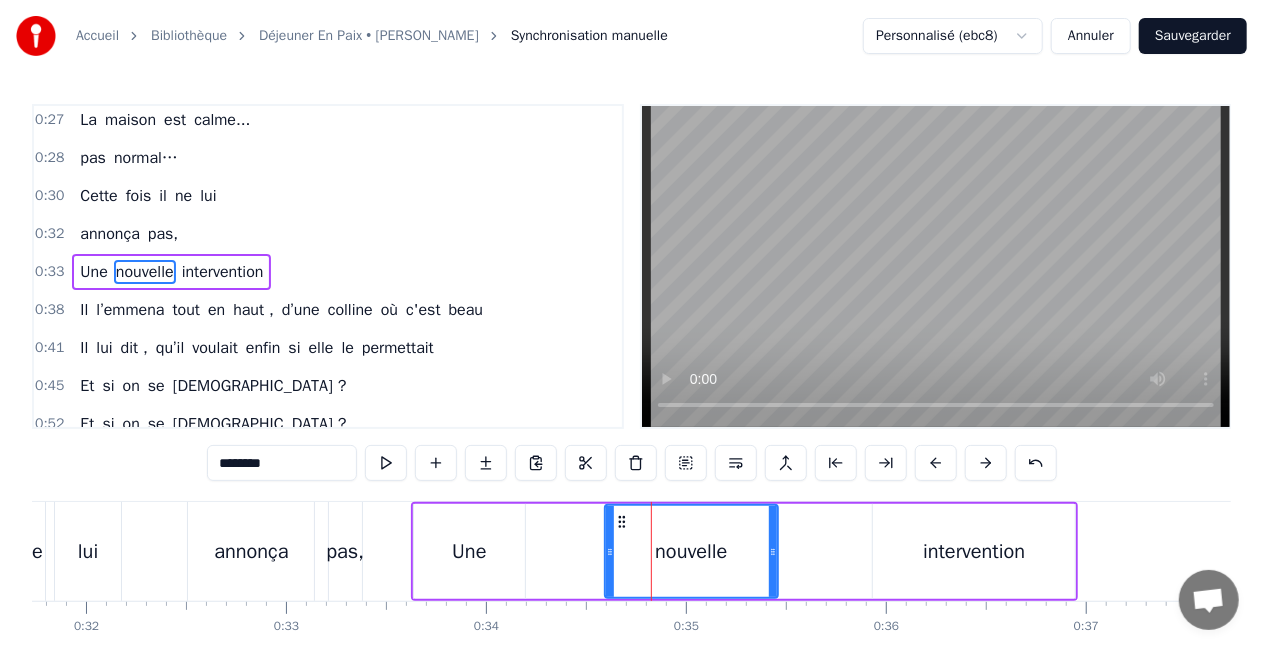 drag, startPoint x: 522, startPoint y: 550, endPoint x: 608, endPoint y: 546, distance: 86.09297 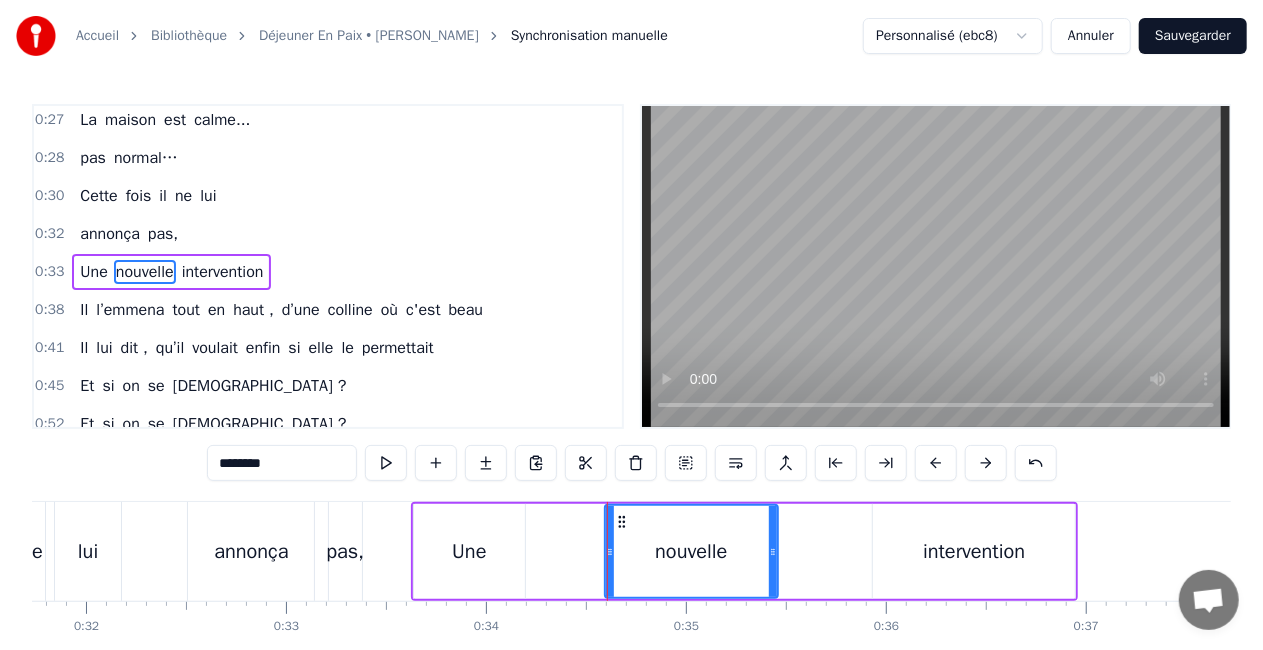 click on "Une" at bounding box center [469, 552] 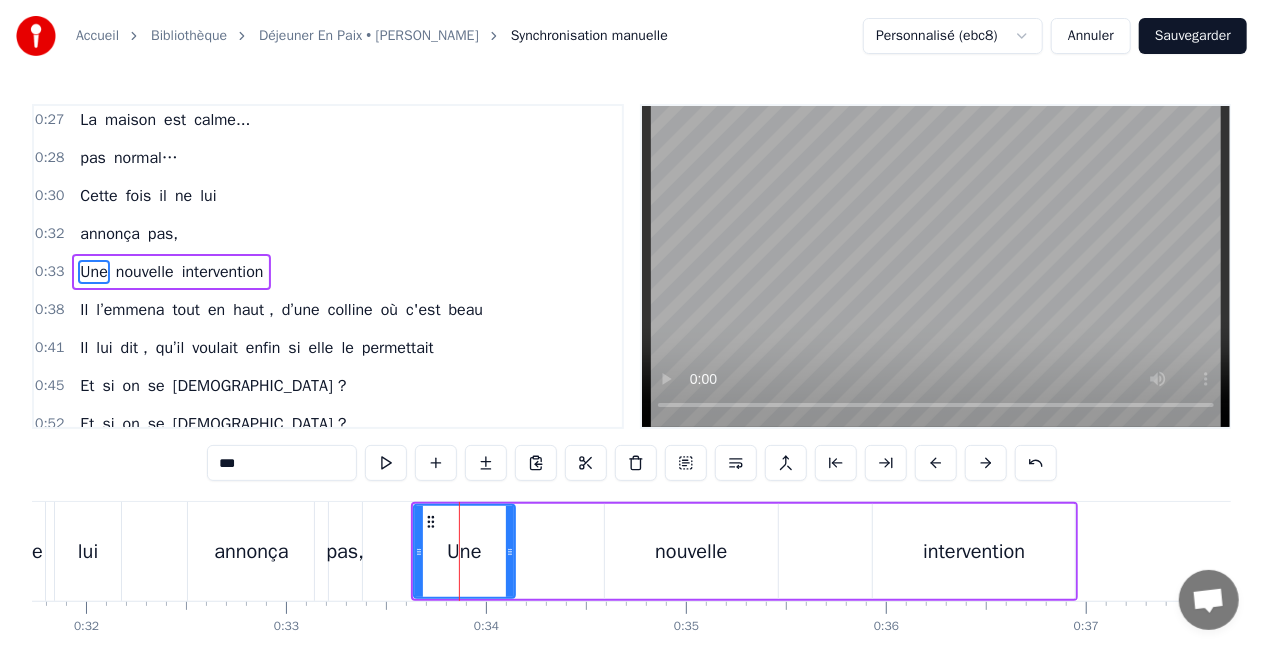drag, startPoint x: 518, startPoint y: 549, endPoint x: 453, endPoint y: 529, distance: 68.007355 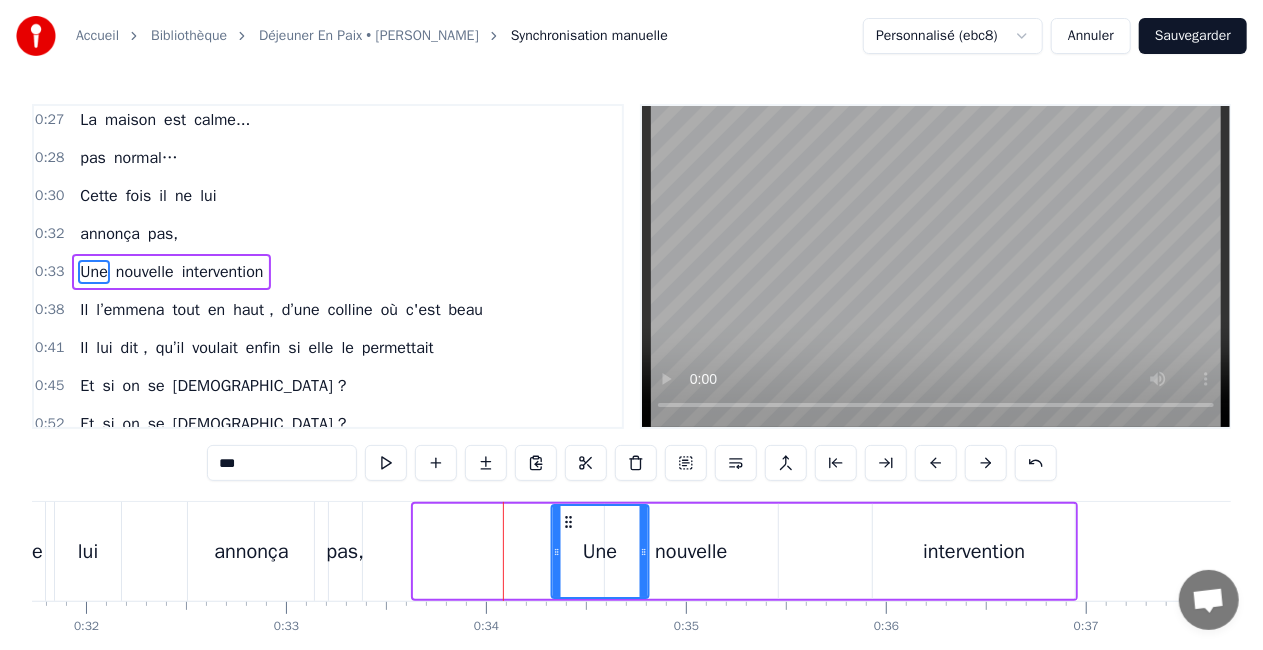 drag, startPoint x: 426, startPoint y: 518, endPoint x: 563, endPoint y: 522, distance: 137.05838 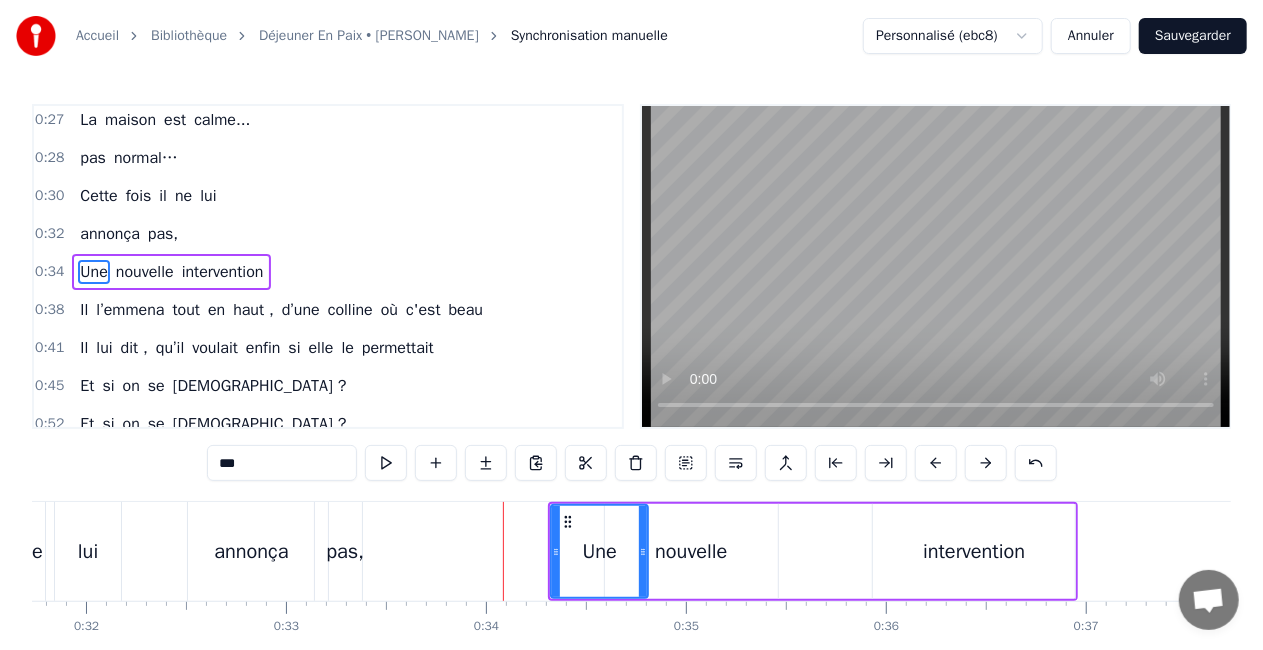 click on "pas," at bounding box center (345, 552) 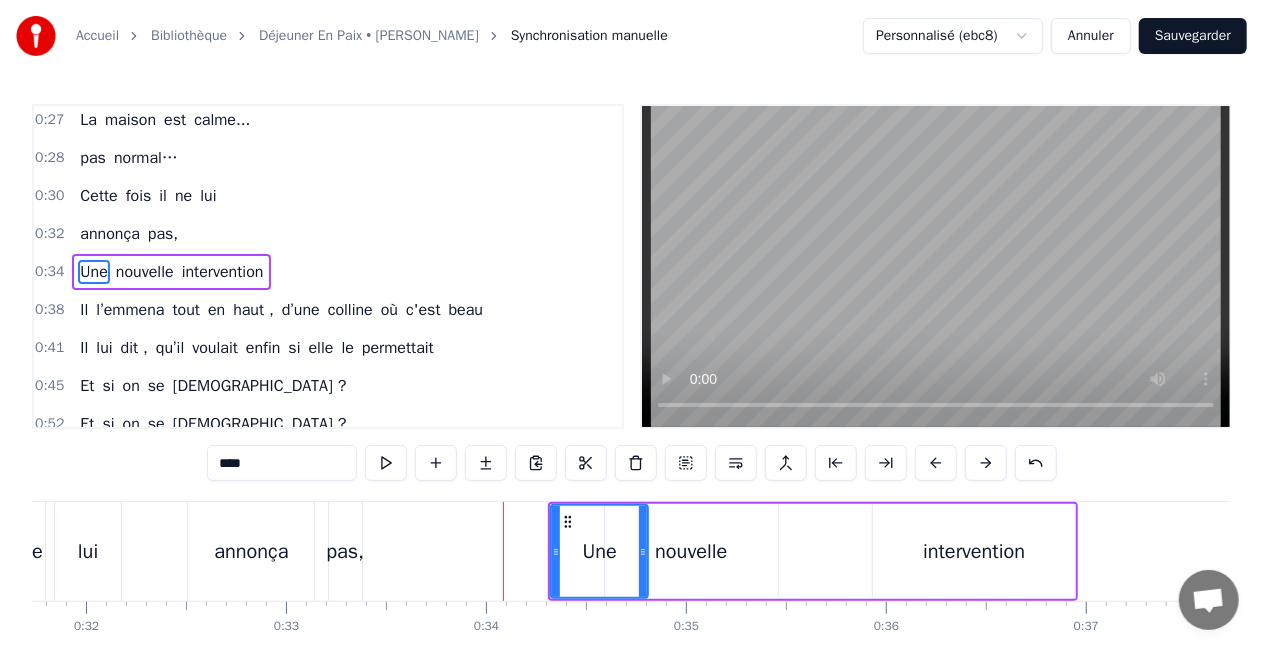 scroll, scrollTop: 82, scrollLeft: 0, axis: vertical 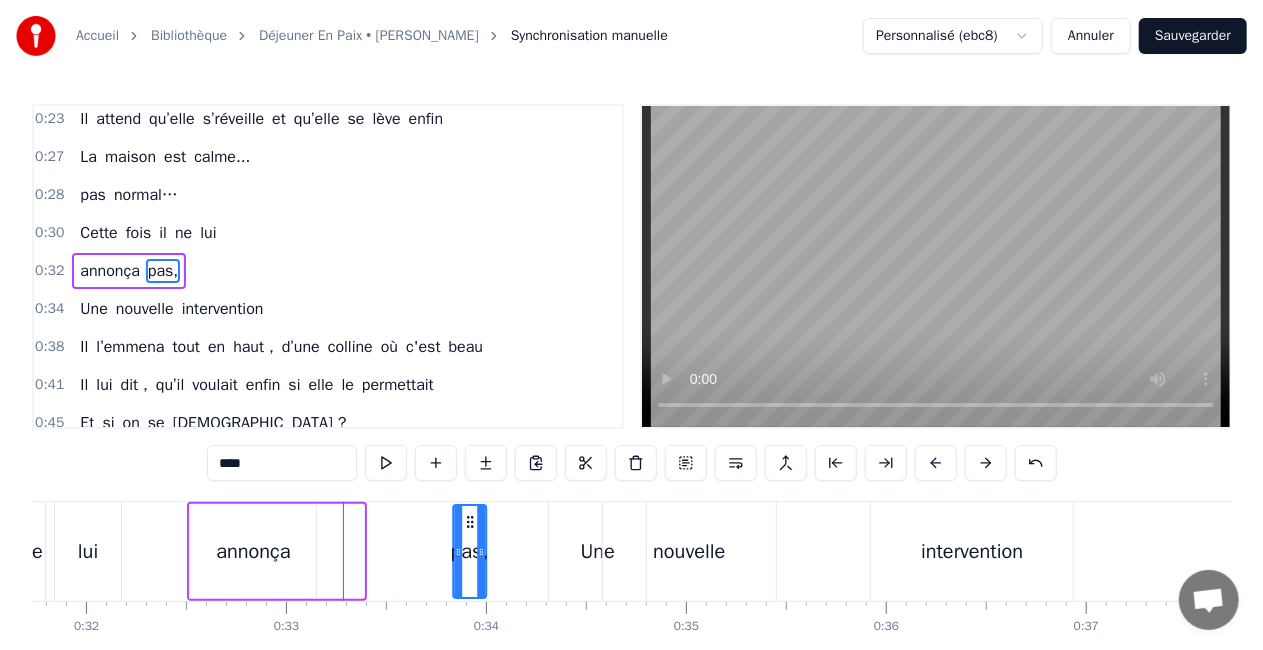 drag, startPoint x: 350, startPoint y: 518, endPoint x: 472, endPoint y: 525, distance: 122.20065 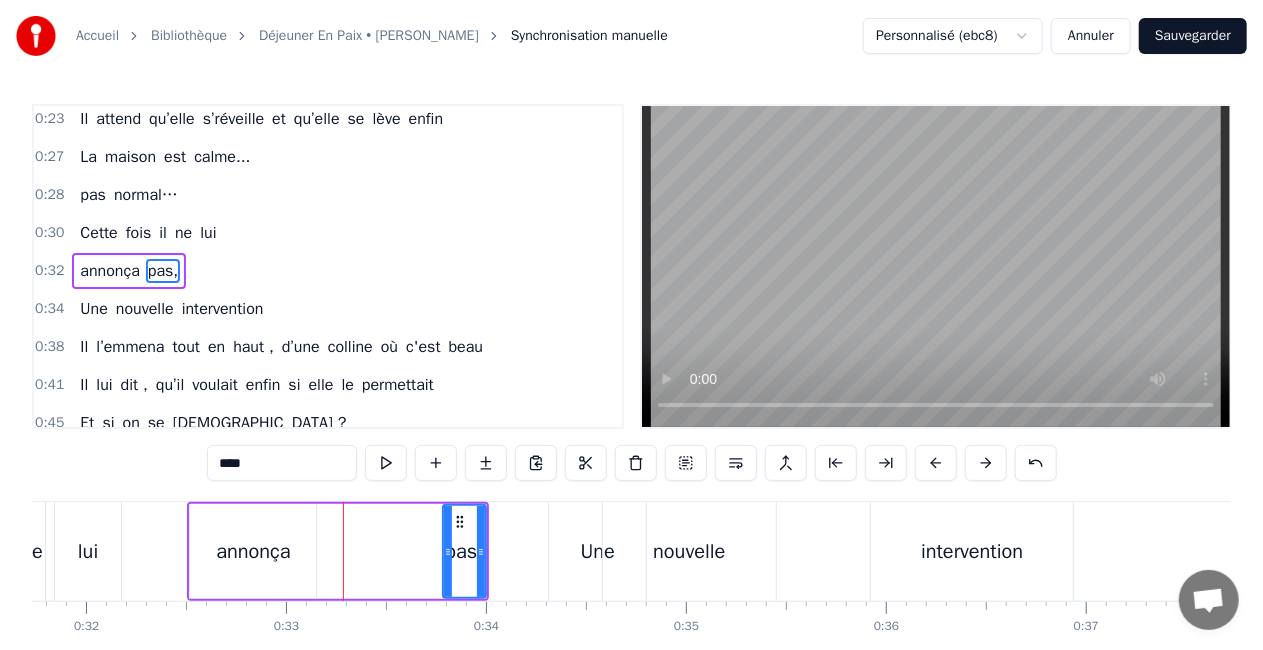 drag, startPoint x: 458, startPoint y: 554, endPoint x: 448, endPoint y: 553, distance: 10.049875 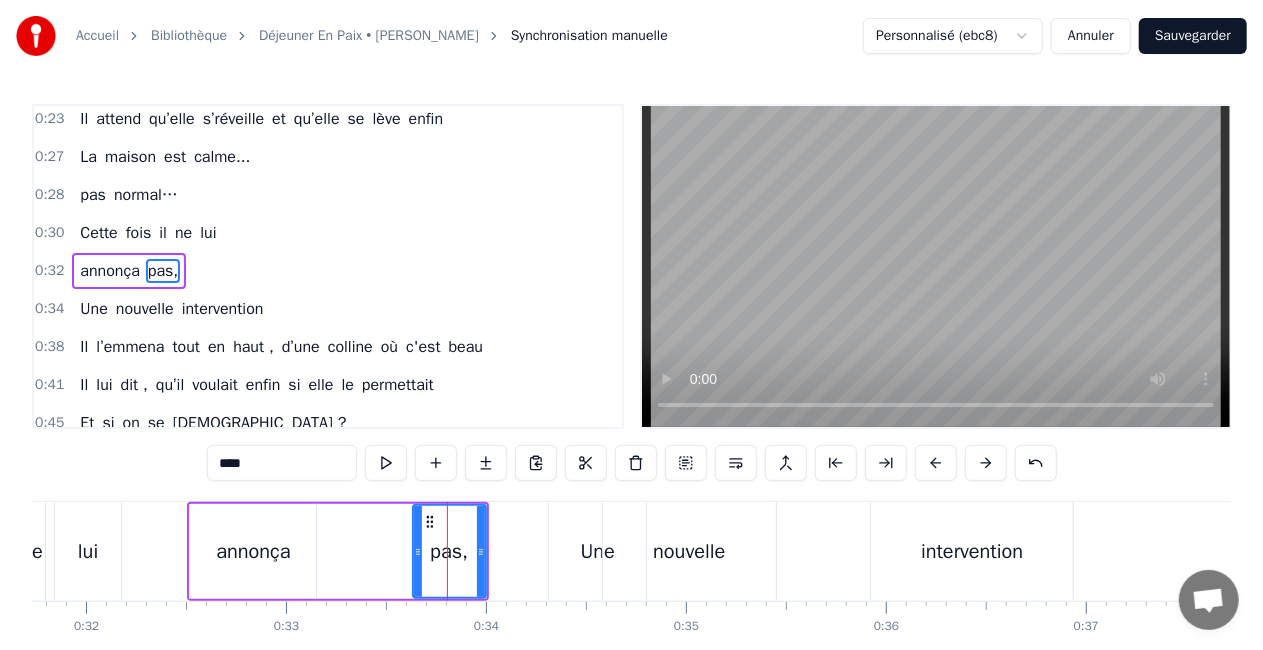 drag, startPoint x: 448, startPoint y: 552, endPoint x: 415, endPoint y: 552, distance: 33 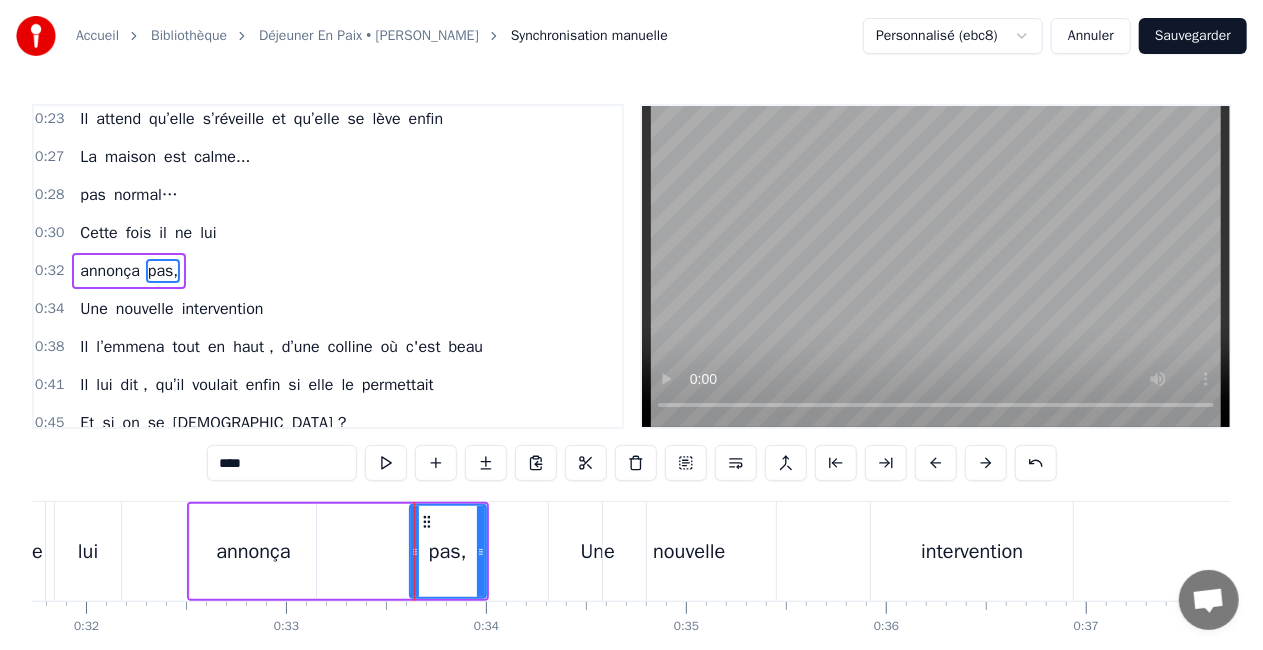 click on "annonça" at bounding box center (253, 552) 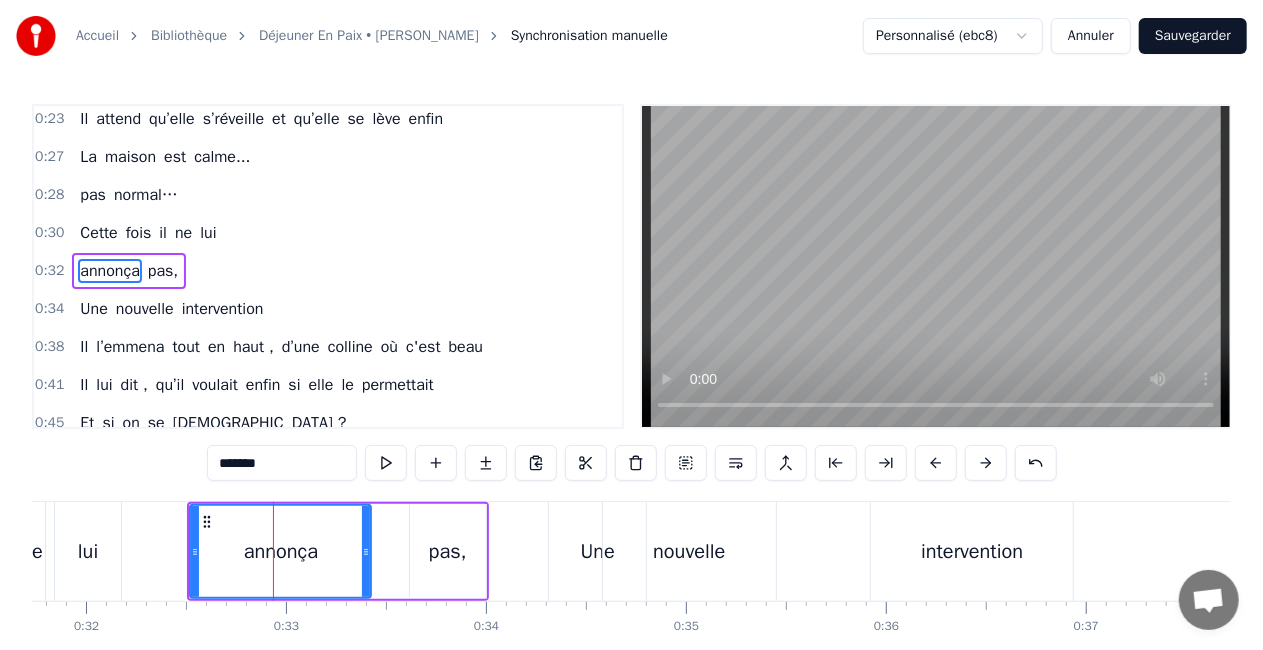 drag, startPoint x: 312, startPoint y: 549, endPoint x: 368, endPoint y: 554, distance: 56.22277 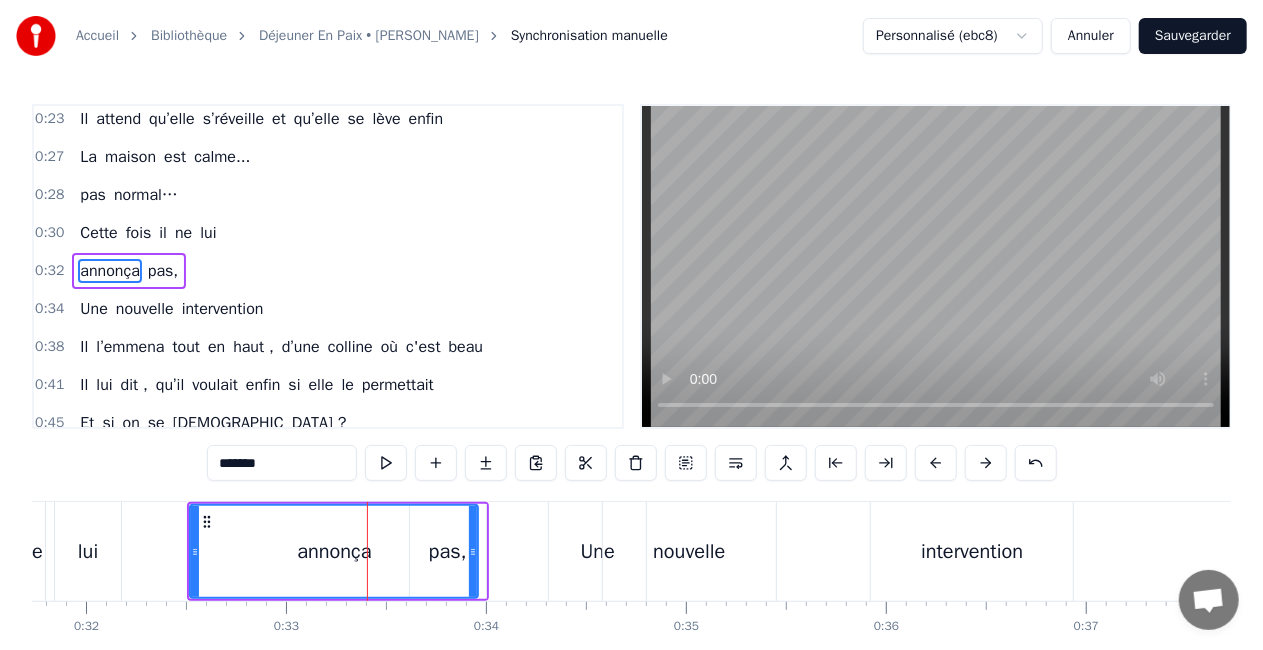 drag, startPoint x: 368, startPoint y: 554, endPoint x: 474, endPoint y: 548, distance: 106.16968 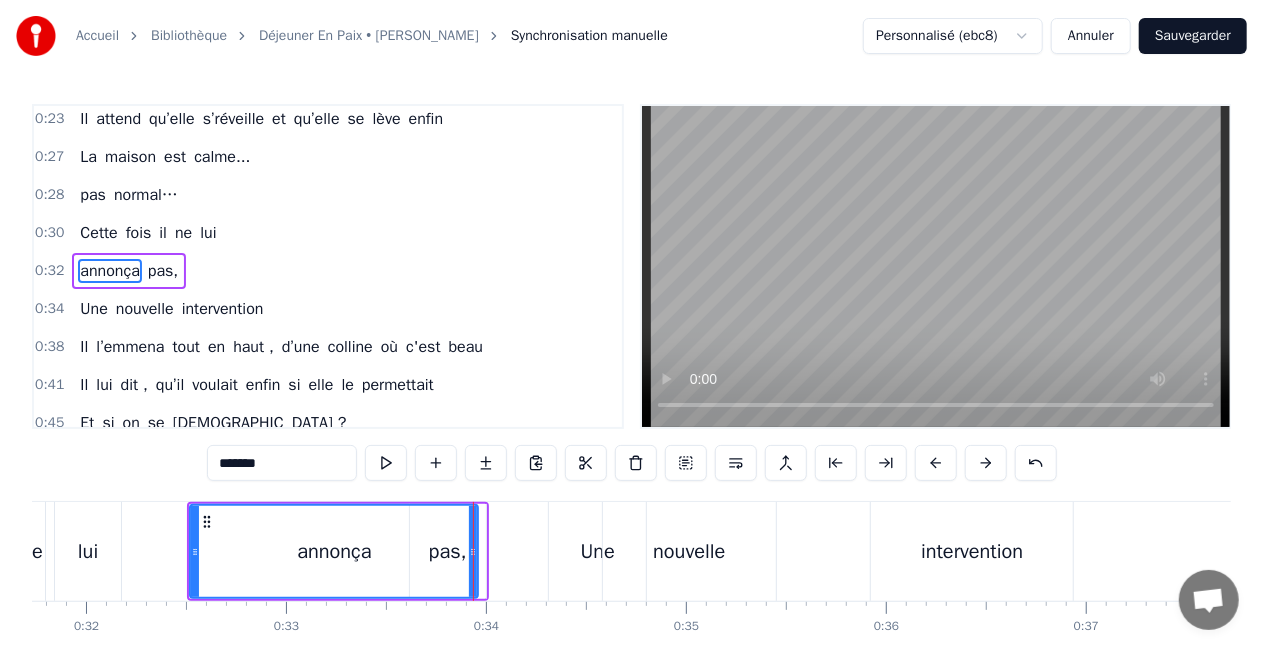 click on "annonça" at bounding box center (334, 551) 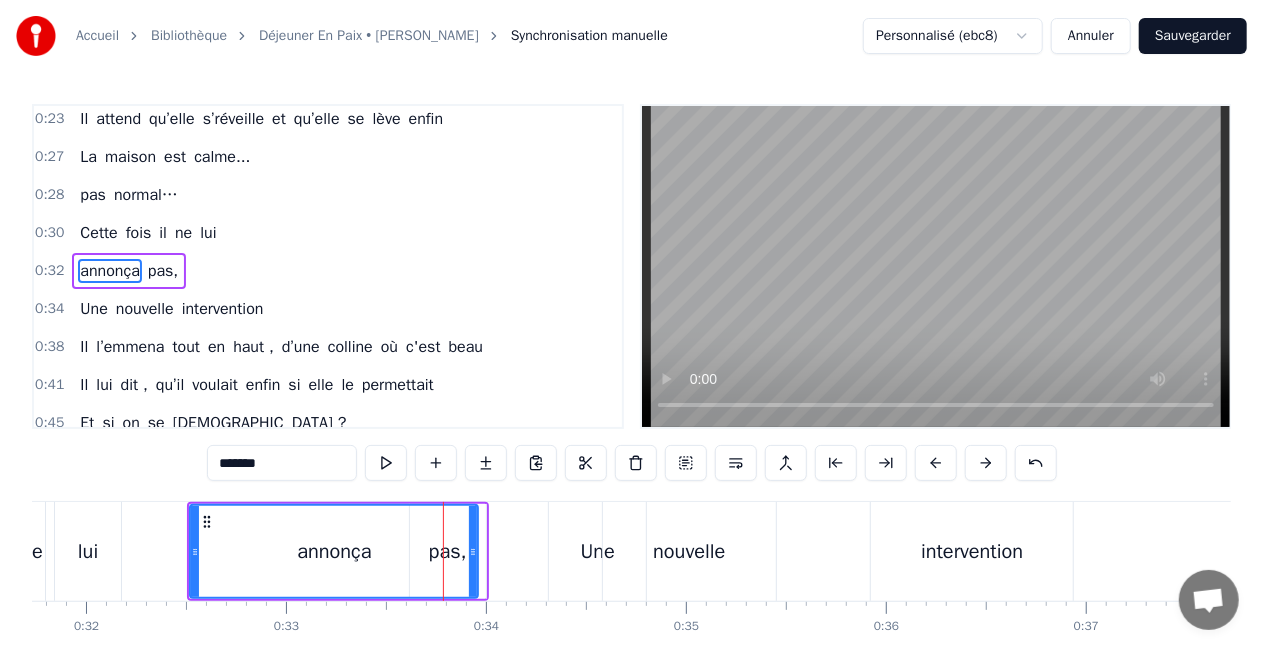 click on "pas," at bounding box center [448, 551] 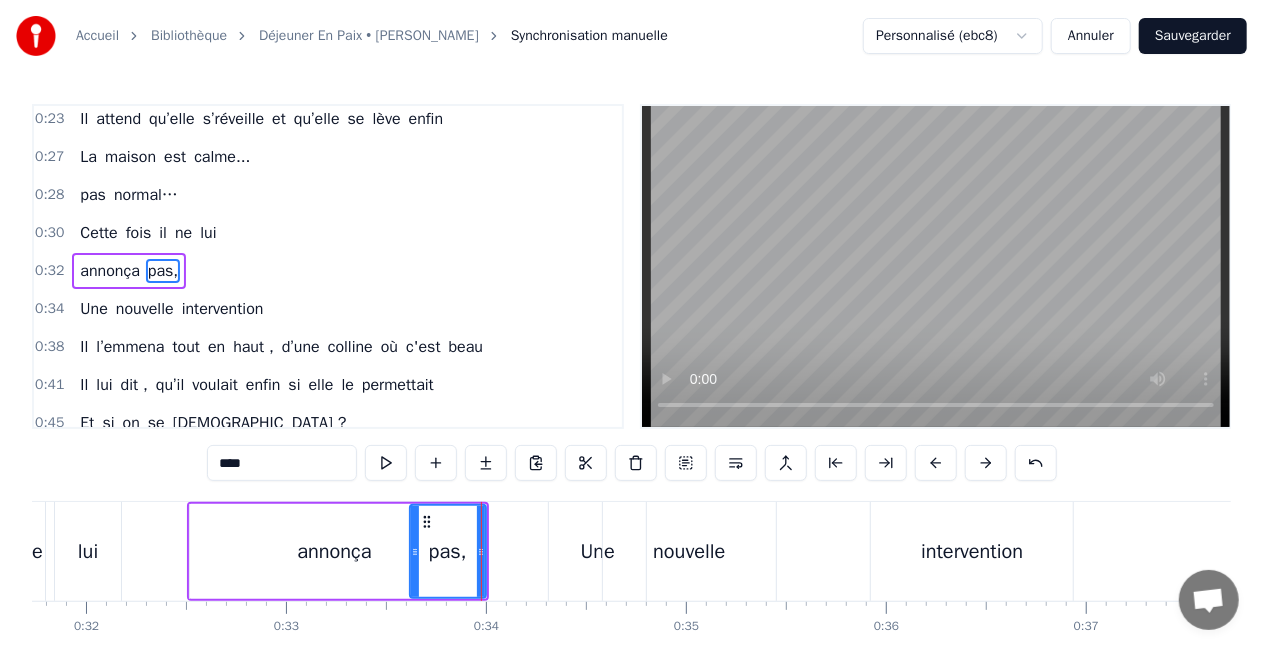 drag, startPoint x: 448, startPoint y: 551, endPoint x: 459, endPoint y: 551, distance: 11 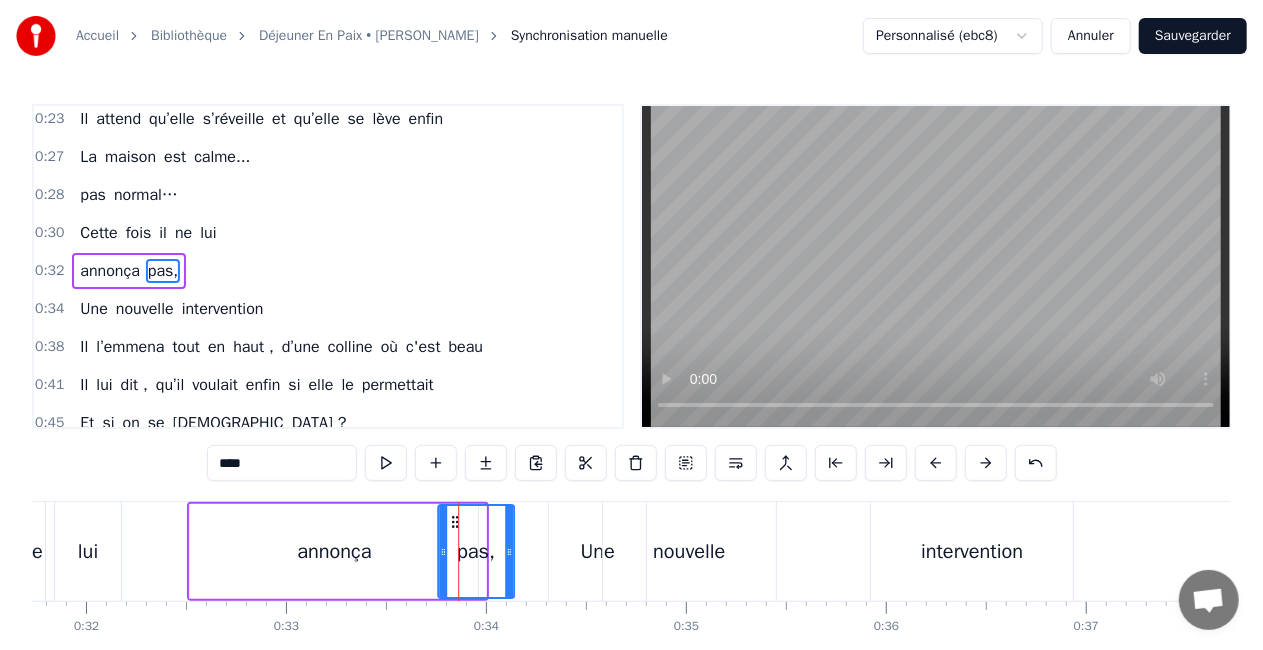 drag, startPoint x: 424, startPoint y: 522, endPoint x: 452, endPoint y: 526, distance: 28.284271 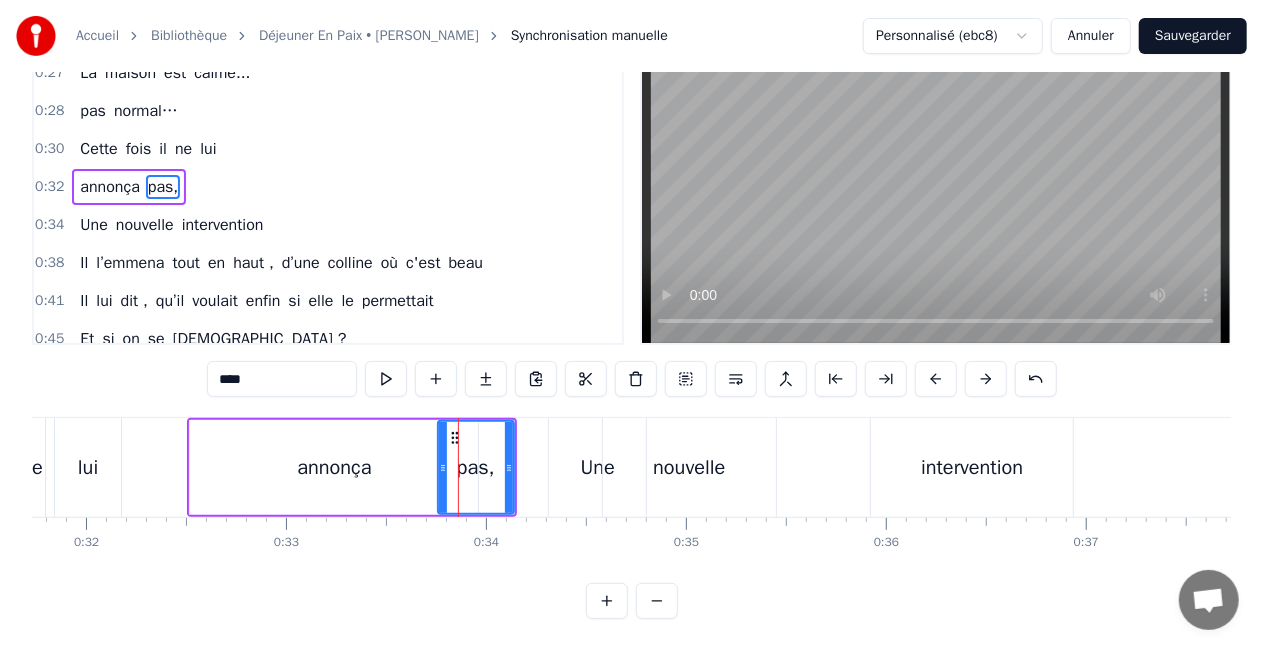 scroll, scrollTop: 102, scrollLeft: 0, axis: vertical 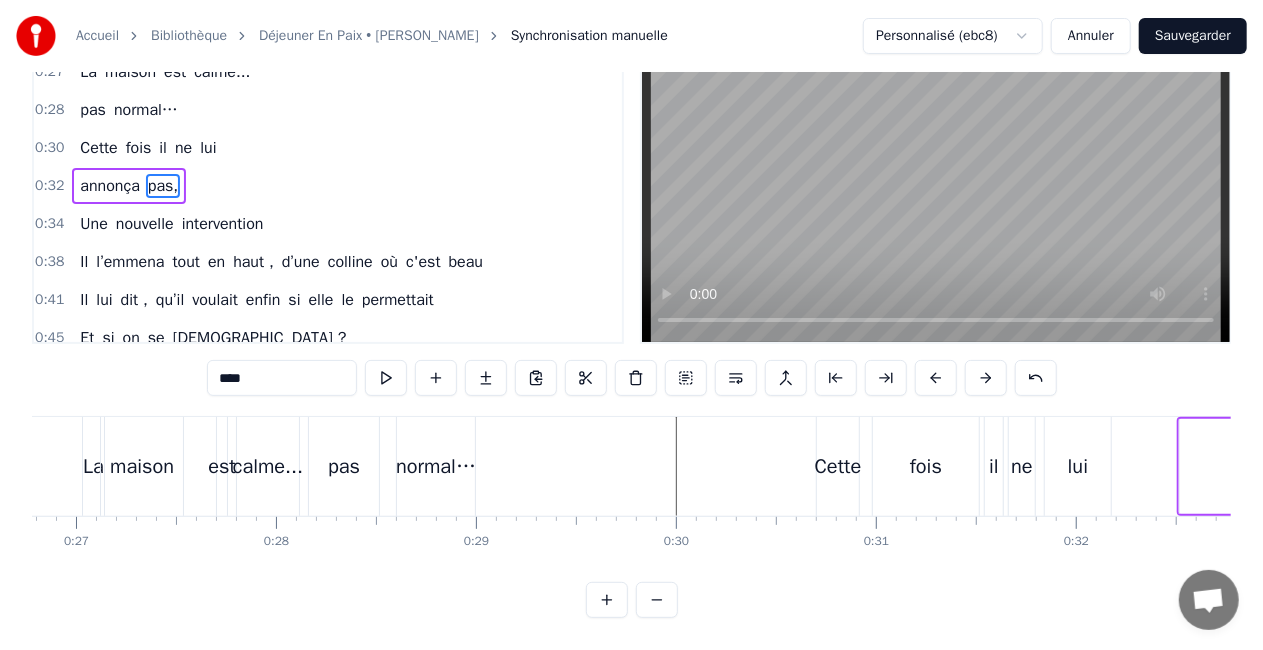 click at bounding box center (18079, 466) 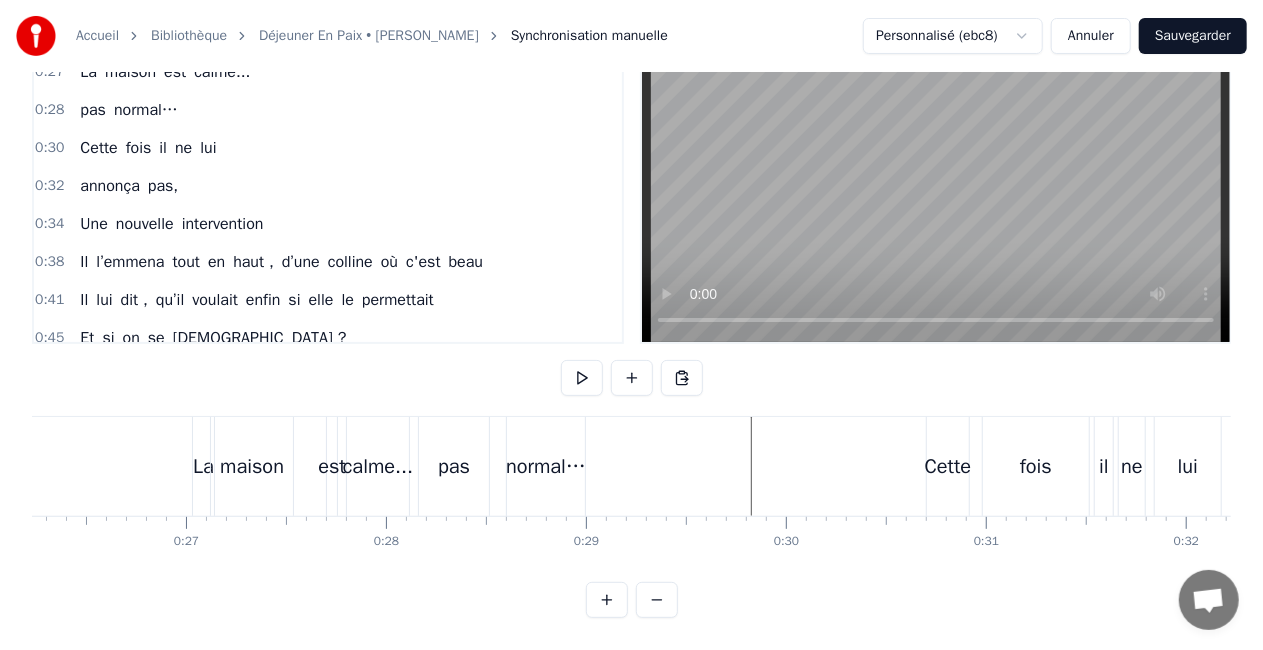 scroll, scrollTop: 0, scrollLeft: 5112, axis: horizontal 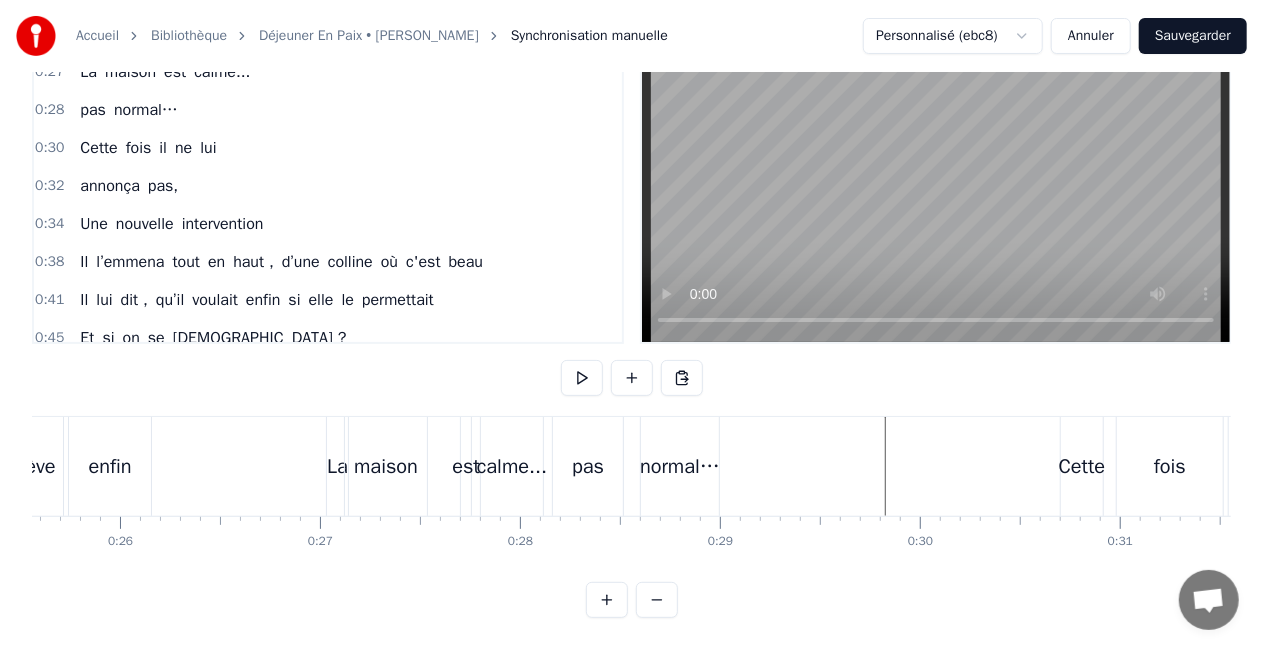 click at bounding box center [18323, 466] 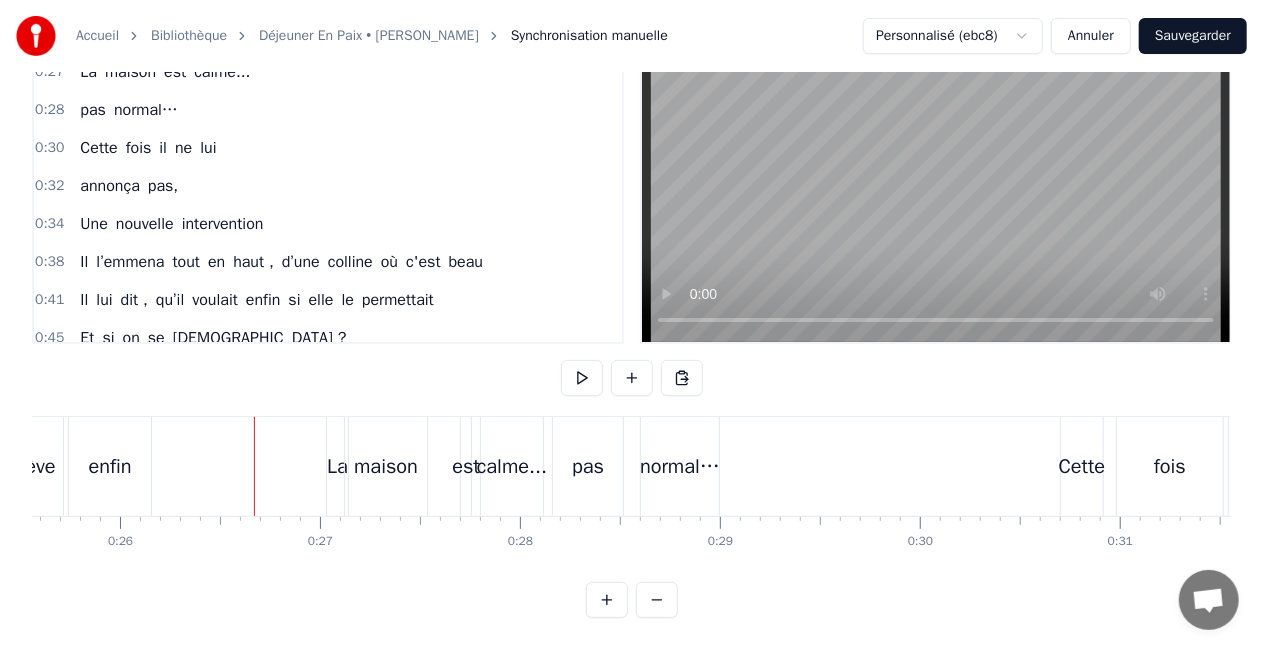 click at bounding box center (18323, 466) 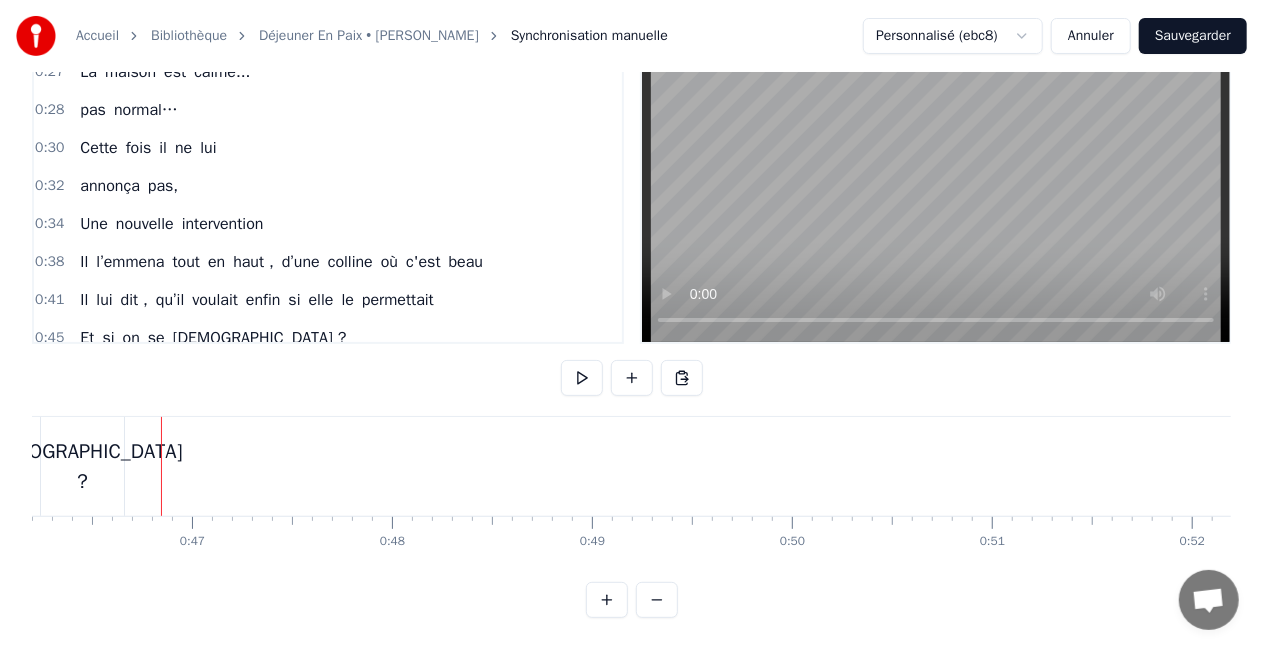 scroll, scrollTop: 0, scrollLeft: 9269, axis: horizontal 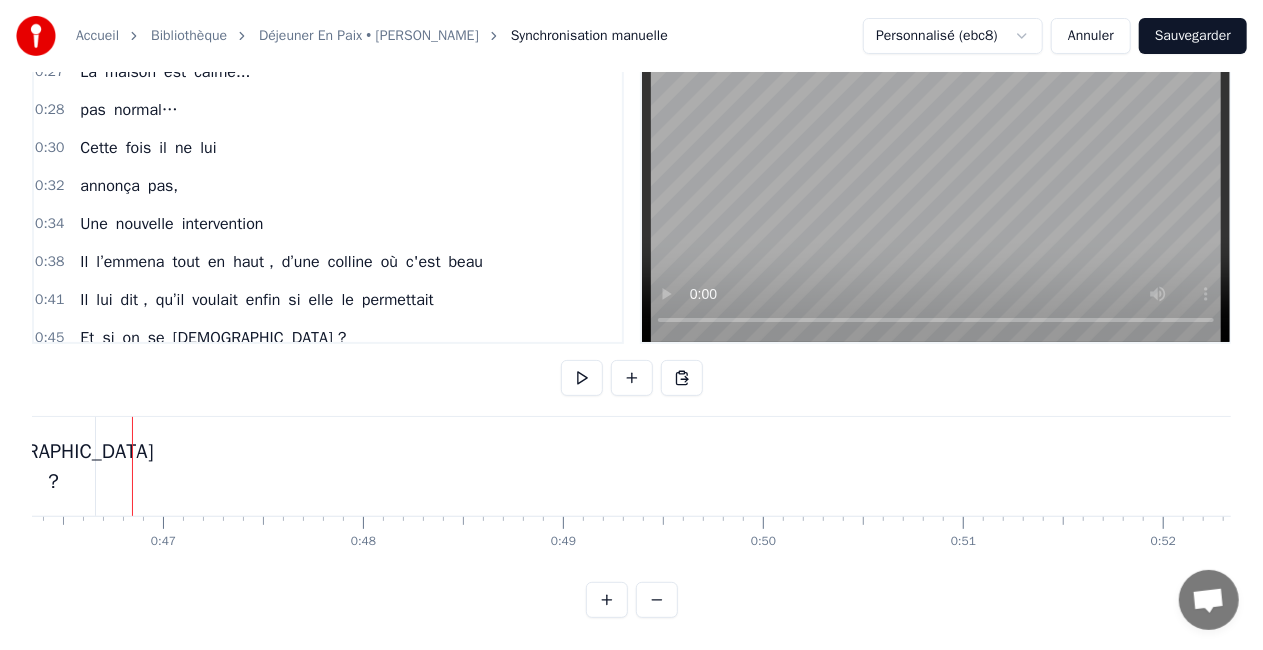 click on "Sauvegarder" at bounding box center (1193, 36) 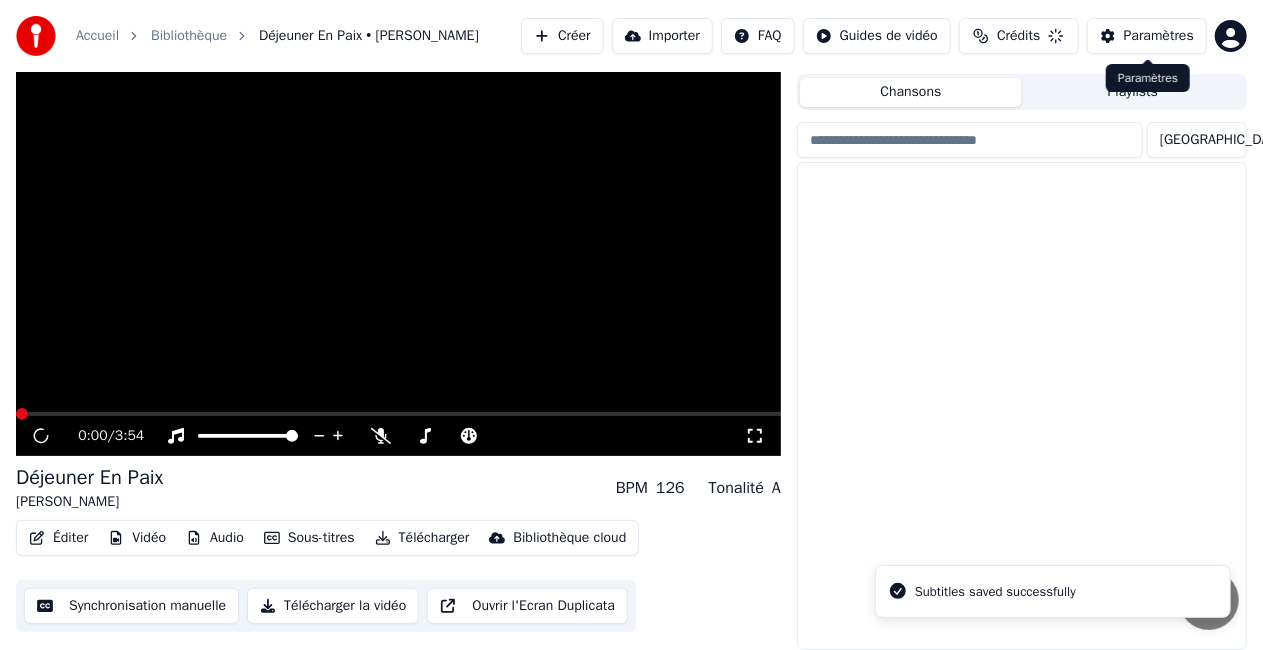 scroll, scrollTop: 45, scrollLeft: 0, axis: vertical 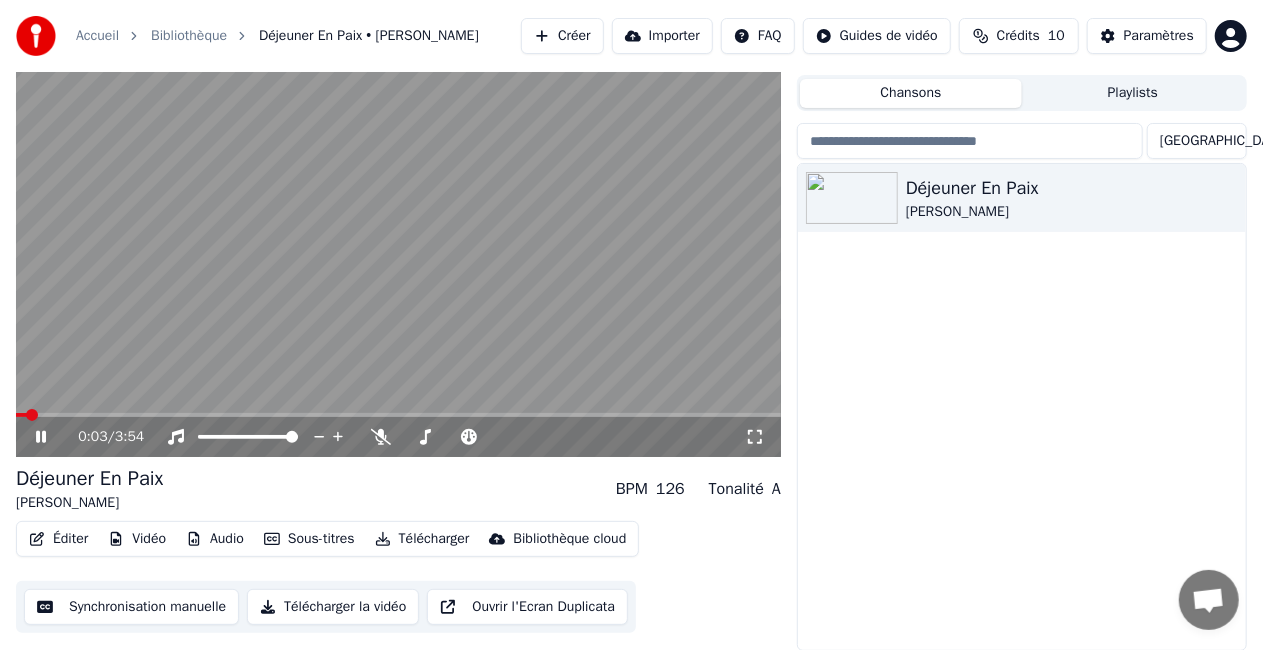 click 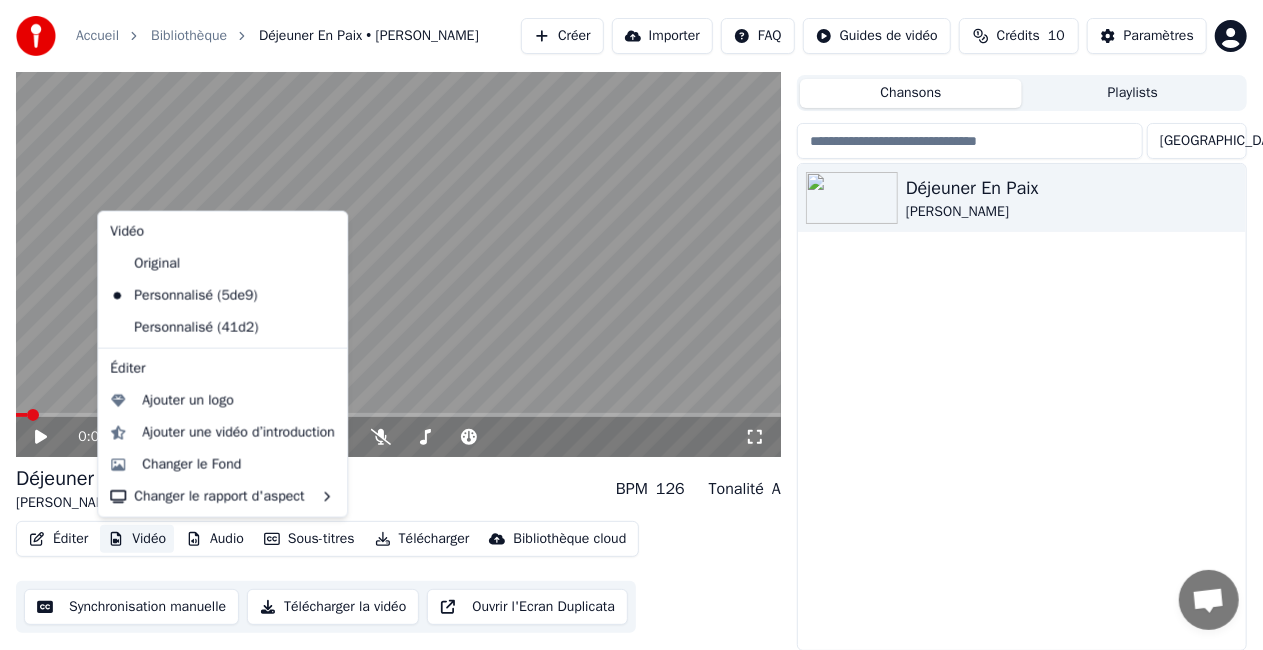click on "Vidéo" at bounding box center [137, 539] 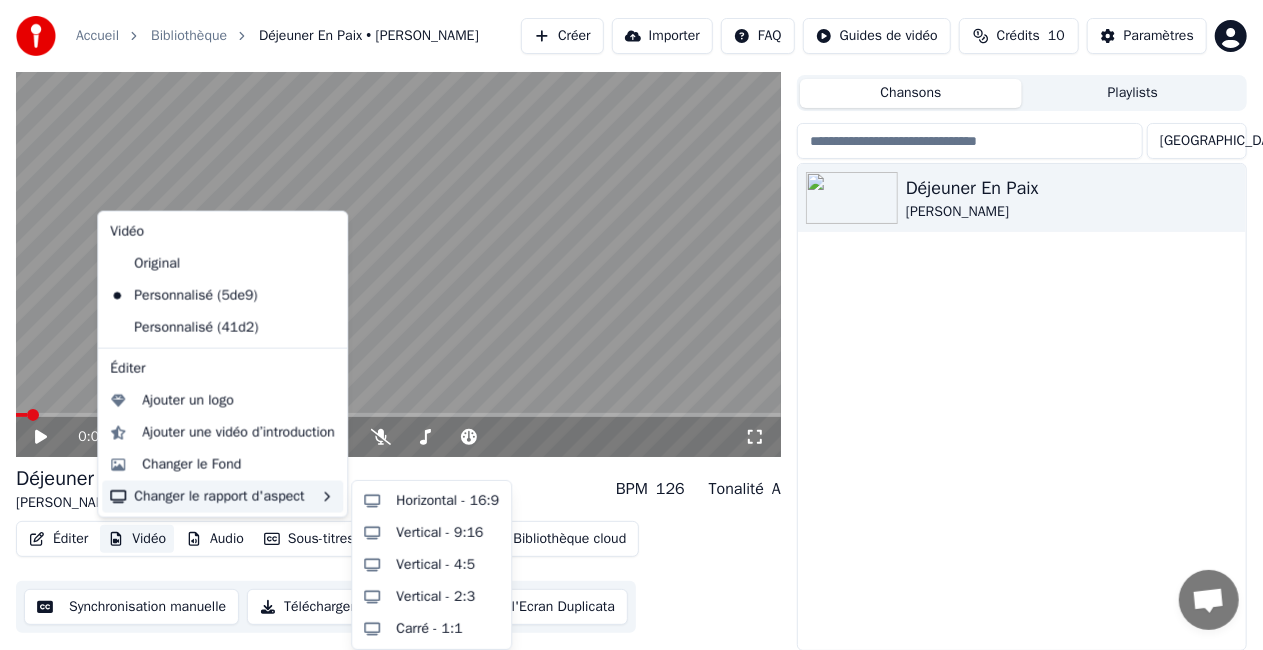 click on "Changer le rapport d'aspect" at bounding box center [222, 497] 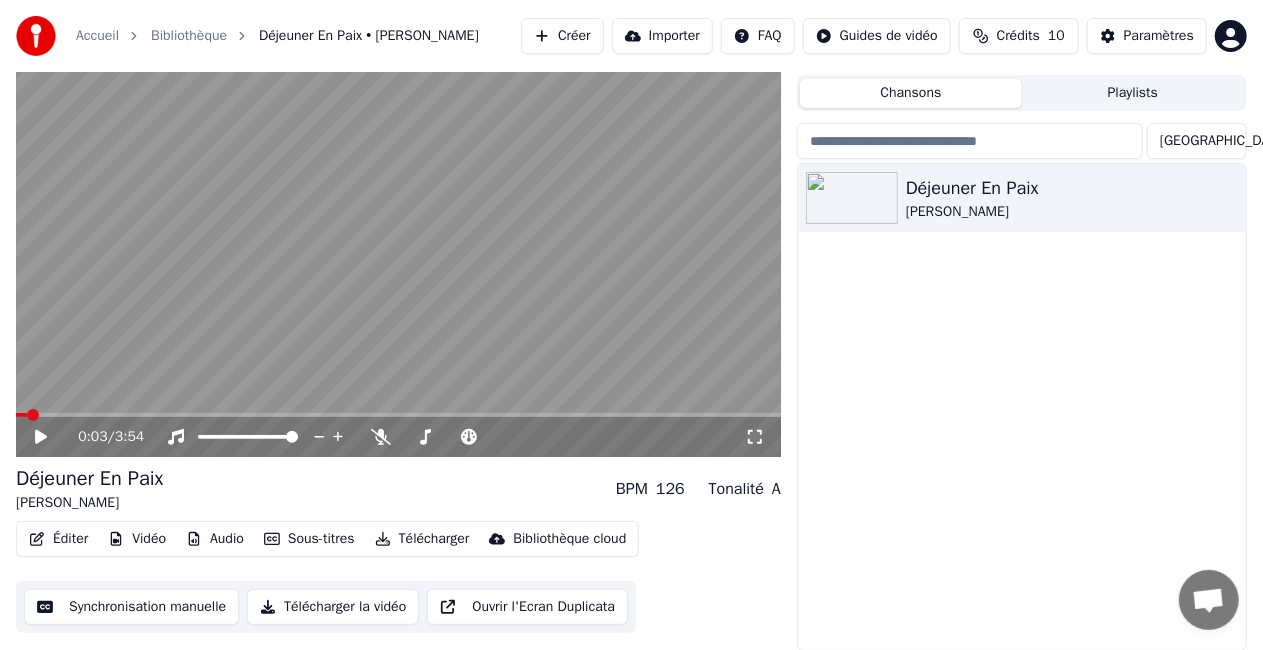 click on "Télécharger" at bounding box center (422, 539) 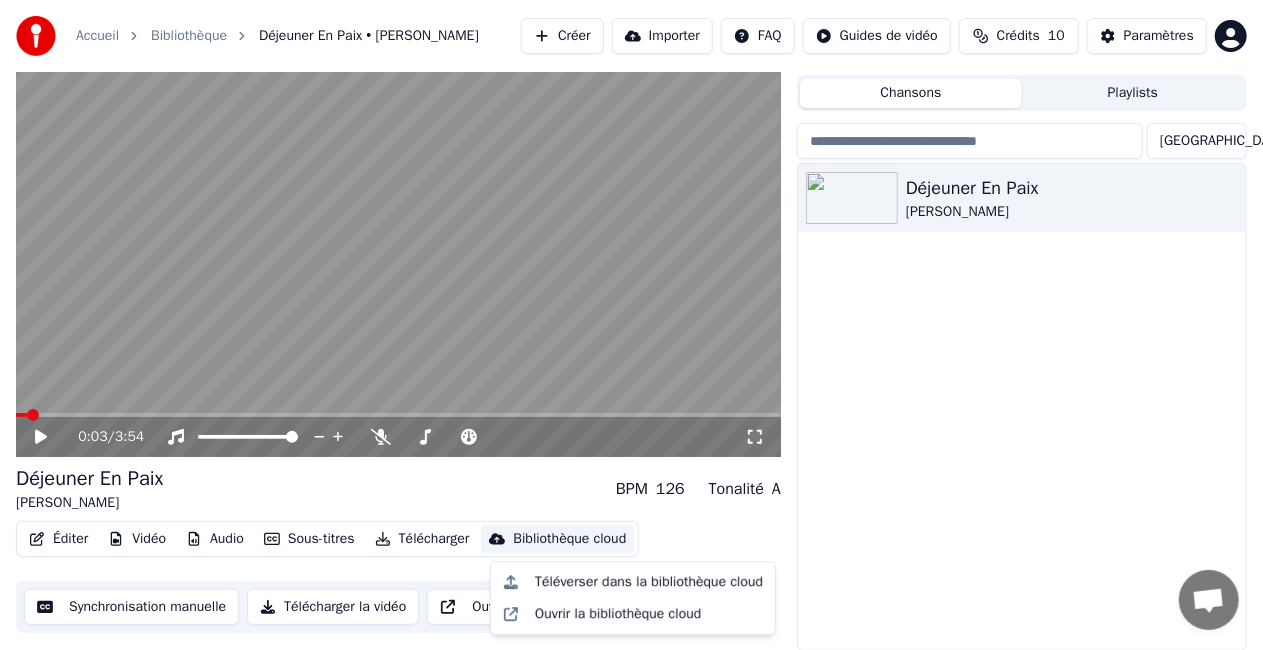 click on "Télécharger la vidéo" at bounding box center (333, 607) 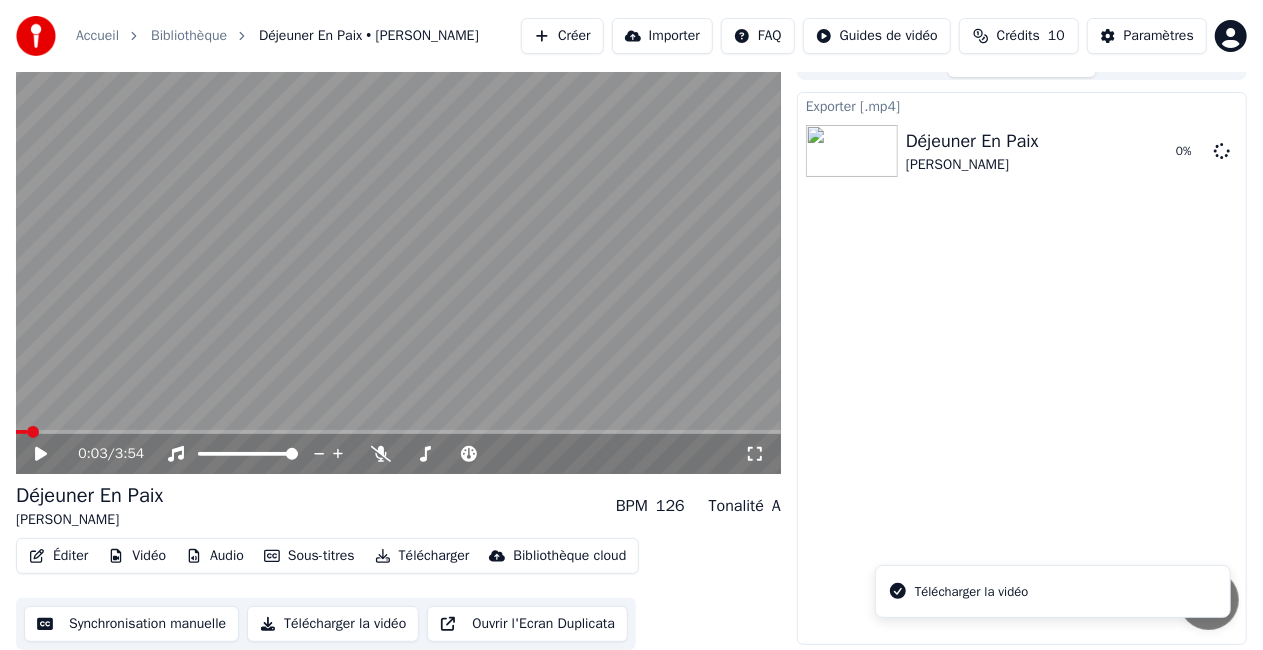scroll, scrollTop: 28, scrollLeft: 0, axis: vertical 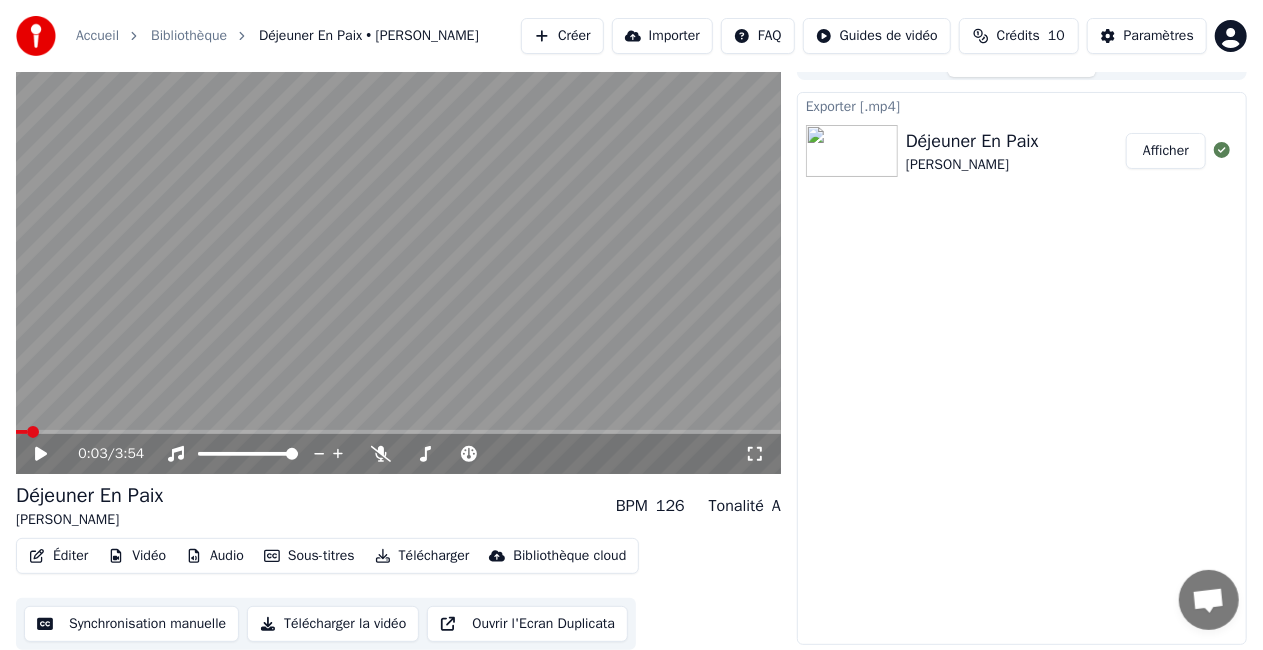 click on "Télécharger" at bounding box center (422, 556) 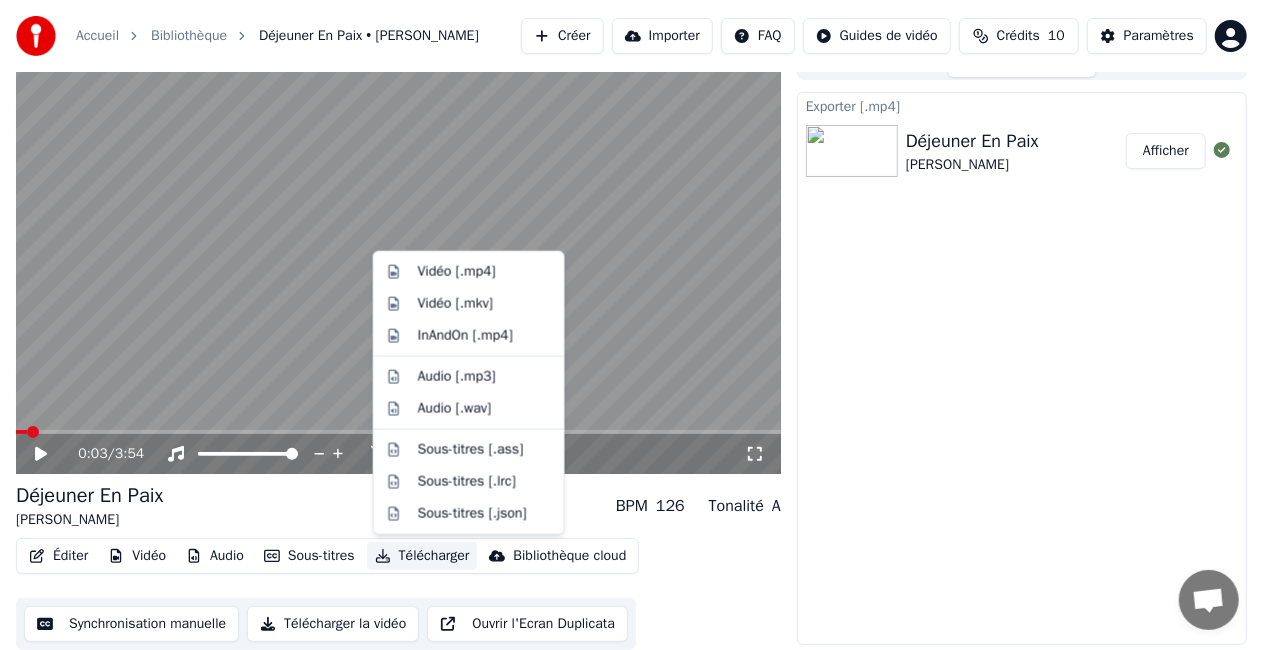 click on "Télécharger la vidéo" at bounding box center [333, 624] 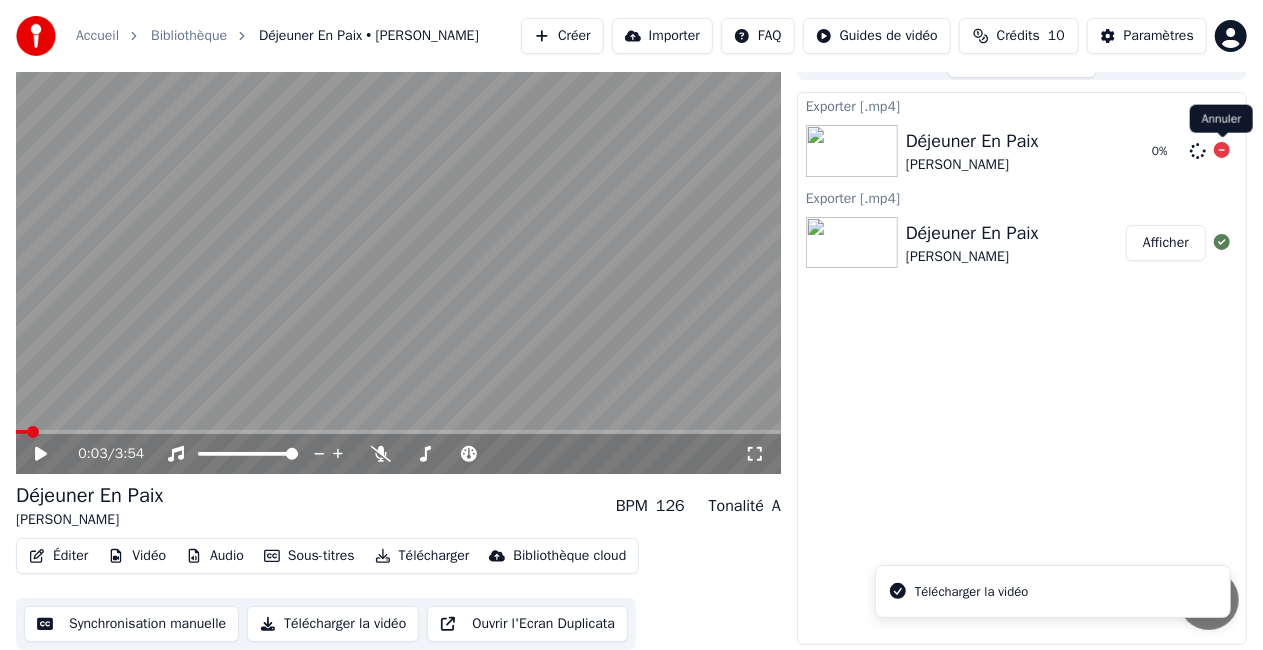 click 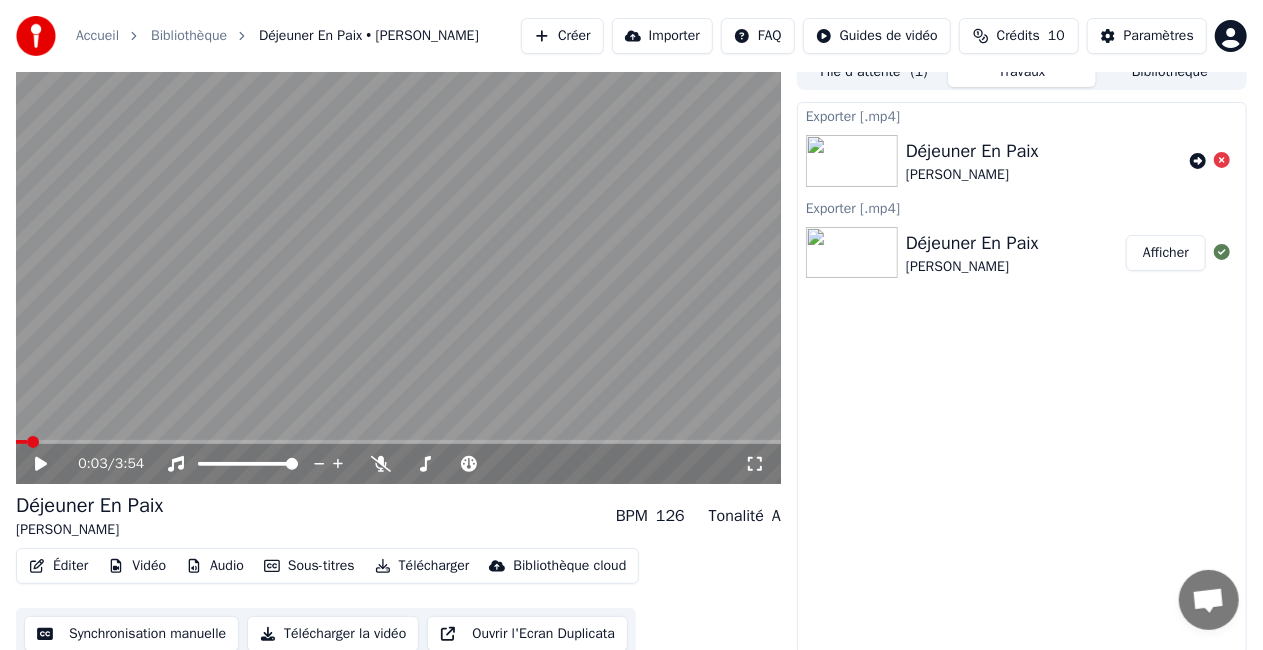 scroll, scrollTop: 28, scrollLeft: 0, axis: vertical 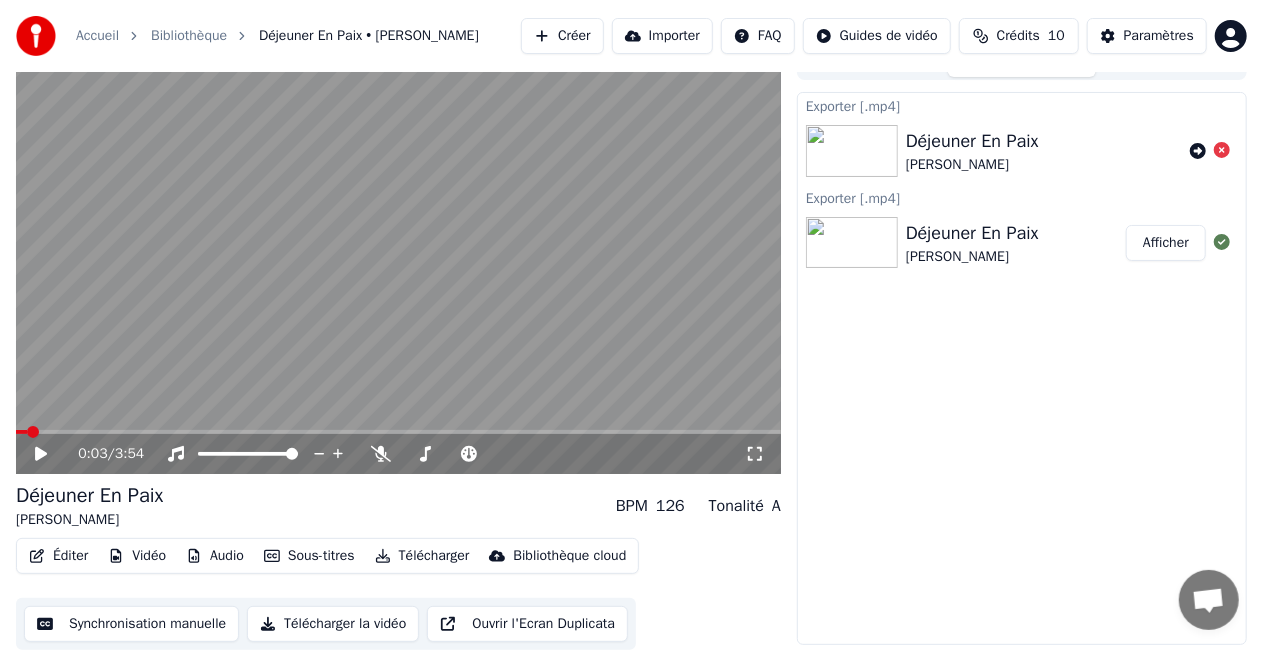 click on "Synchronisation manuelle" at bounding box center [131, 624] 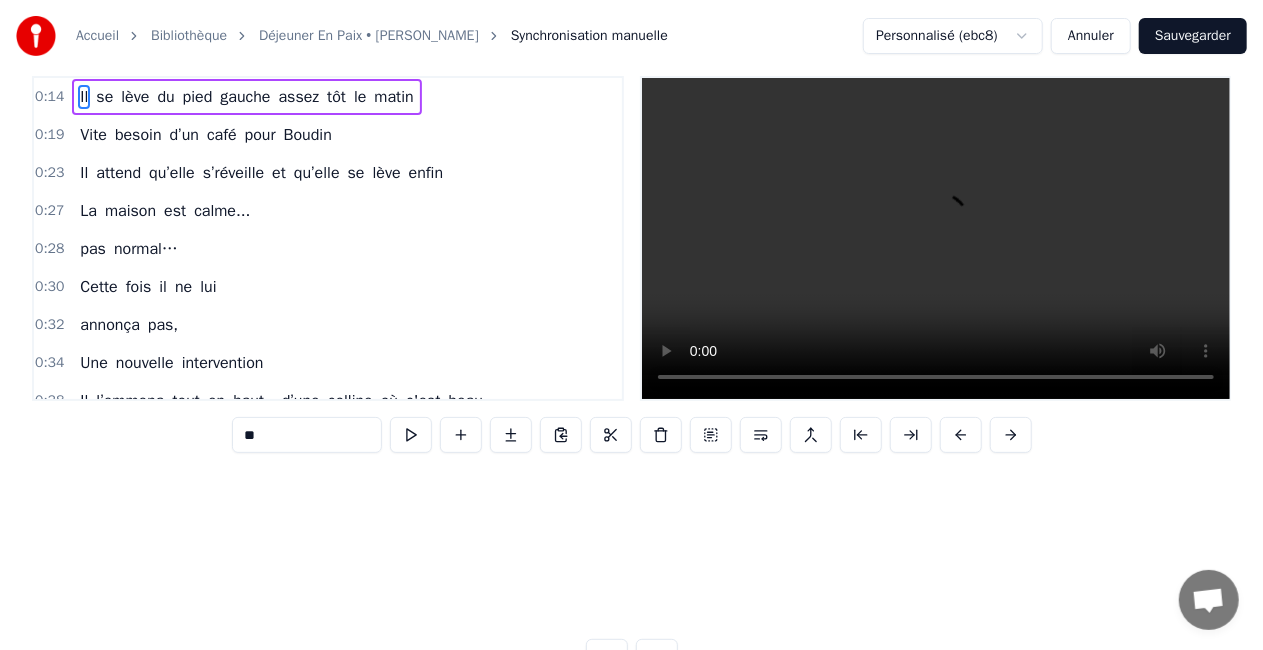 scroll, scrollTop: 0, scrollLeft: 0, axis: both 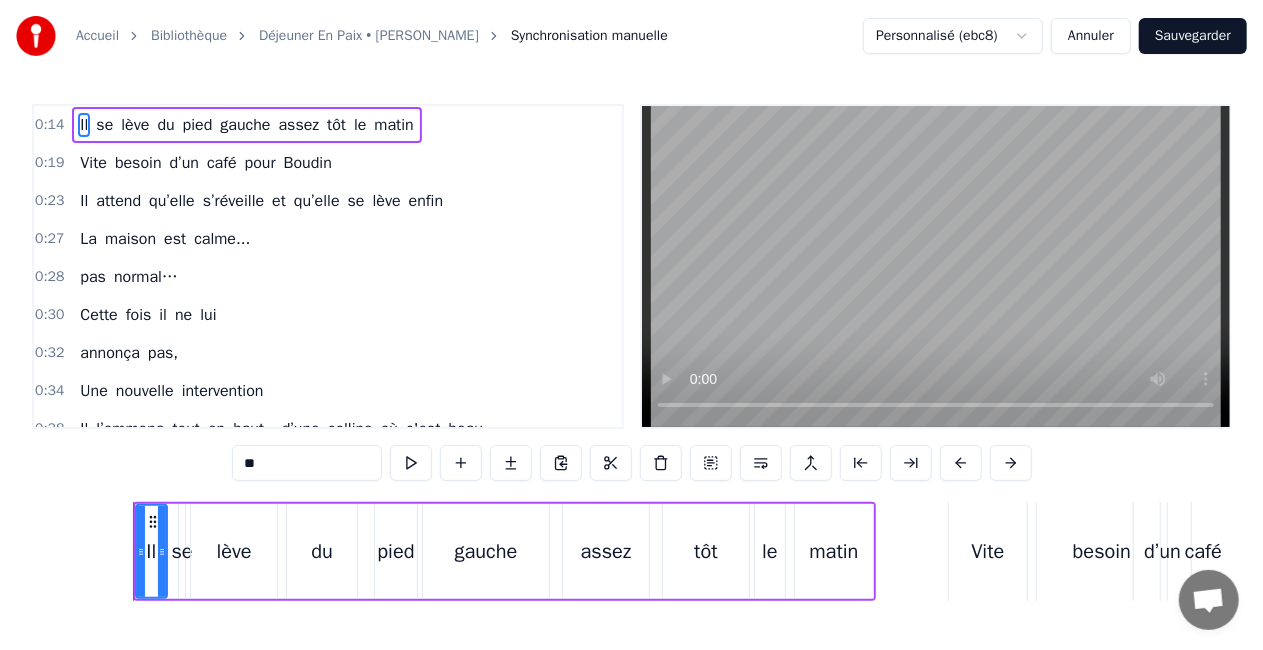 click on "Sauvegarder" at bounding box center [1193, 36] 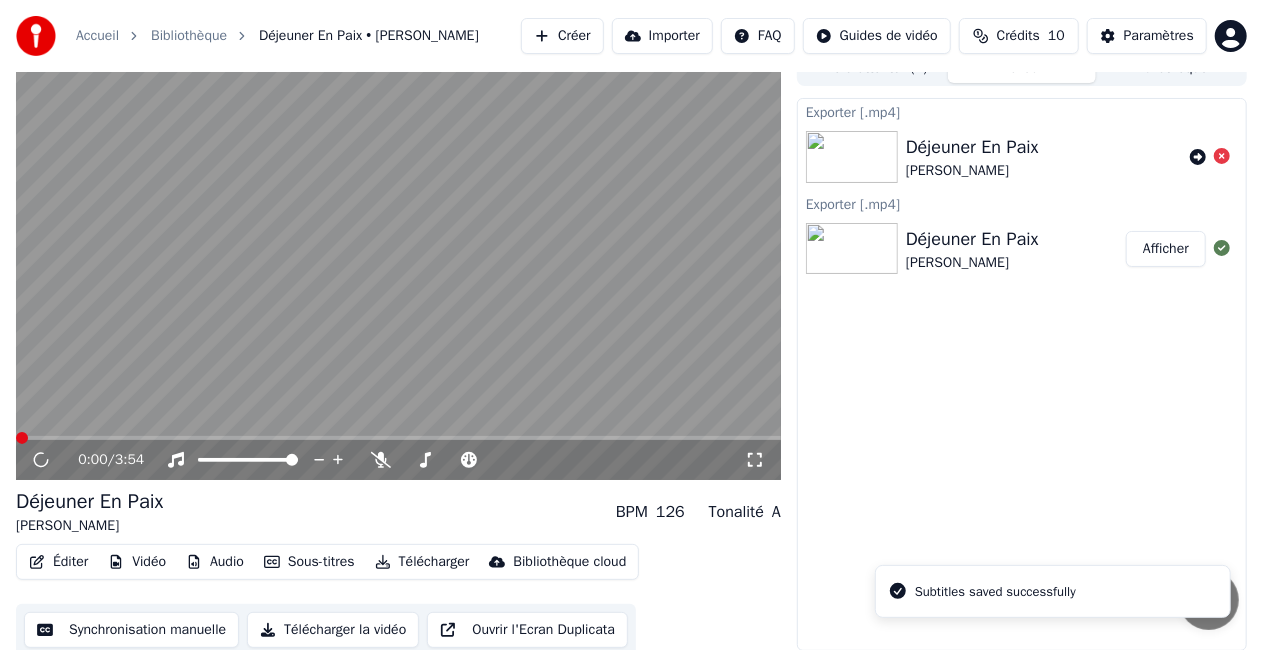 scroll, scrollTop: 28, scrollLeft: 0, axis: vertical 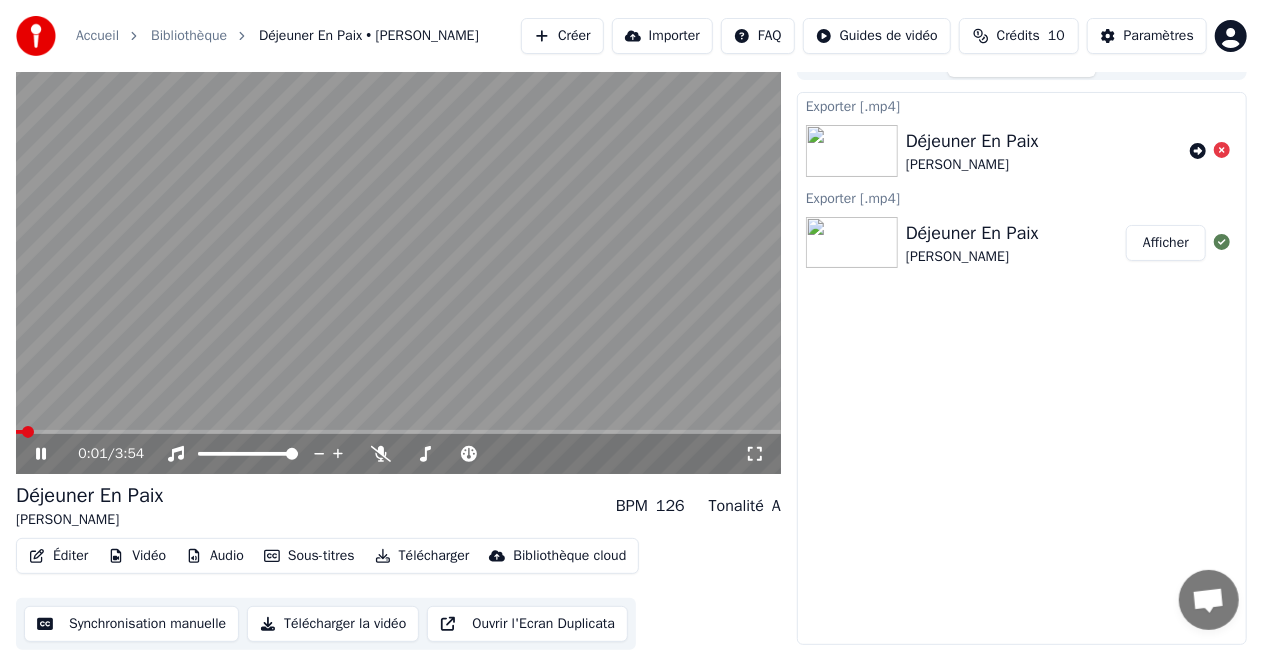 click at bounding box center (398, 259) 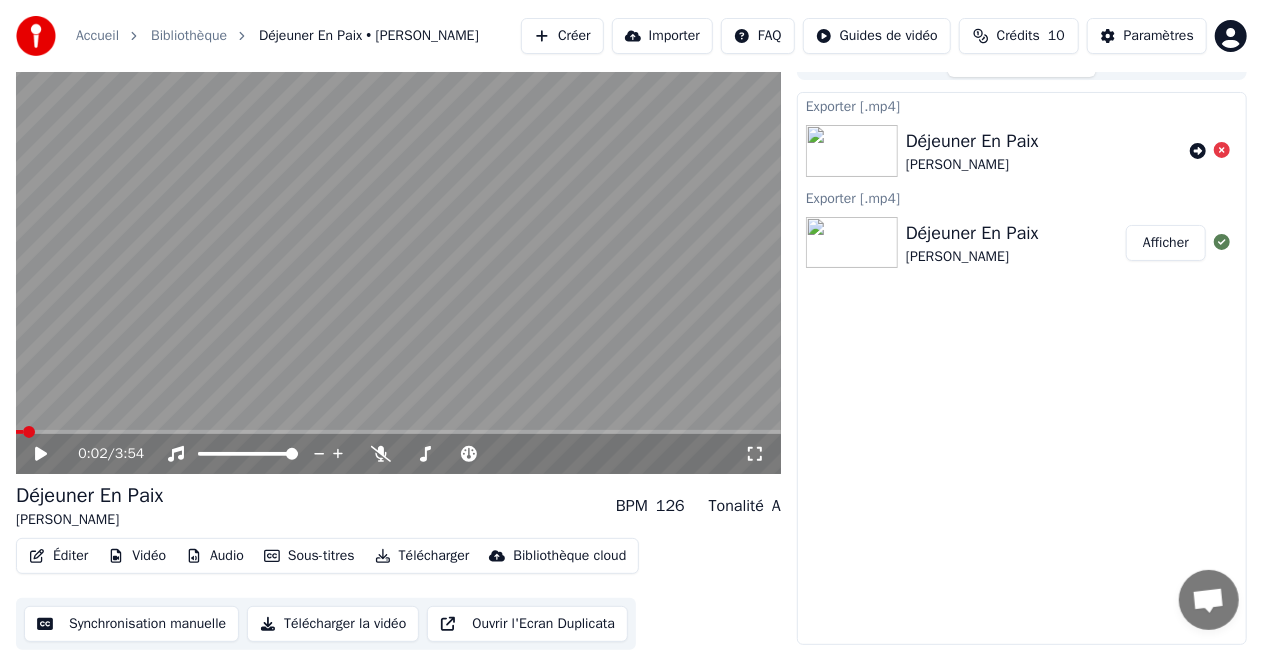 click on "Télécharger la vidéo" at bounding box center (333, 624) 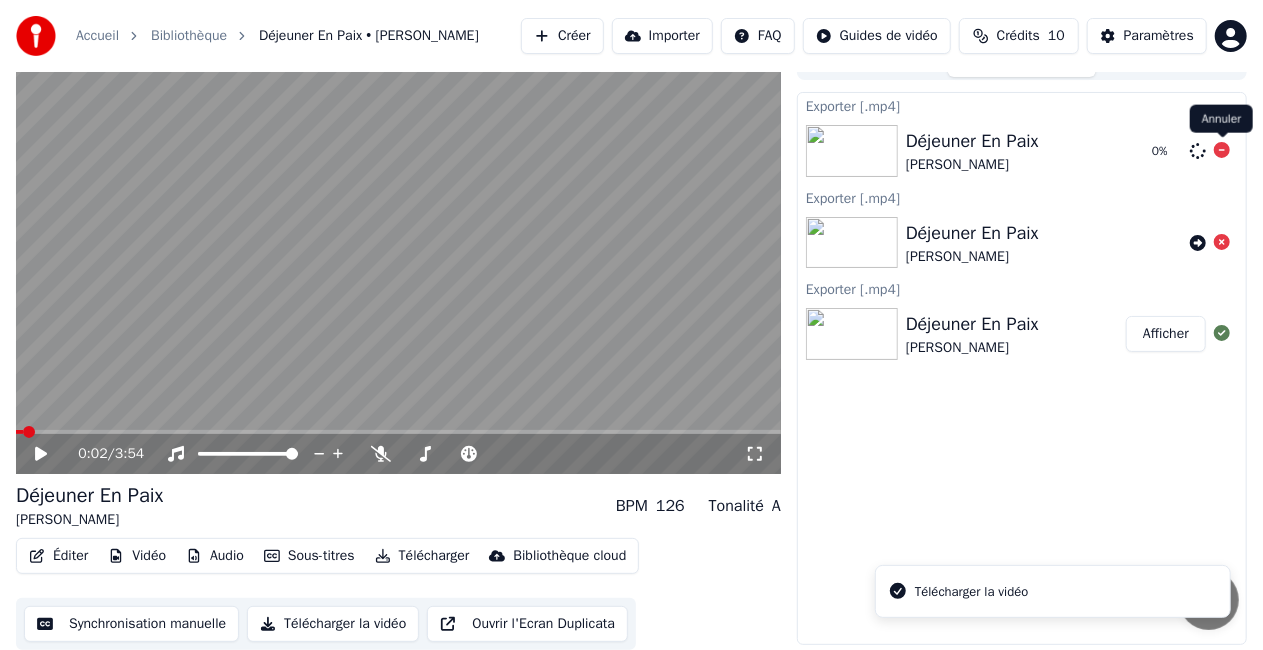 click 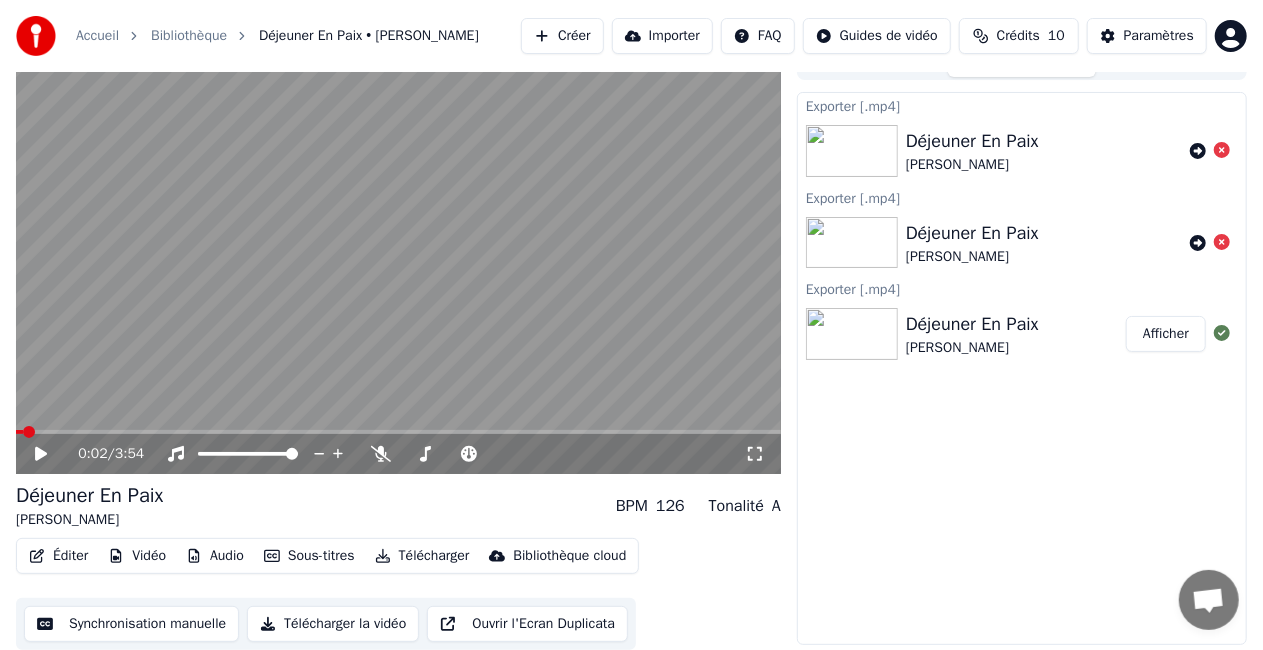 click on "Bibliothèque" at bounding box center (189, 36) 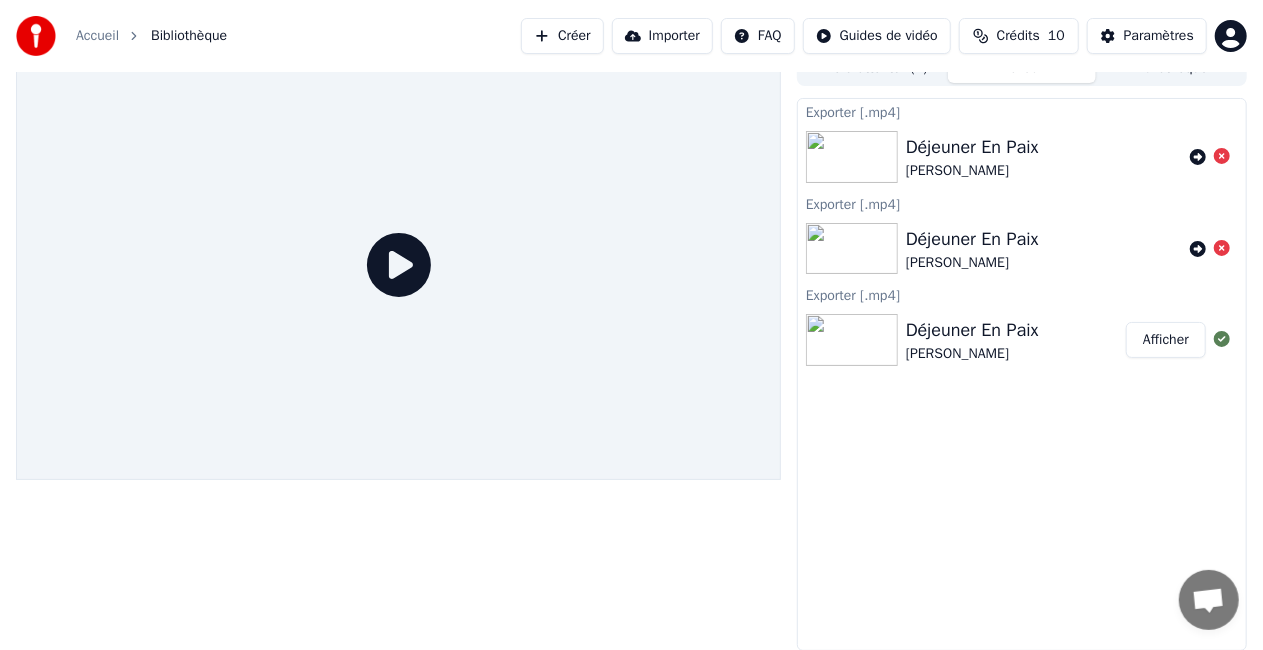 click on "Accueil" at bounding box center [97, 36] 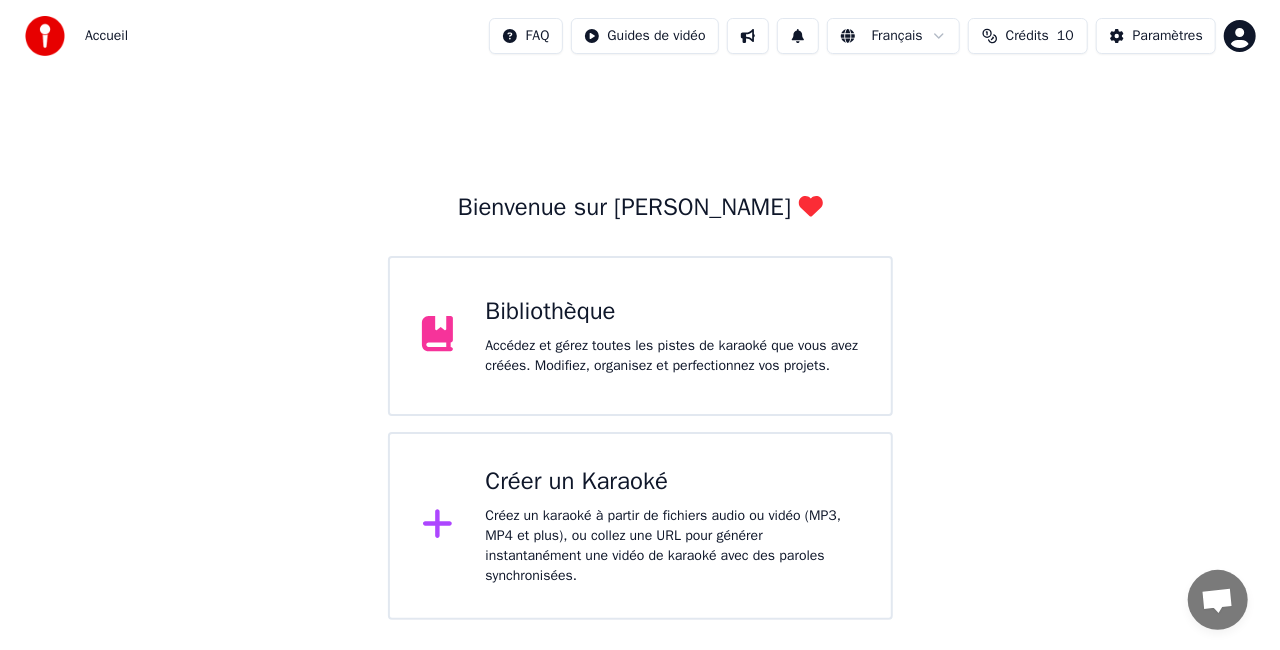 scroll, scrollTop: 0, scrollLeft: 0, axis: both 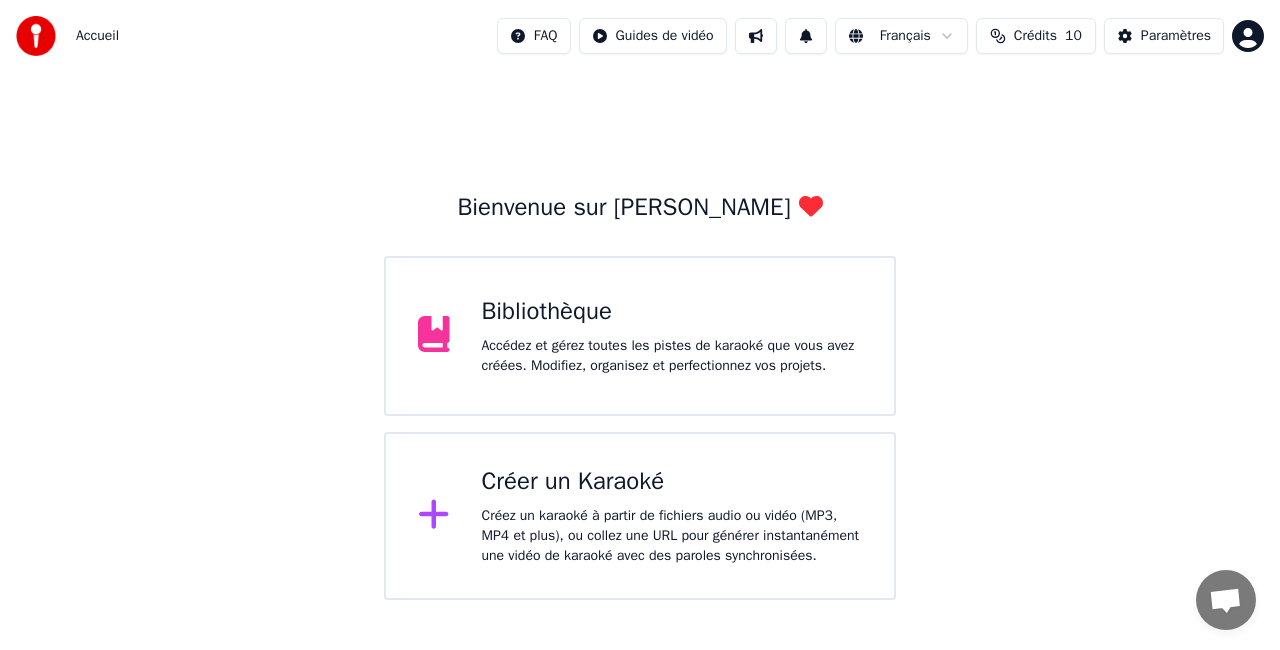 click on "Accédez et gérez toutes les pistes de karaoké que vous avez créées. Modifiez, organisez et perfectionnez vos projets." at bounding box center (672, 356) 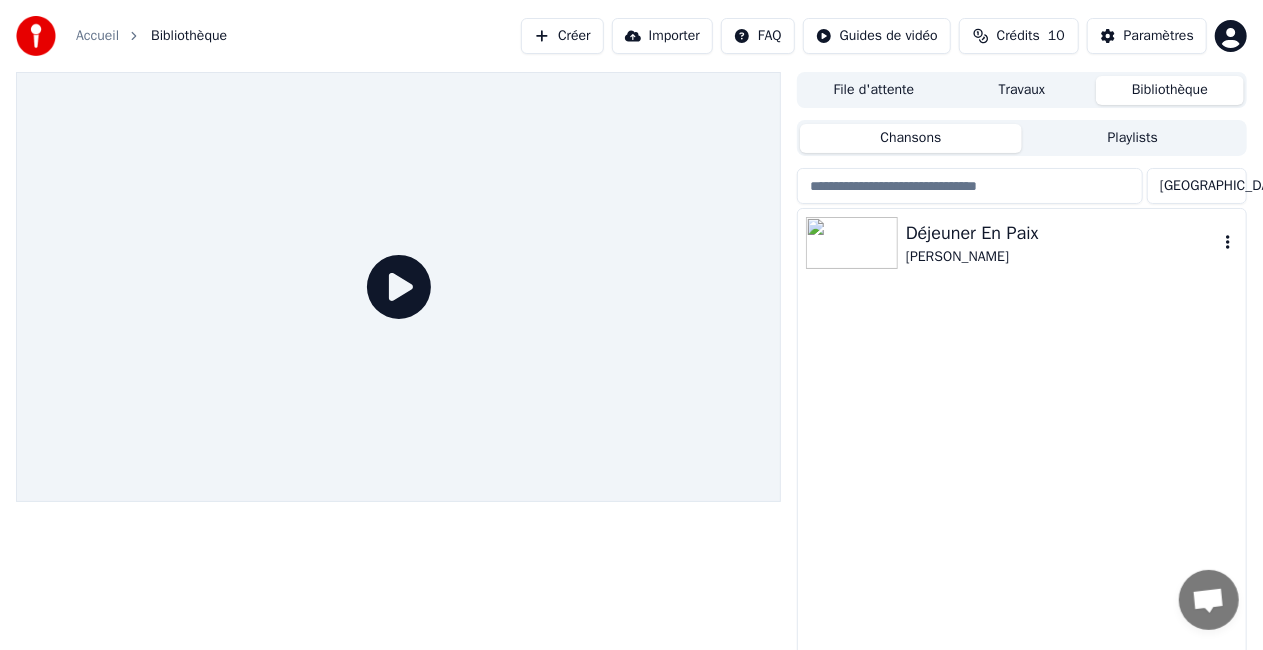 click on "Déjeuner En Paix" at bounding box center (1062, 233) 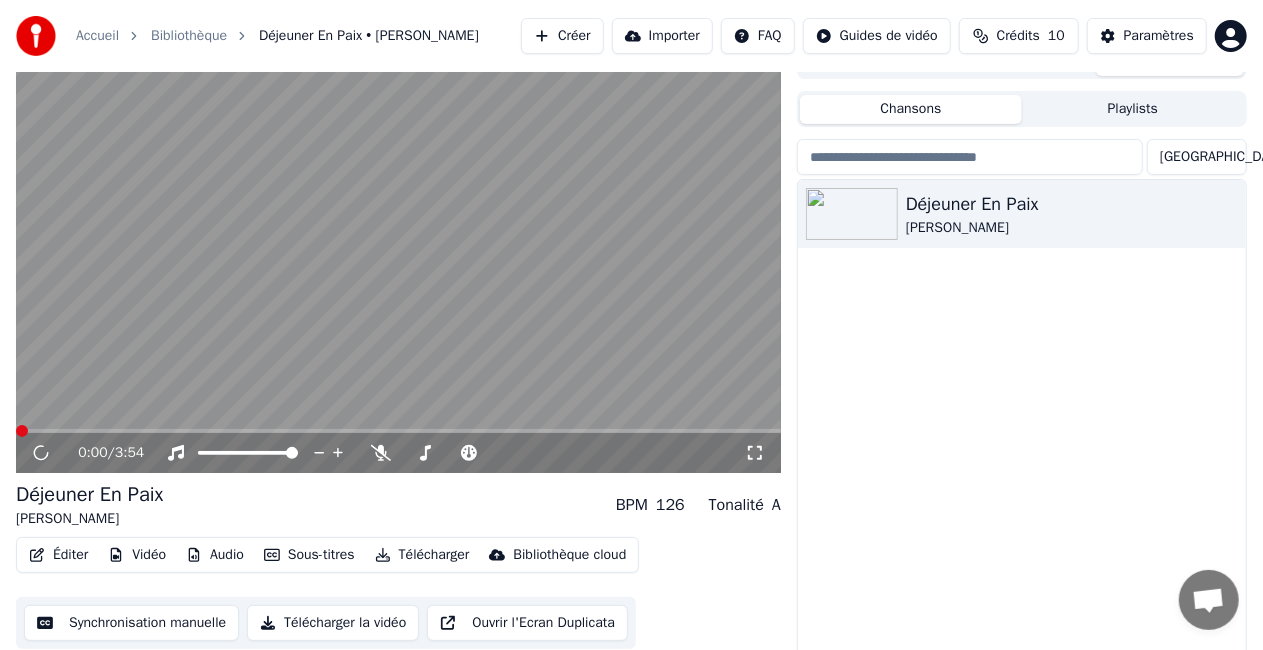 scroll, scrollTop: 45, scrollLeft: 0, axis: vertical 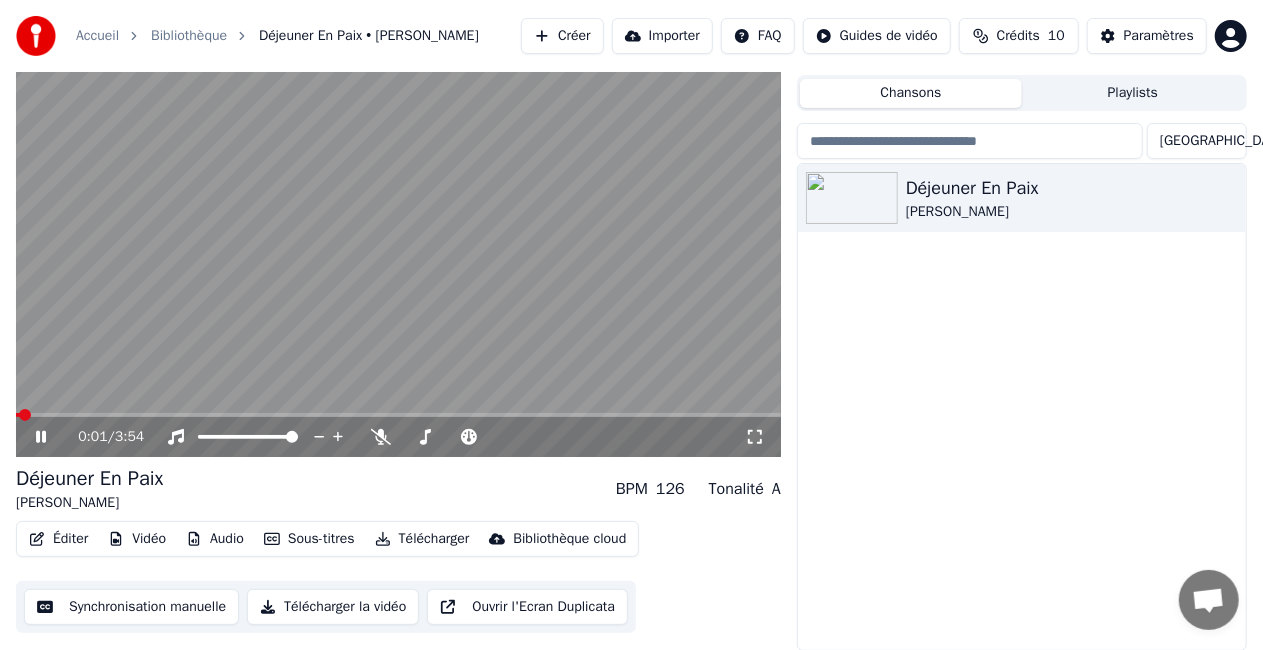 click on "Télécharger" at bounding box center (422, 539) 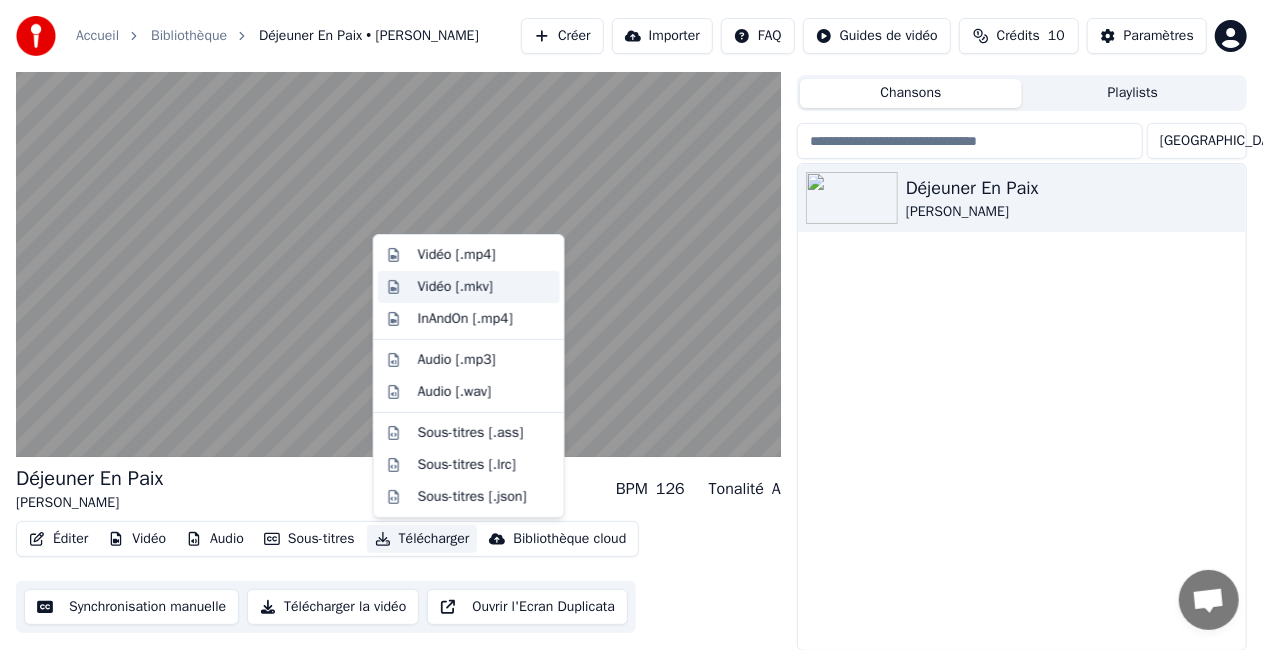click on "Vidéo [.mkv]" at bounding box center (455, 287) 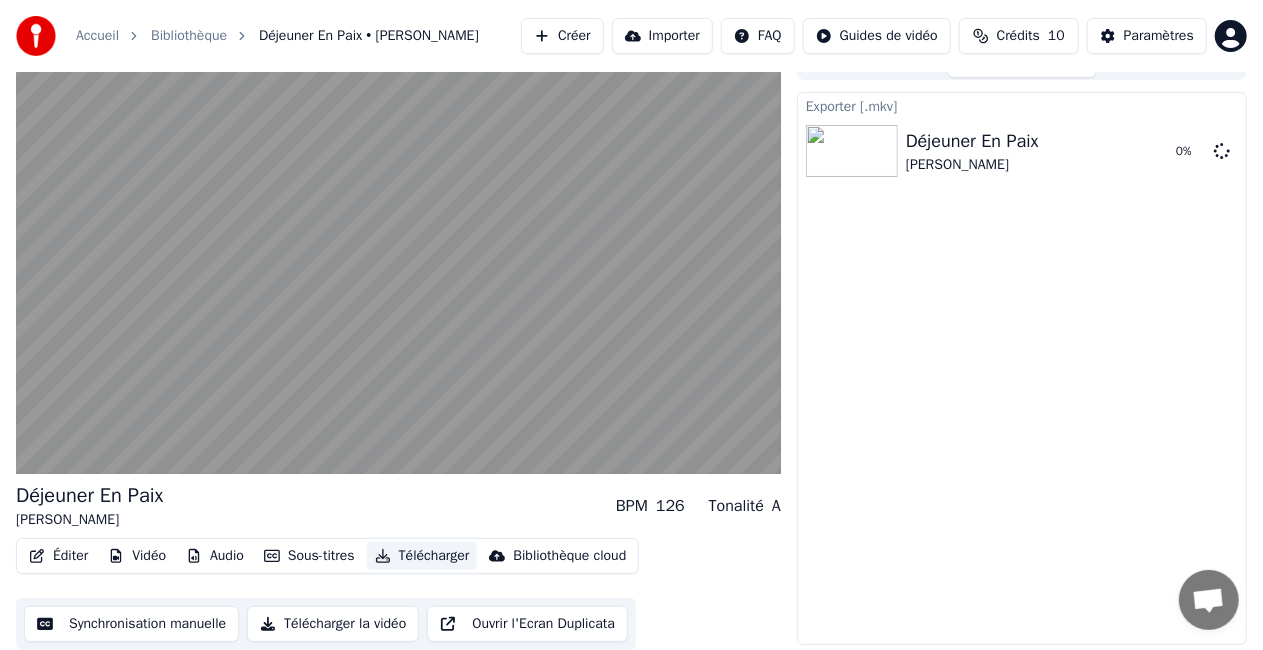 scroll, scrollTop: 28, scrollLeft: 0, axis: vertical 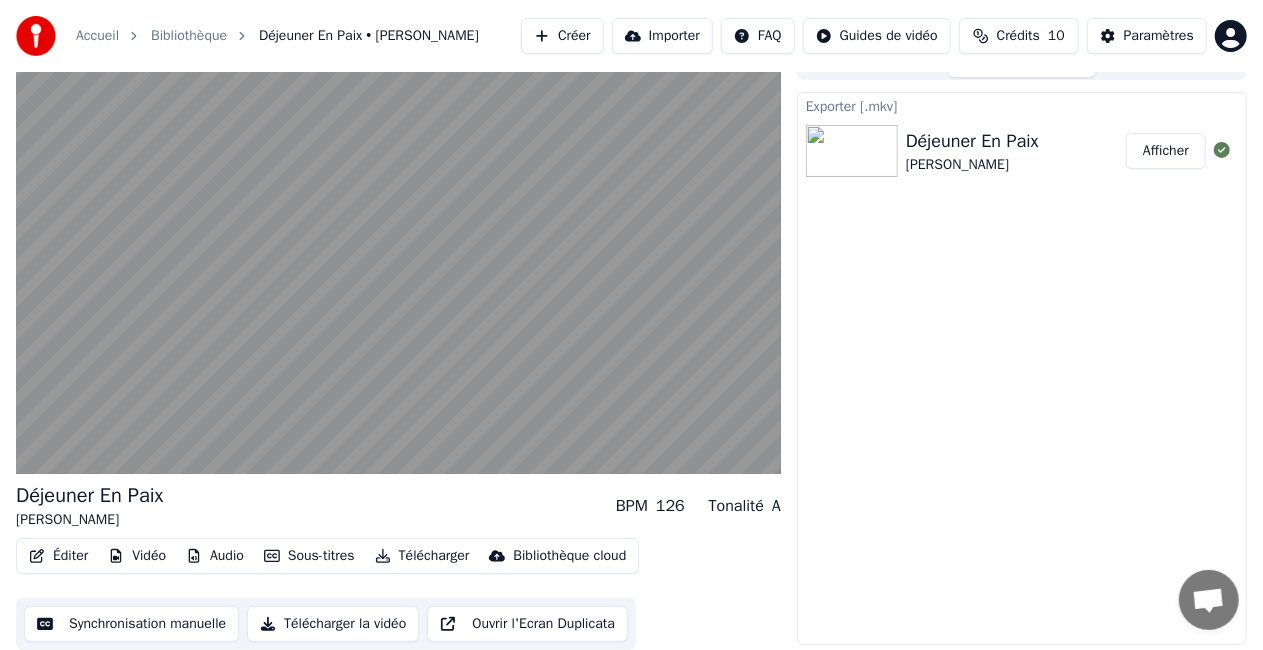 click at bounding box center (398, 259) 